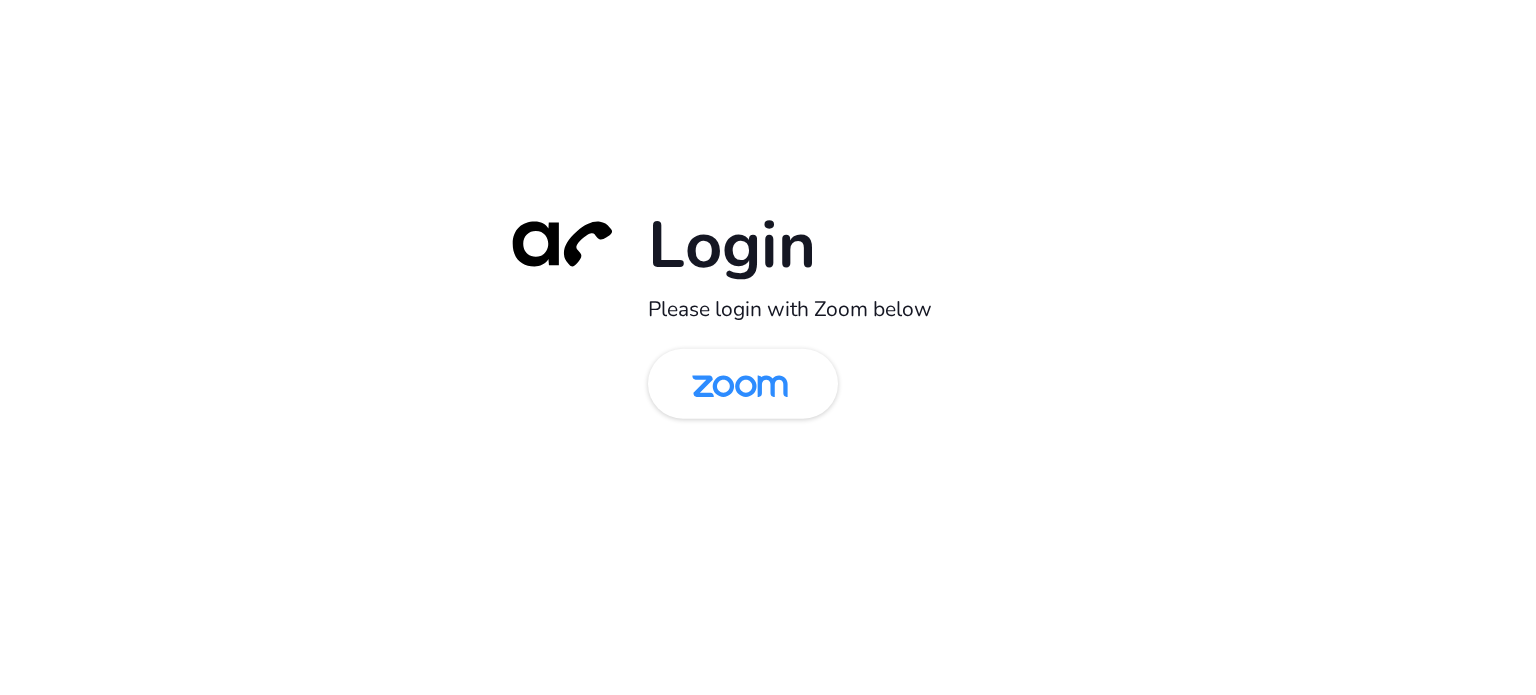 scroll, scrollTop: 0, scrollLeft: 0, axis: both 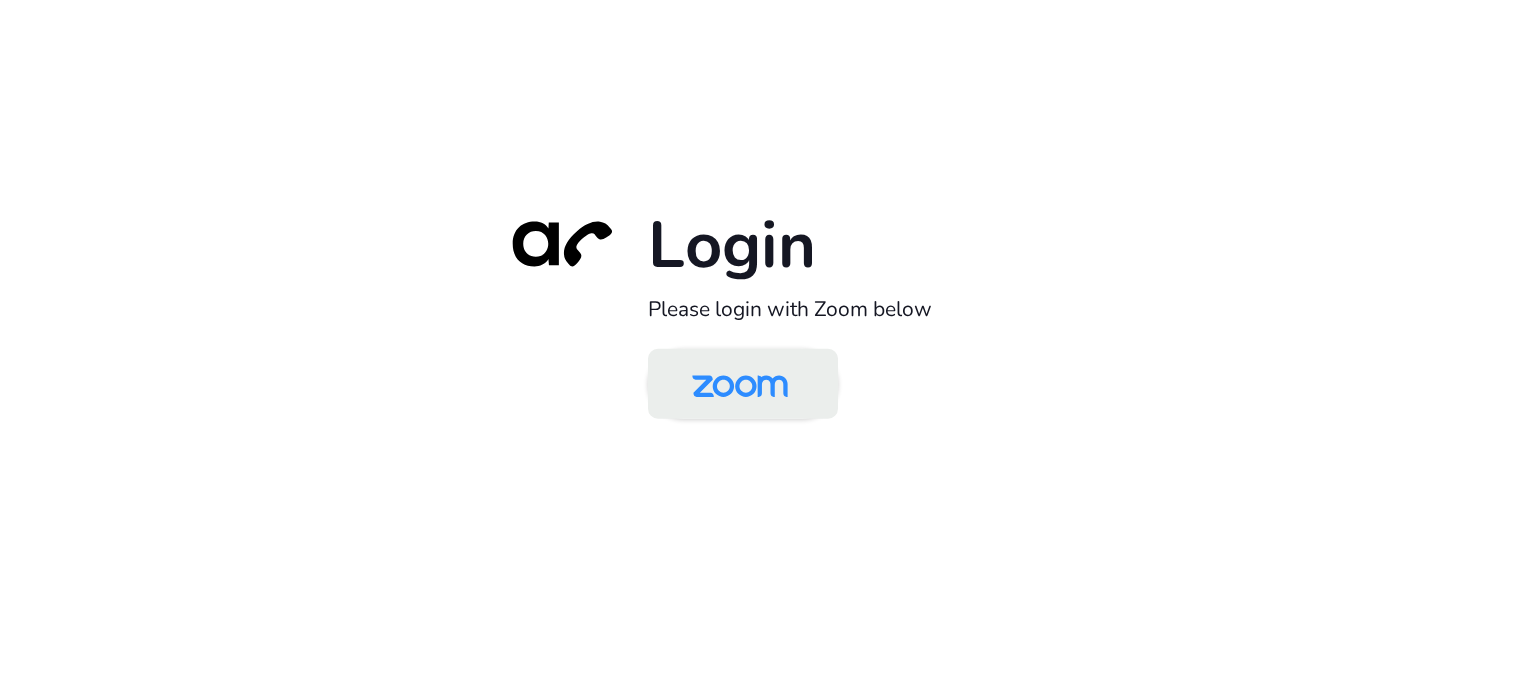 click at bounding box center (740, 385) 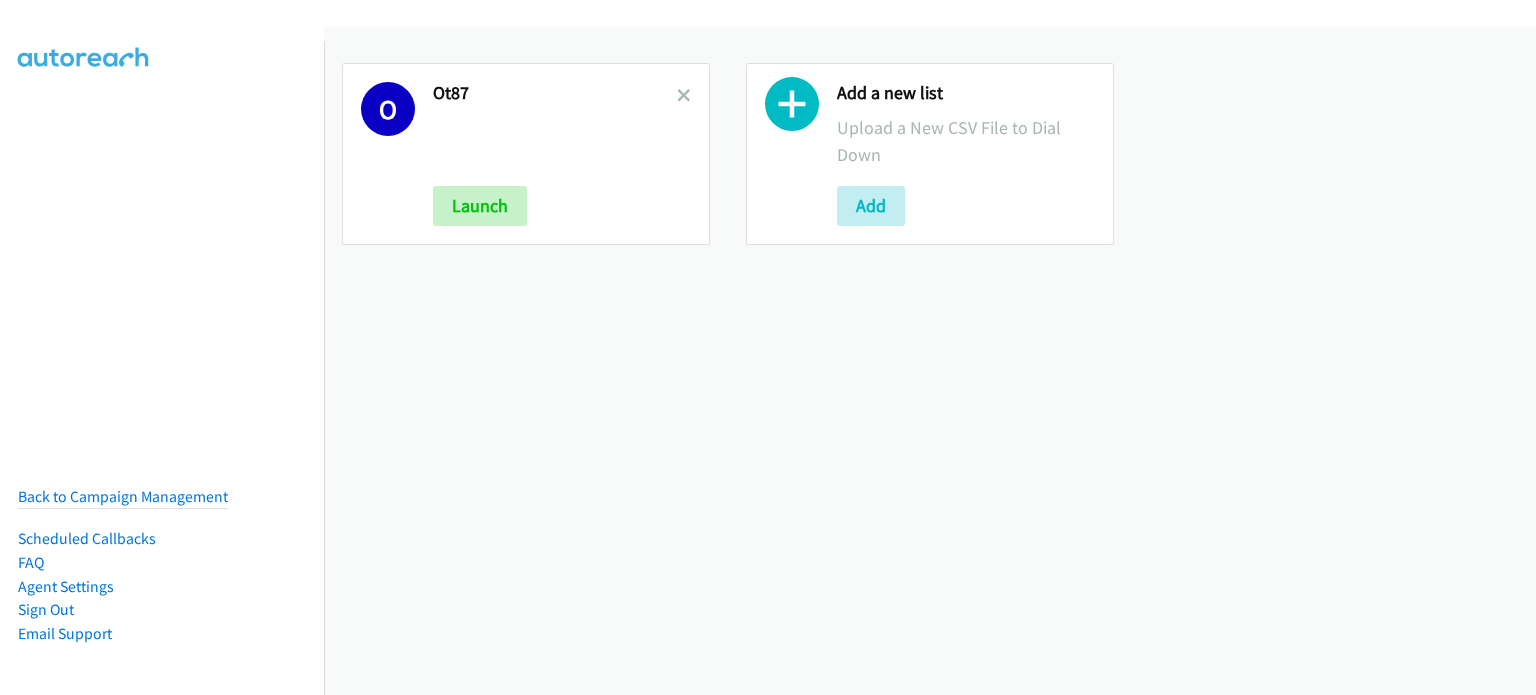 scroll, scrollTop: 0, scrollLeft: 0, axis: both 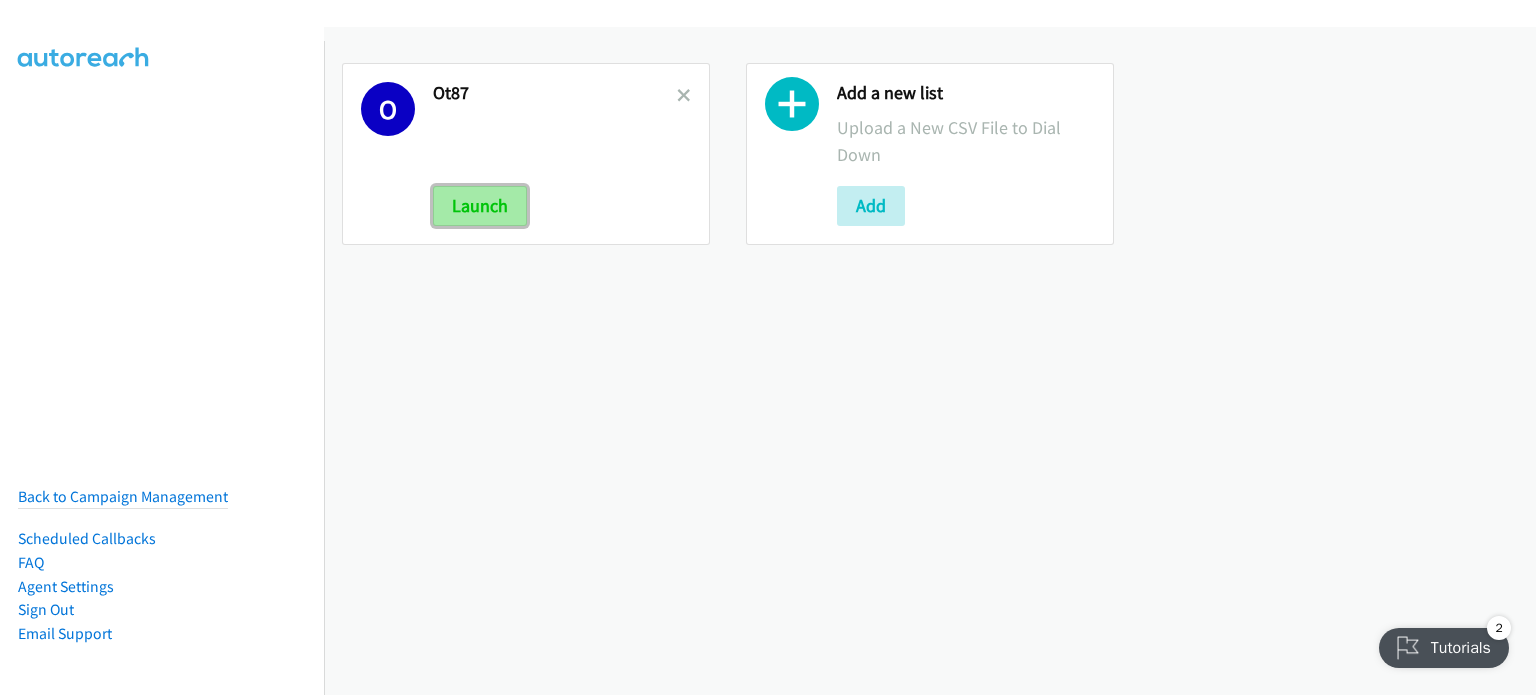 click on "Launch" at bounding box center [480, 206] 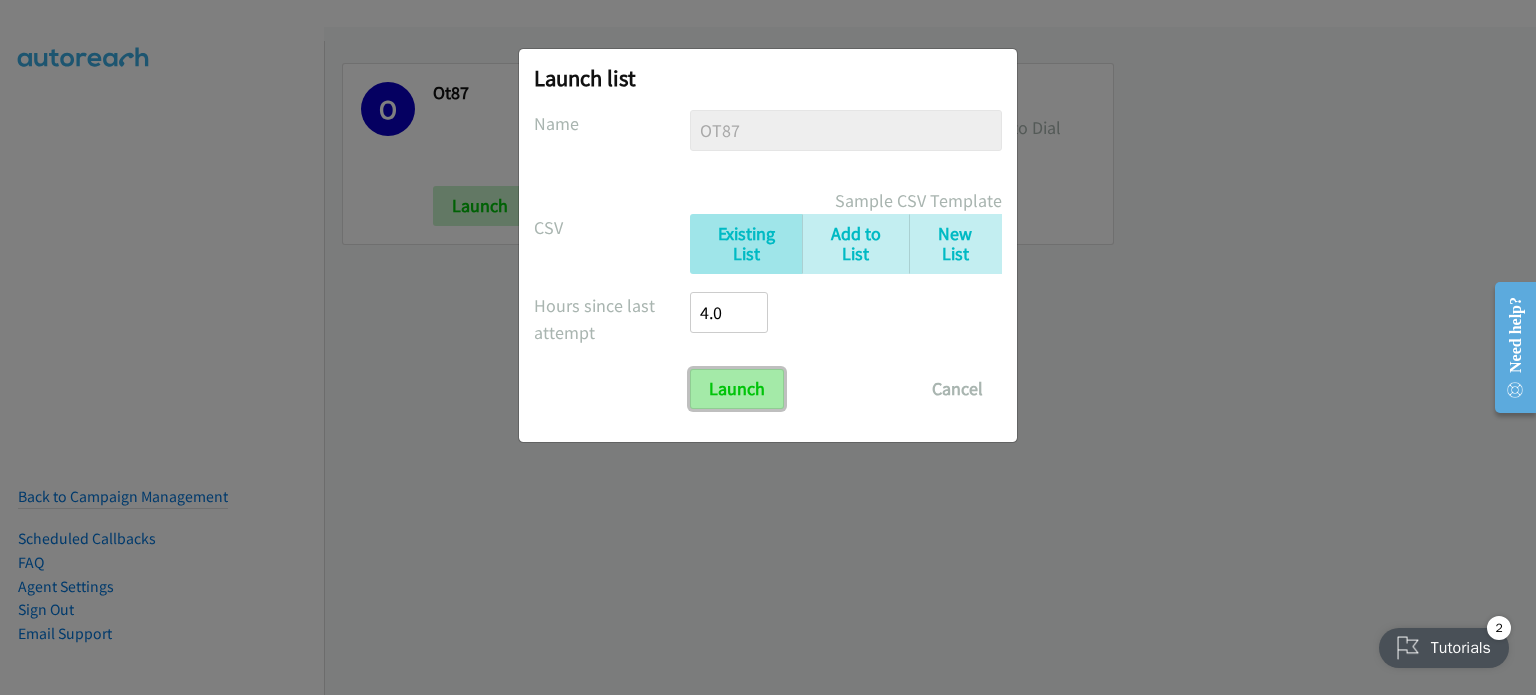 click on "Launch" at bounding box center [737, 389] 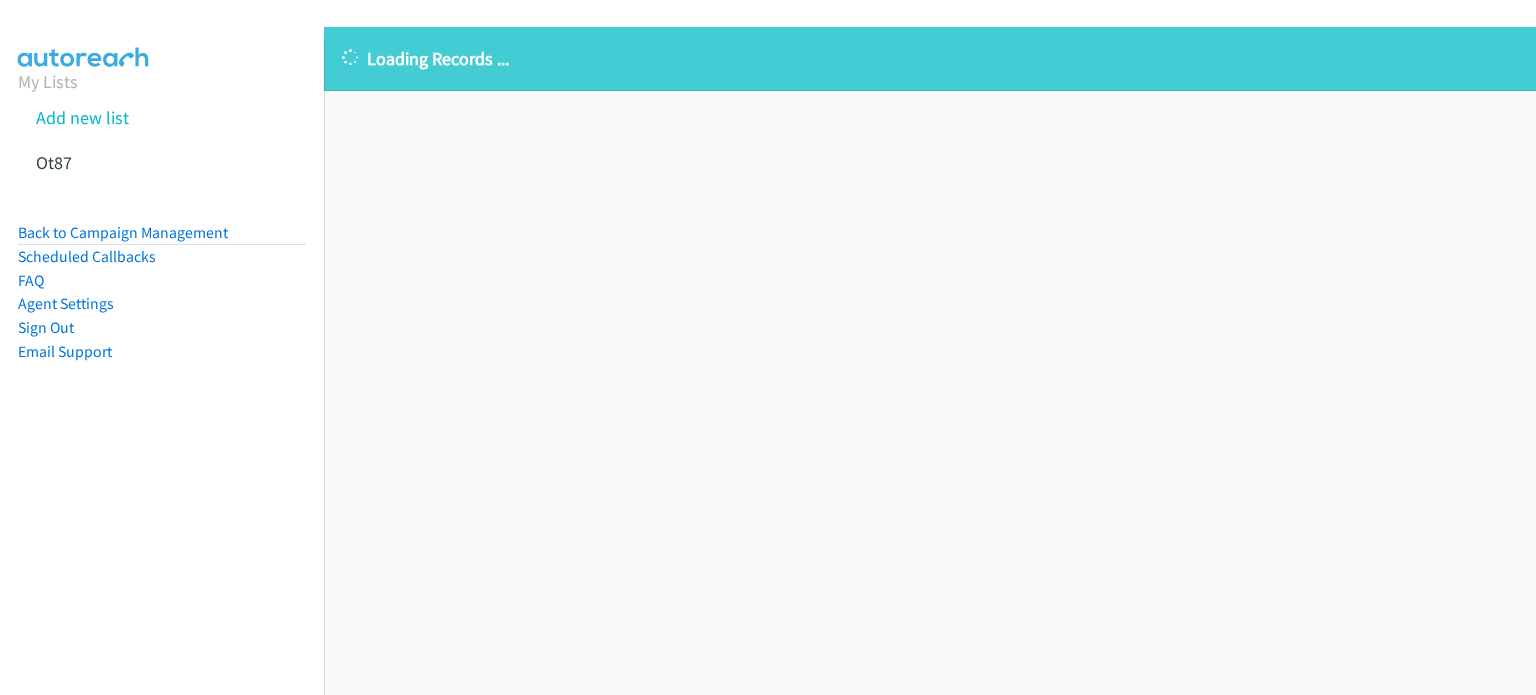 scroll, scrollTop: 0, scrollLeft: 0, axis: both 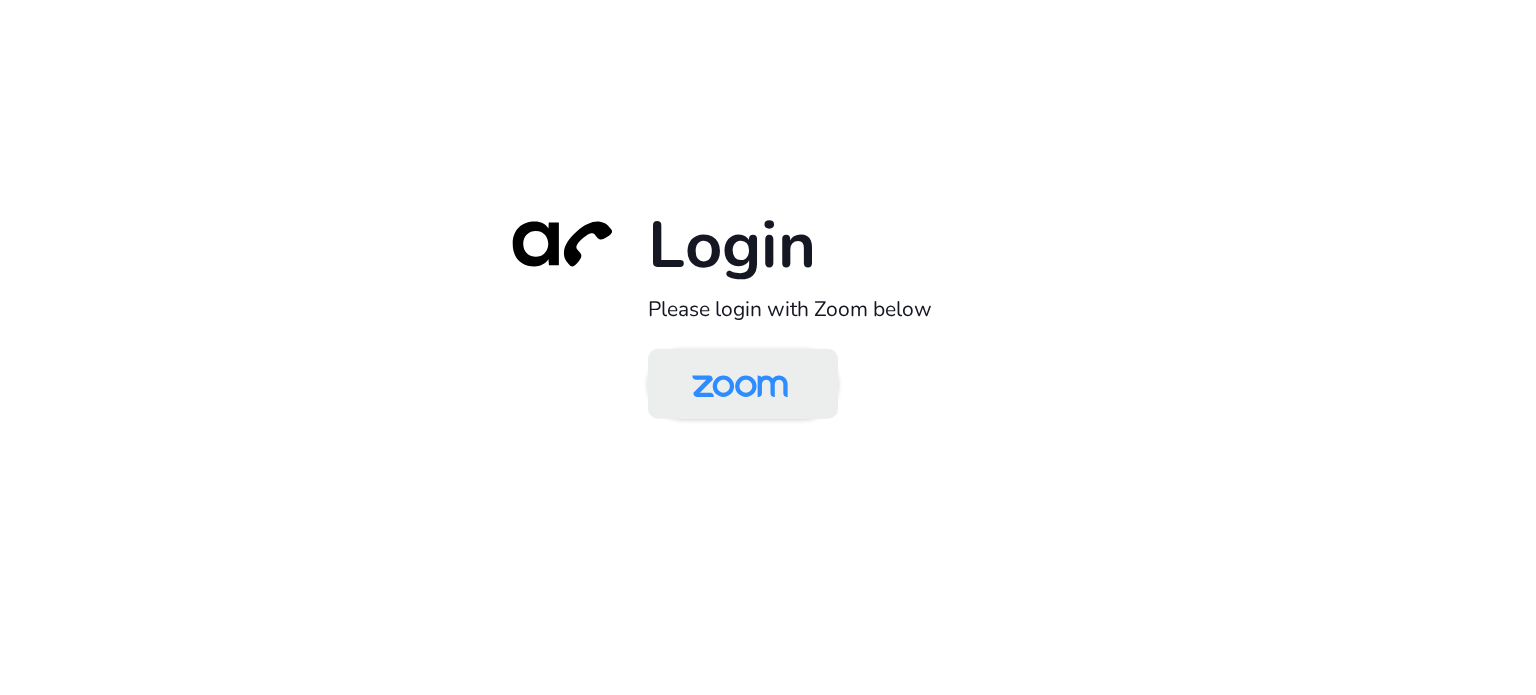 click at bounding box center [740, 385] 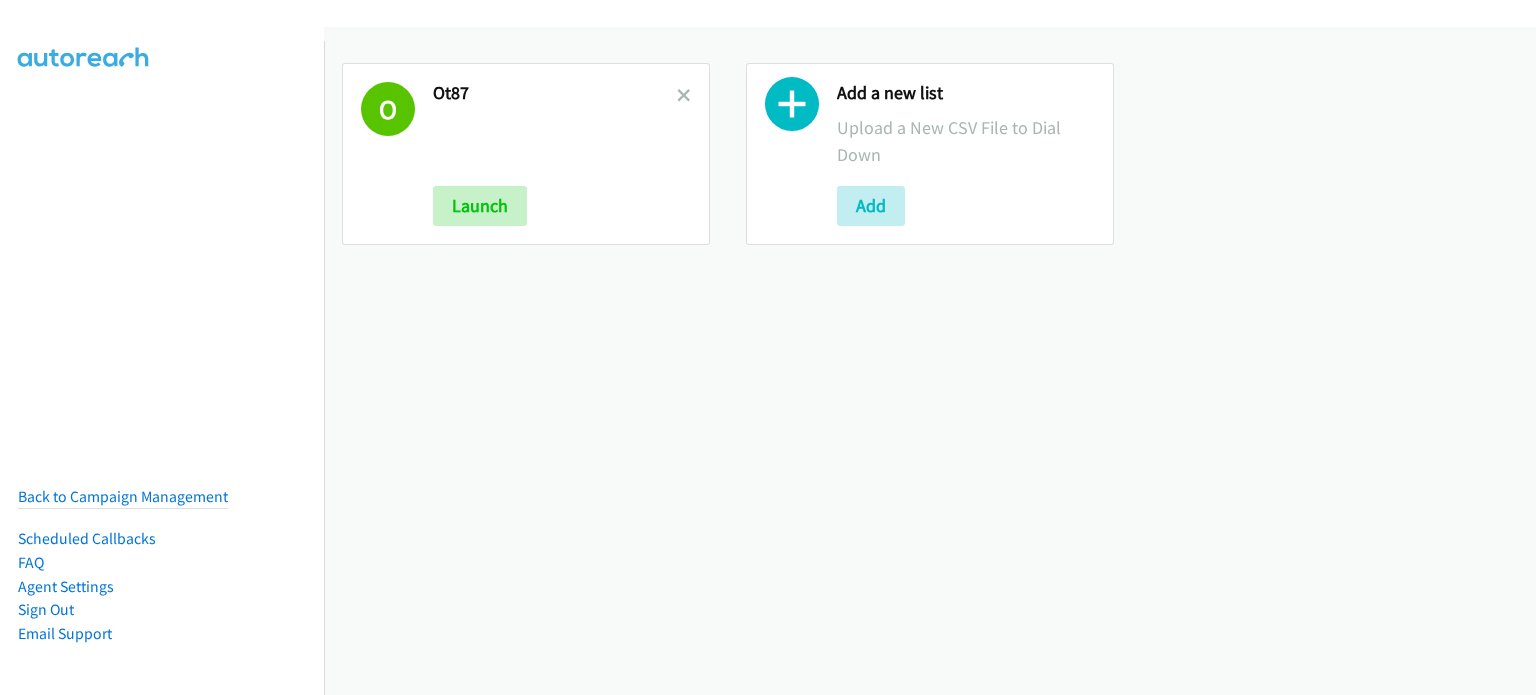 scroll, scrollTop: 0, scrollLeft: 0, axis: both 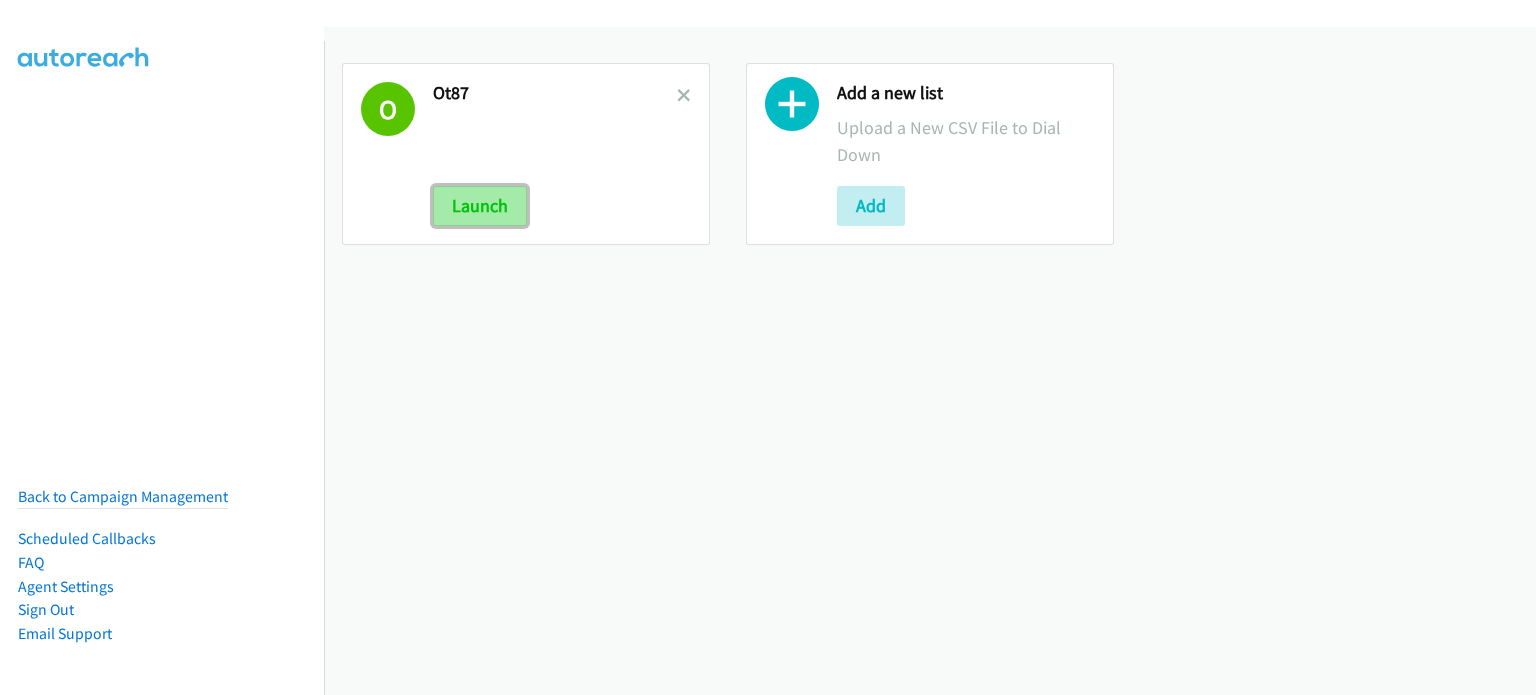 click on "Launch" at bounding box center (480, 206) 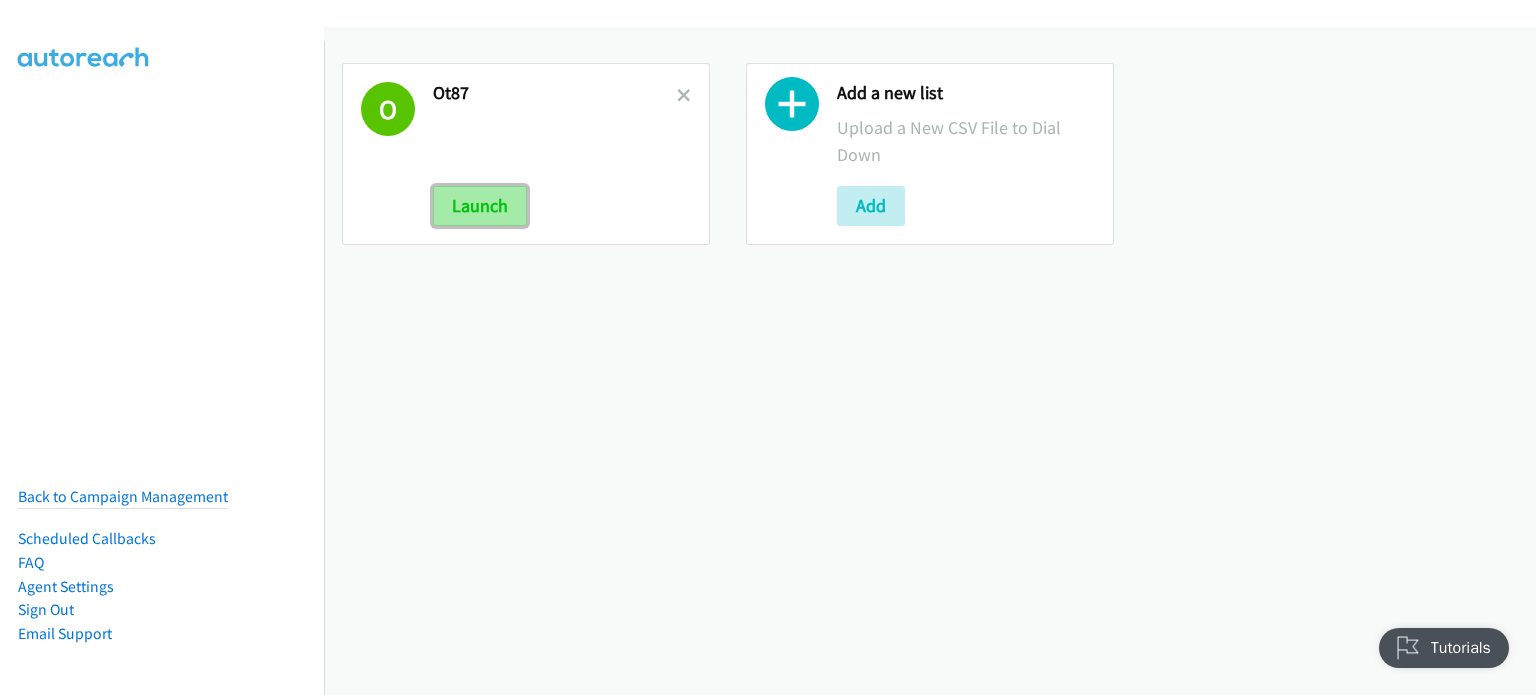 scroll, scrollTop: 0, scrollLeft: 0, axis: both 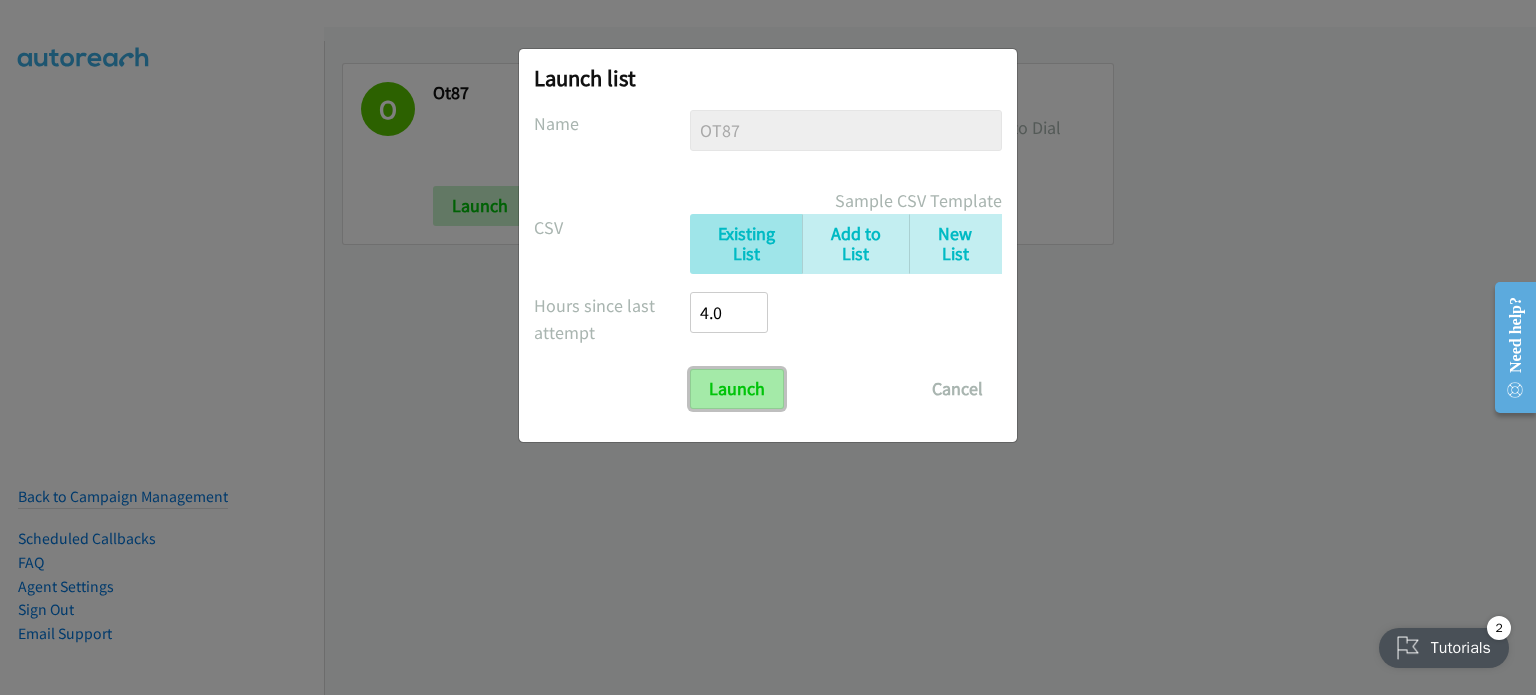 click on "Launch" at bounding box center [737, 389] 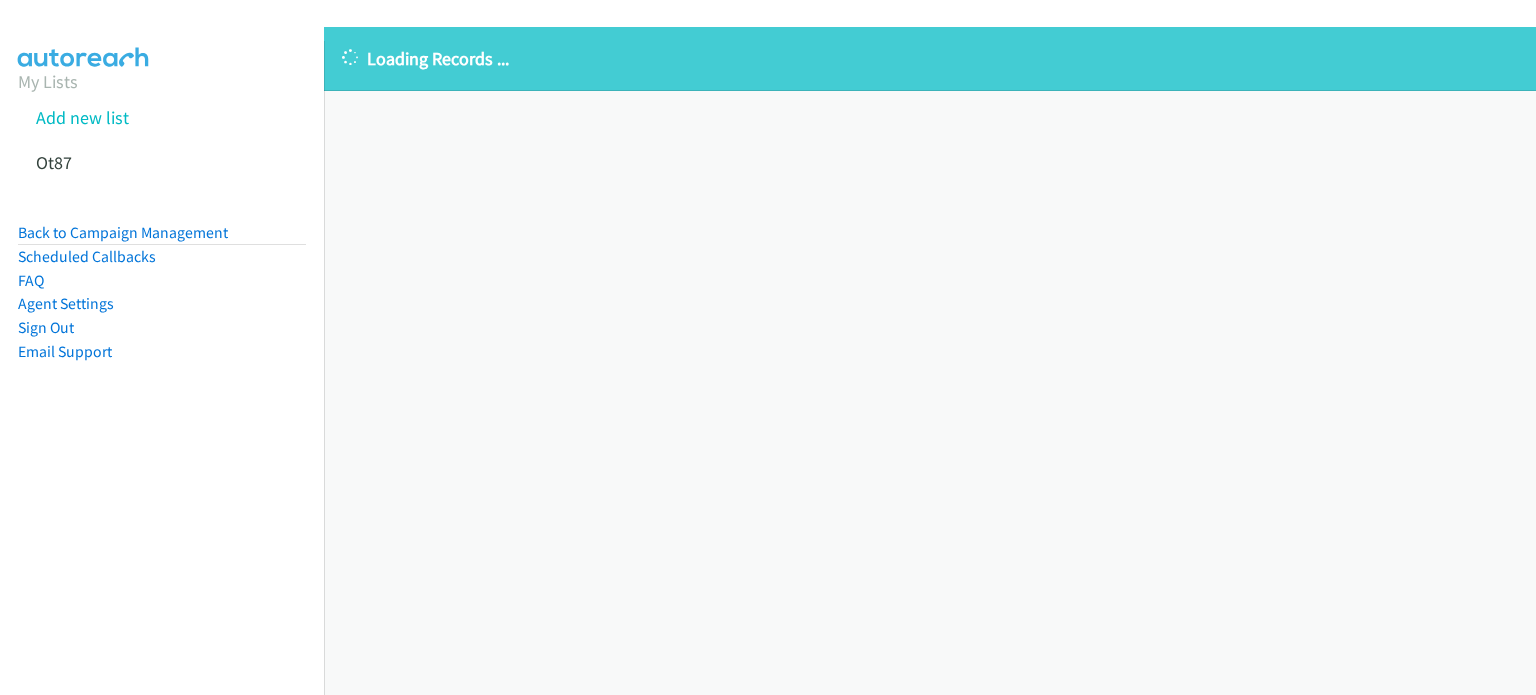 scroll, scrollTop: 0, scrollLeft: 0, axis: both 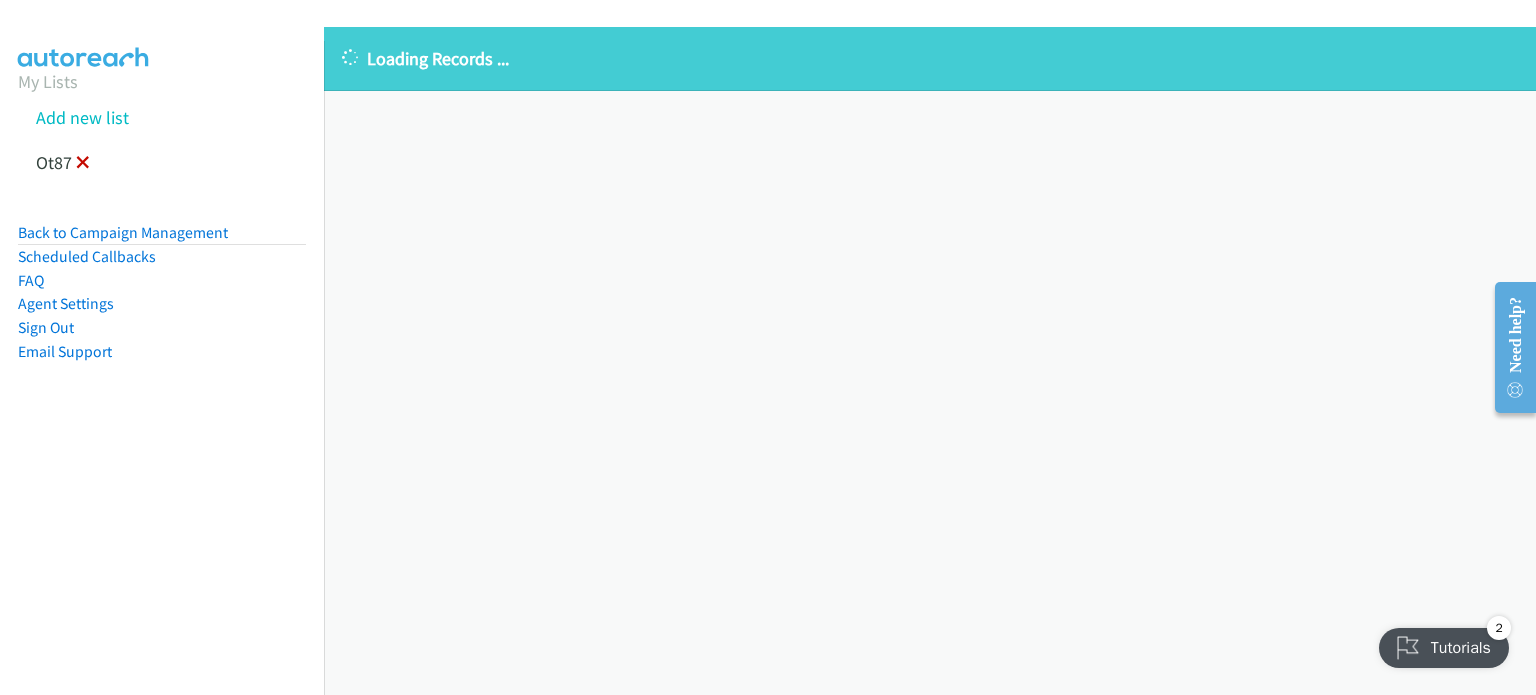 click at bounding box center (83, 164) 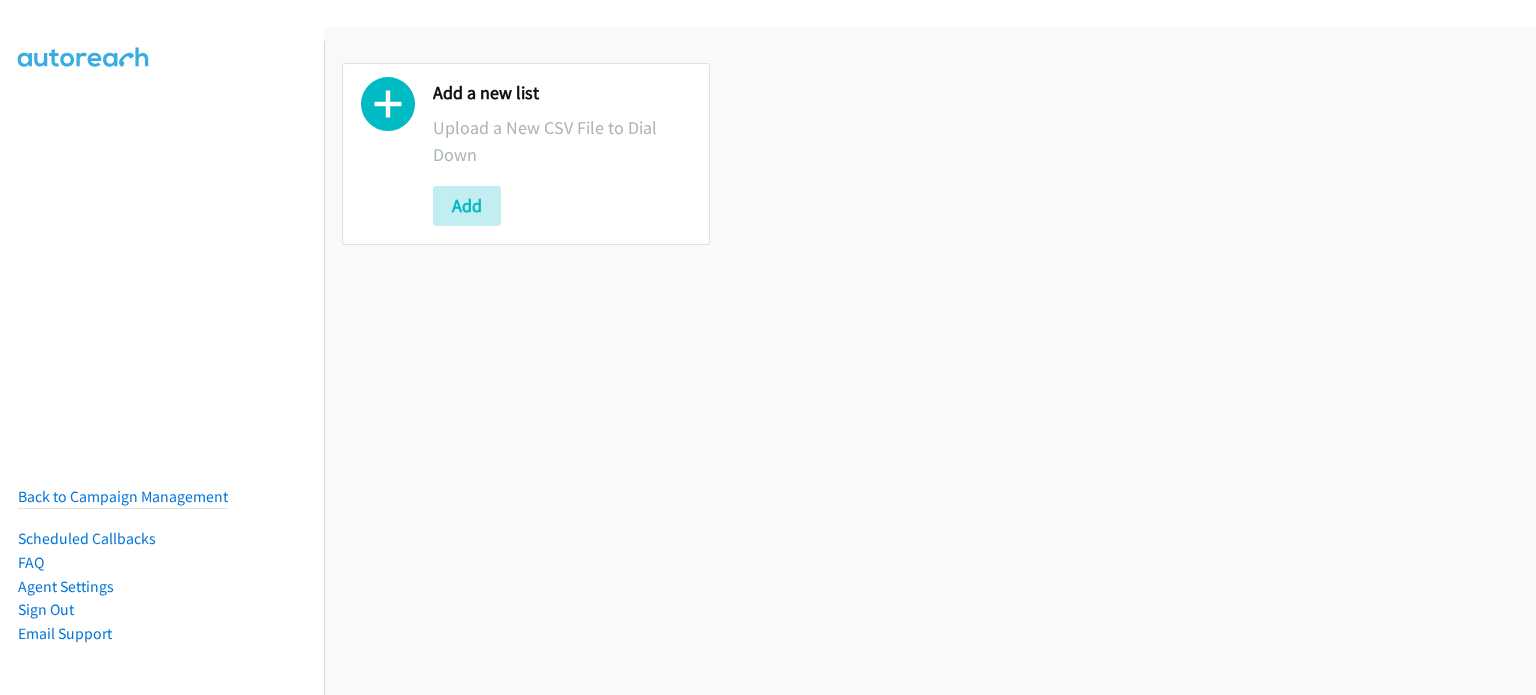 scroll, scrollTop: 0, scrollLeft: 0, axis: both 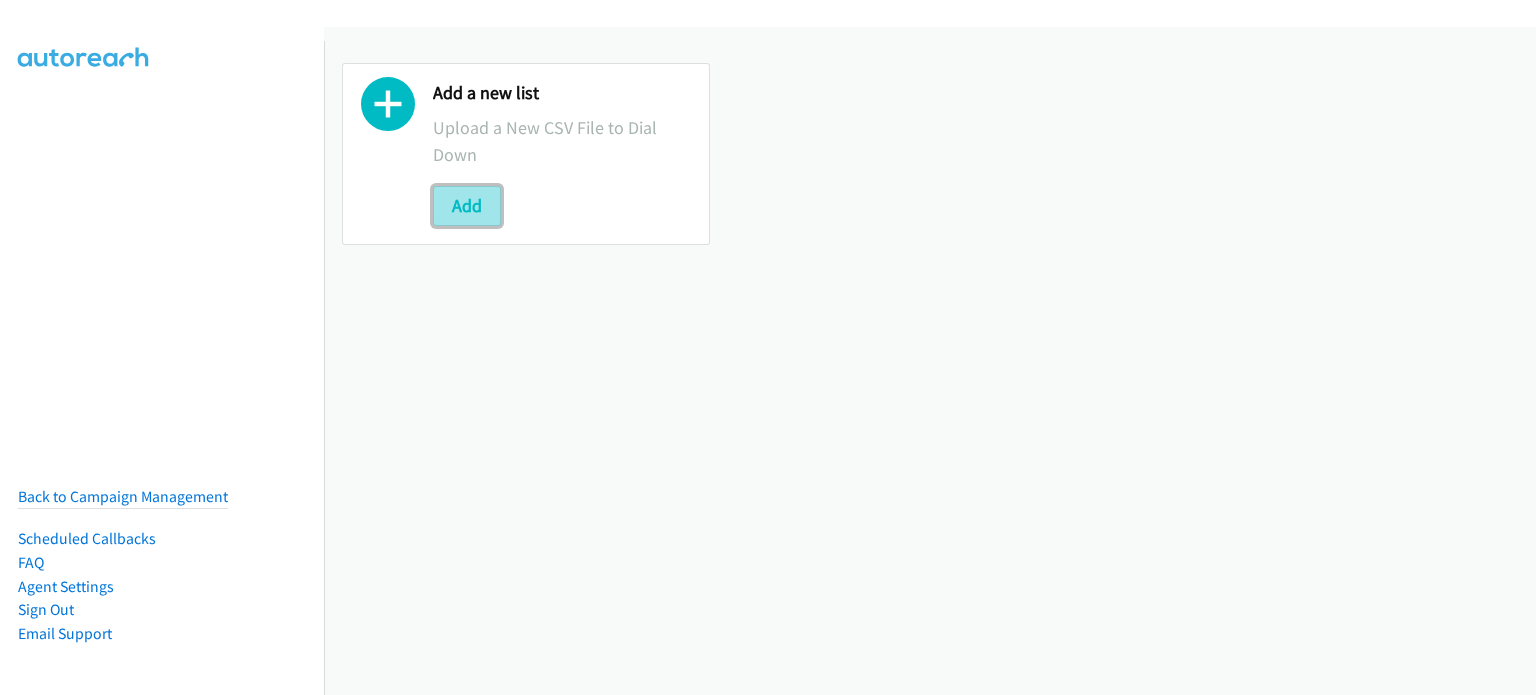 click on "Add" at bounding box center [467, 206] 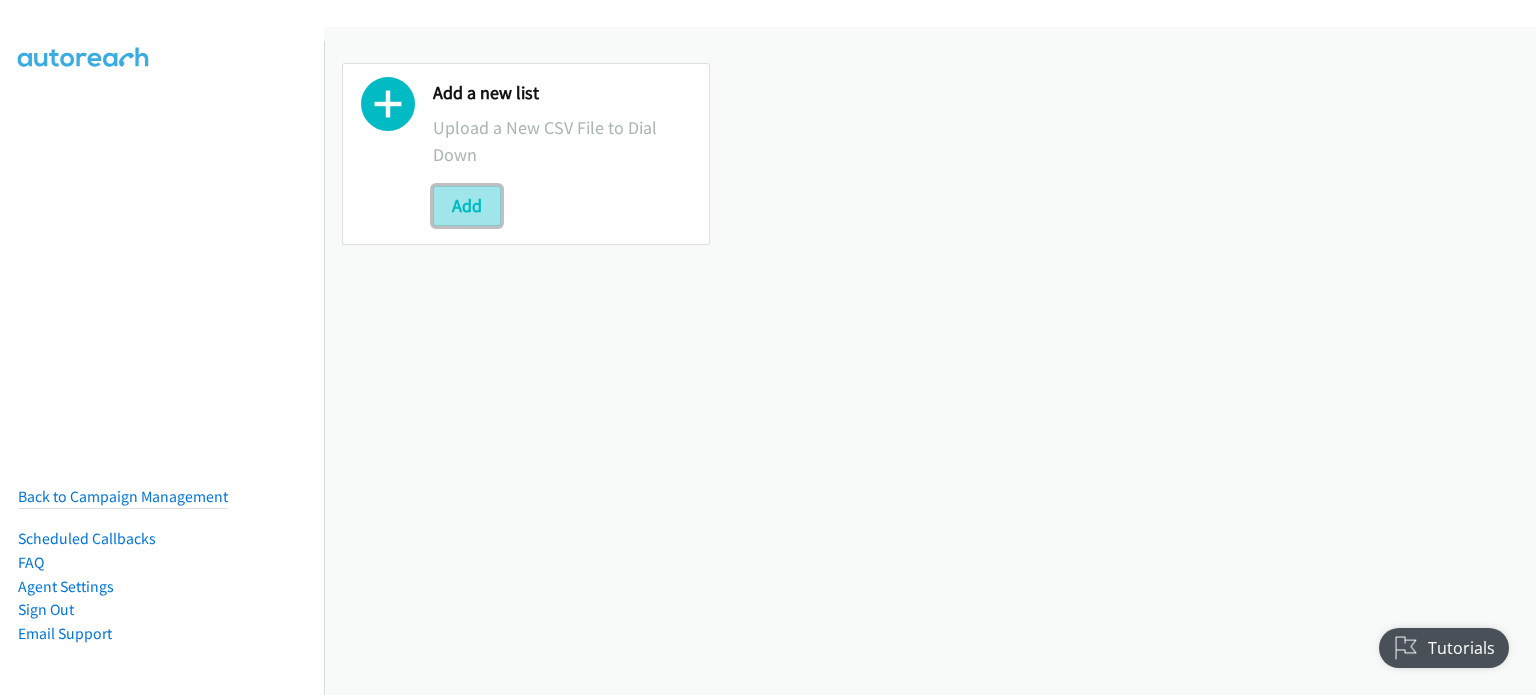 scroll, scrollTop: 0, scrollLeft: 0, axis: both 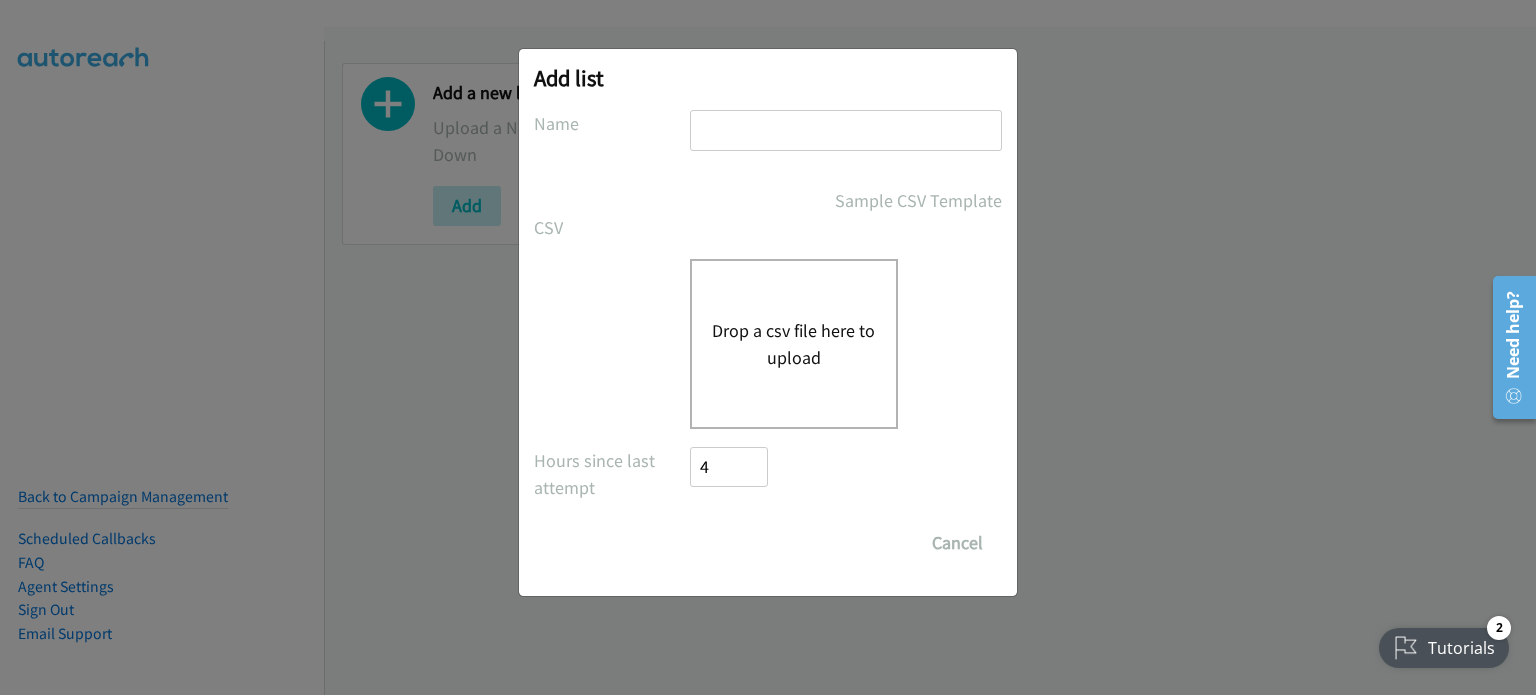 click on "Drop a csv file here to upload" at bounding box center [794, 344] 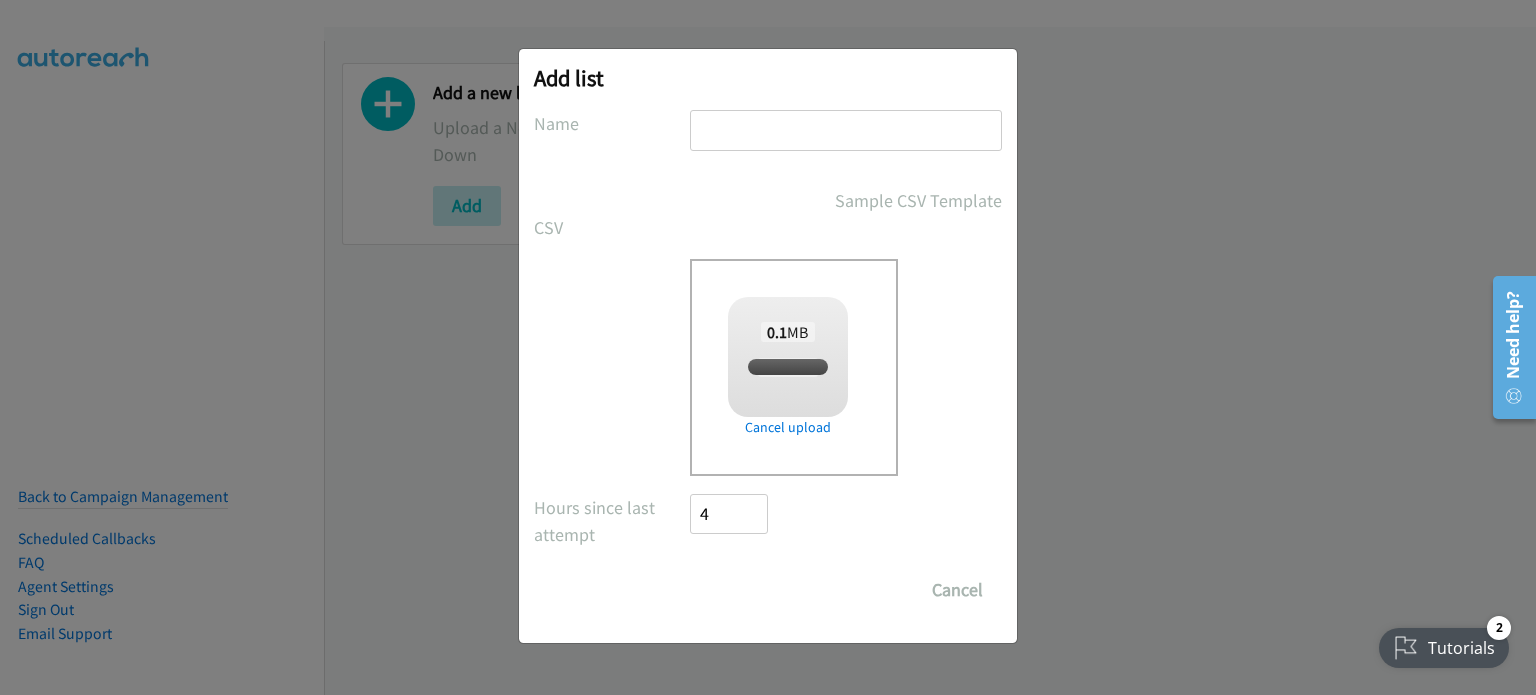 checkbox on "true" 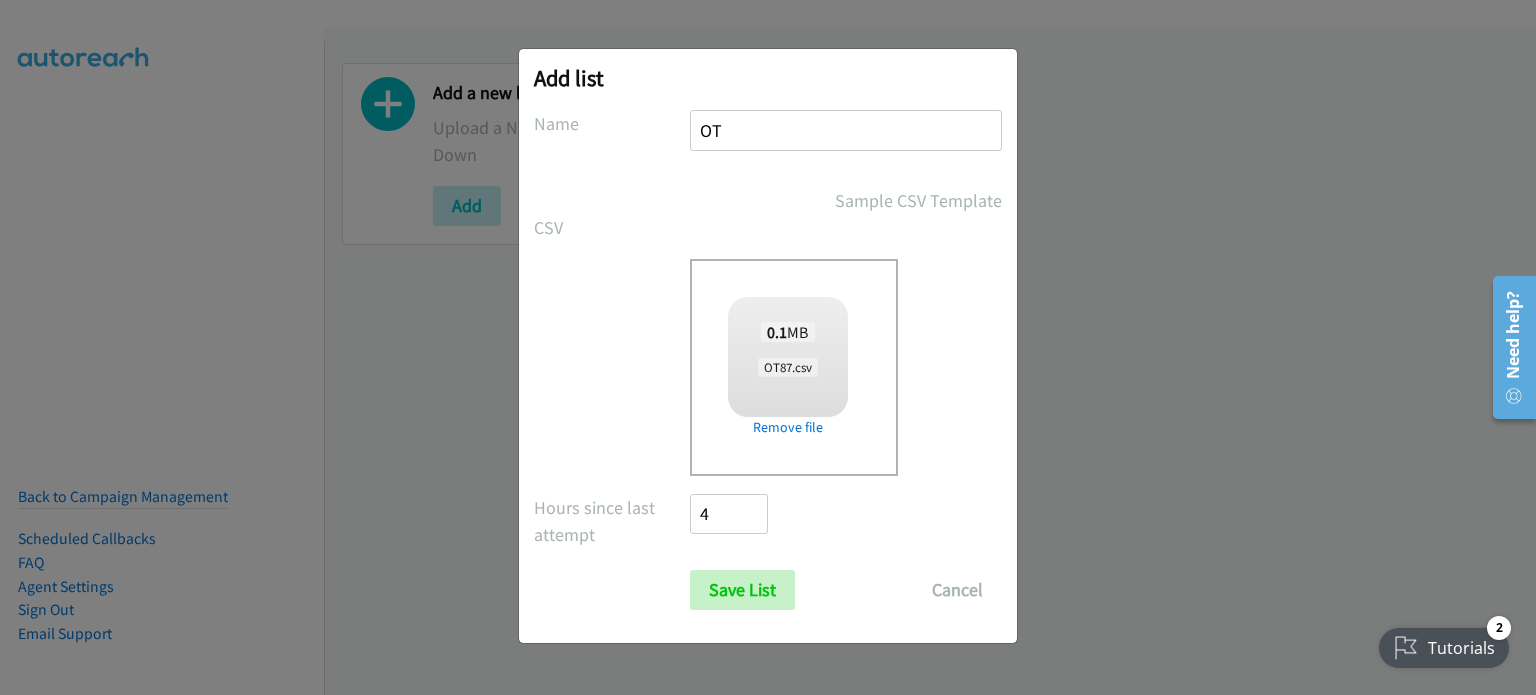 type on "OT87" 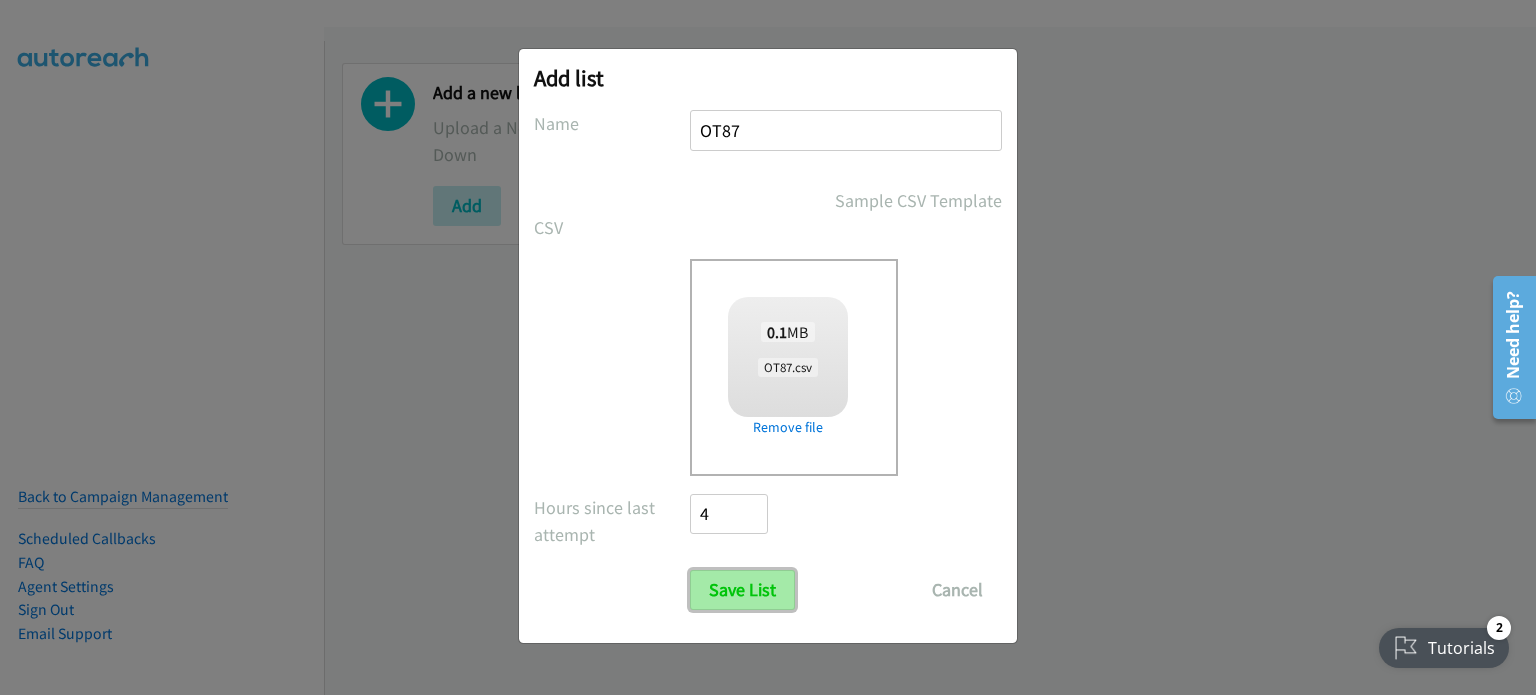 click on "Save List" at bounding box center (742, 590) 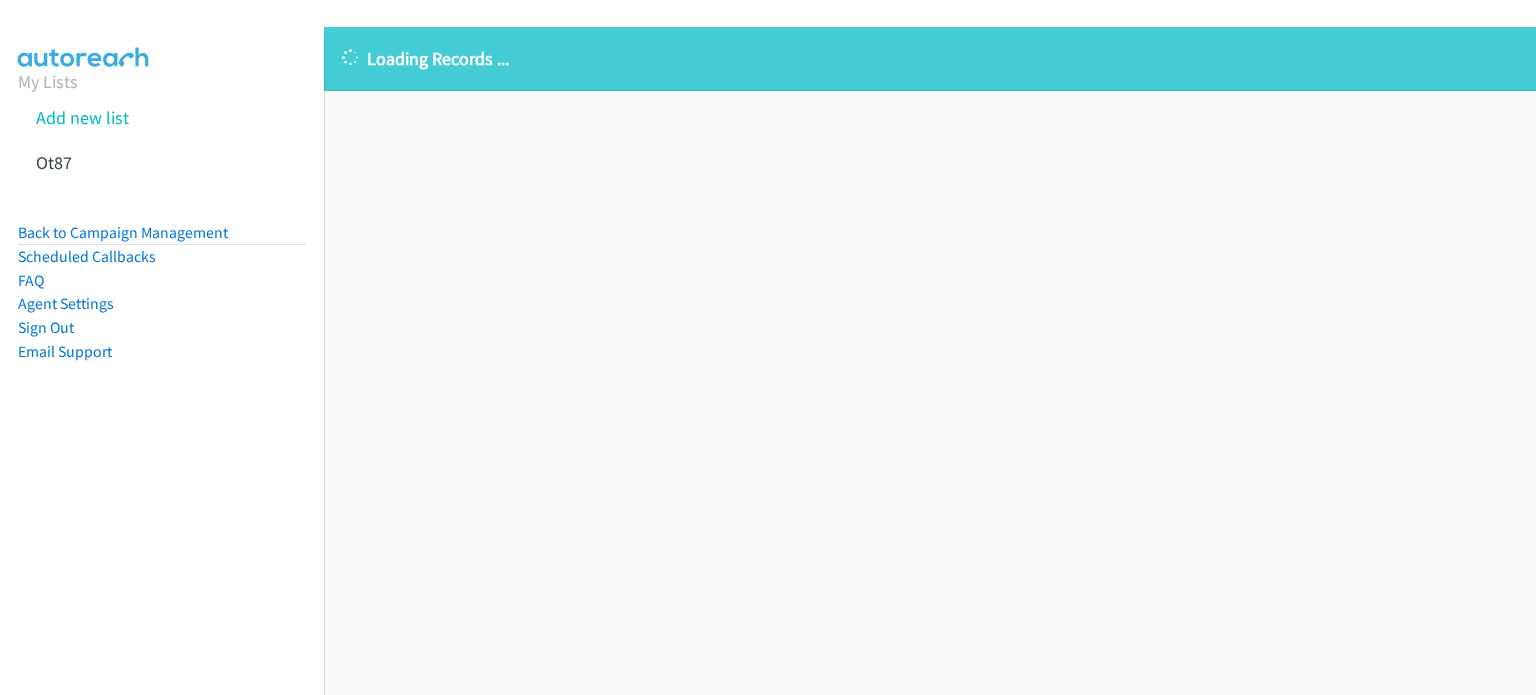 scroll, scrollTop: 0, scrollLeft: 0, axis: both 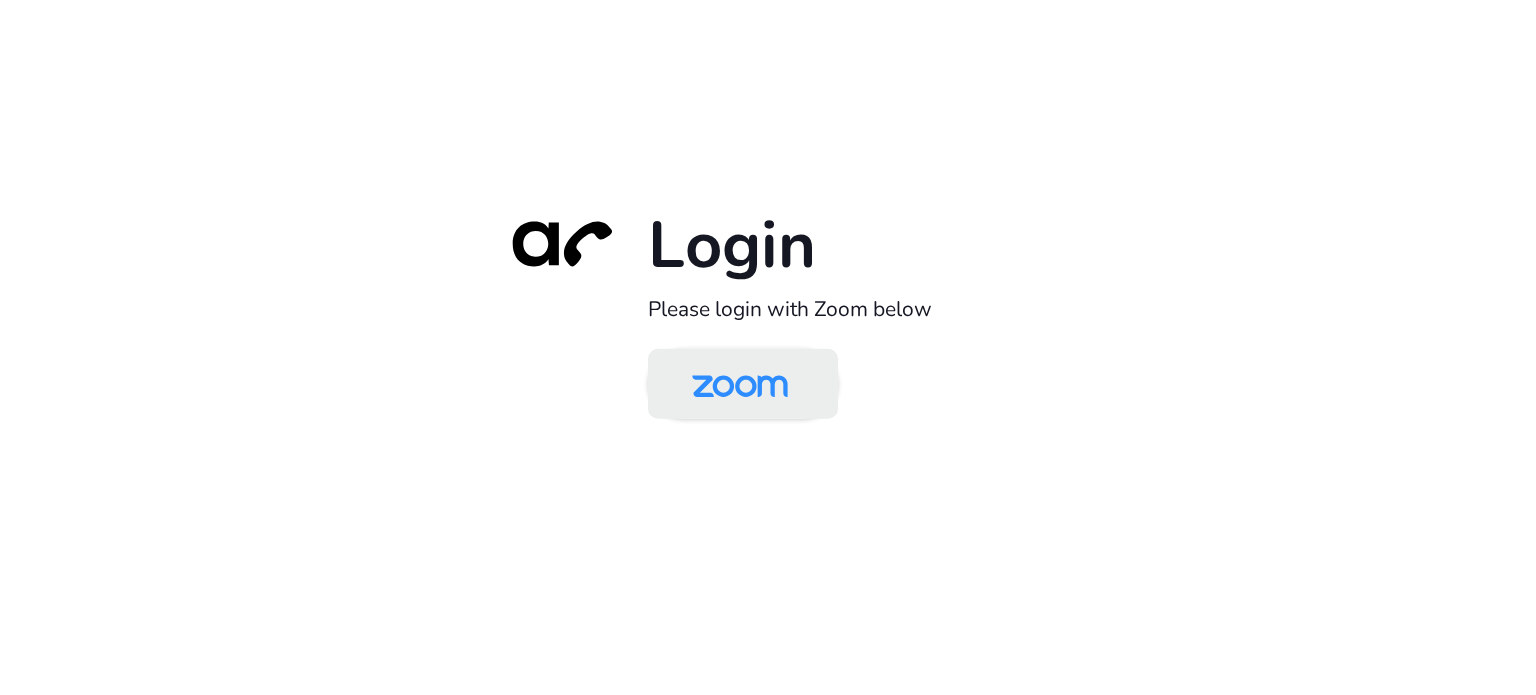 click at bounding box center (740, 385) 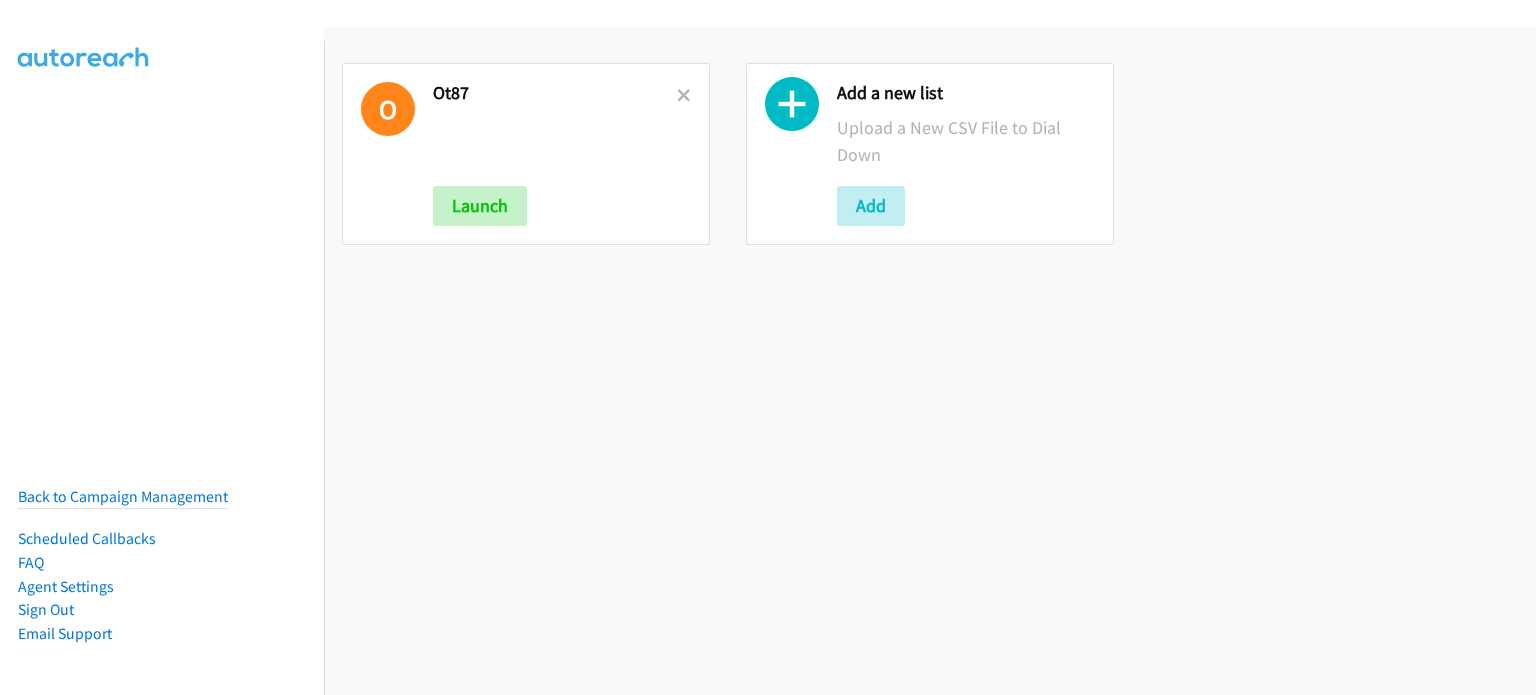 scroll, scrollTop: 0, scrollLeft: 0, axis: both 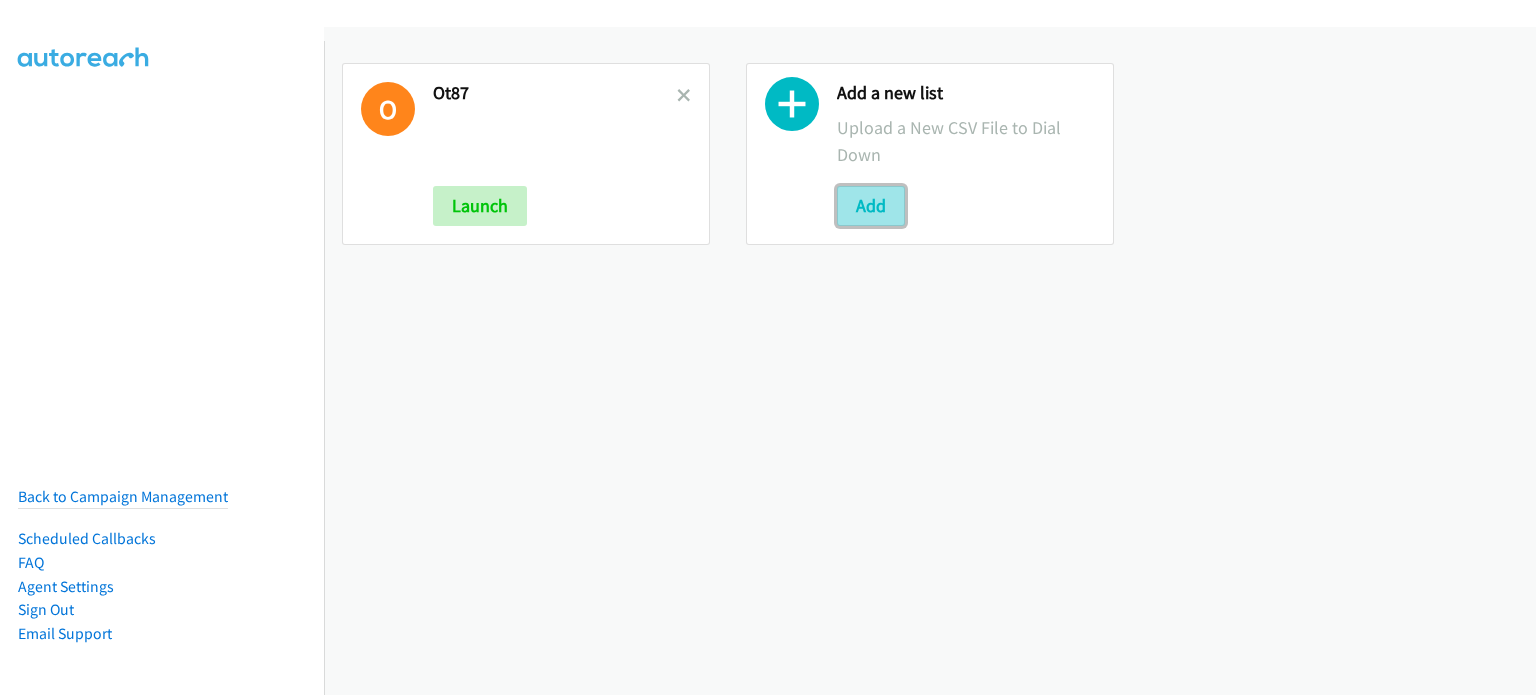click on "Add" at bounding box center [871, 206] 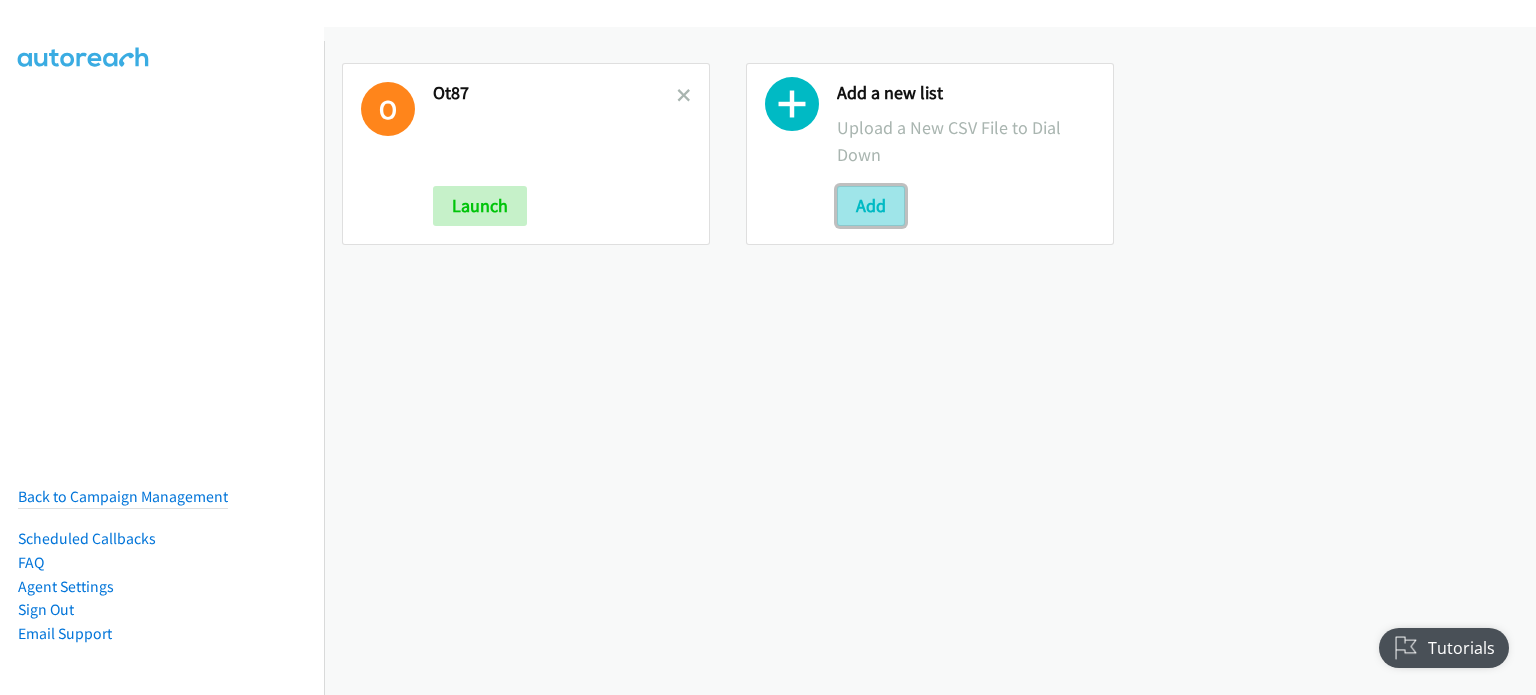 scroll, scrollTop: 0, scrollLeft: 0, axis: both 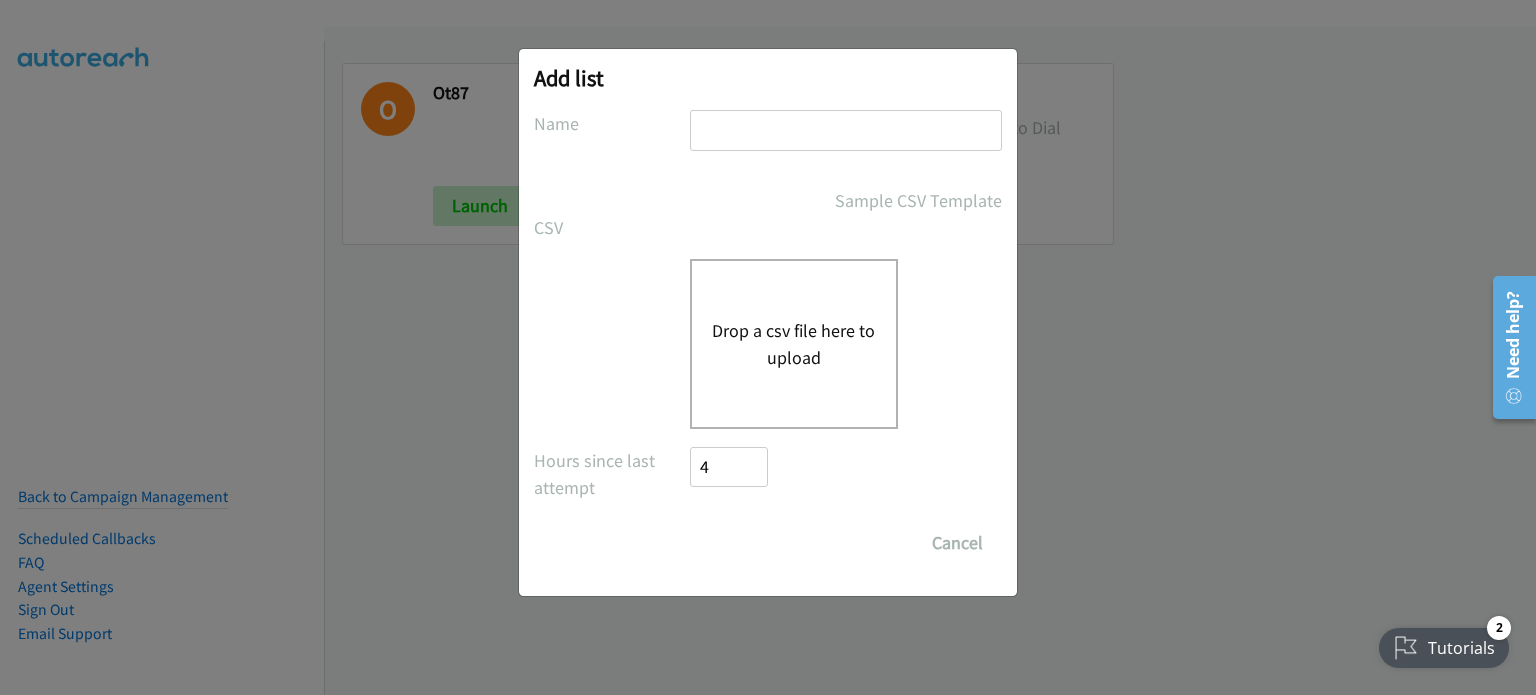 click on "Drop a csv file here to upload" at bounding box center [794, 344] 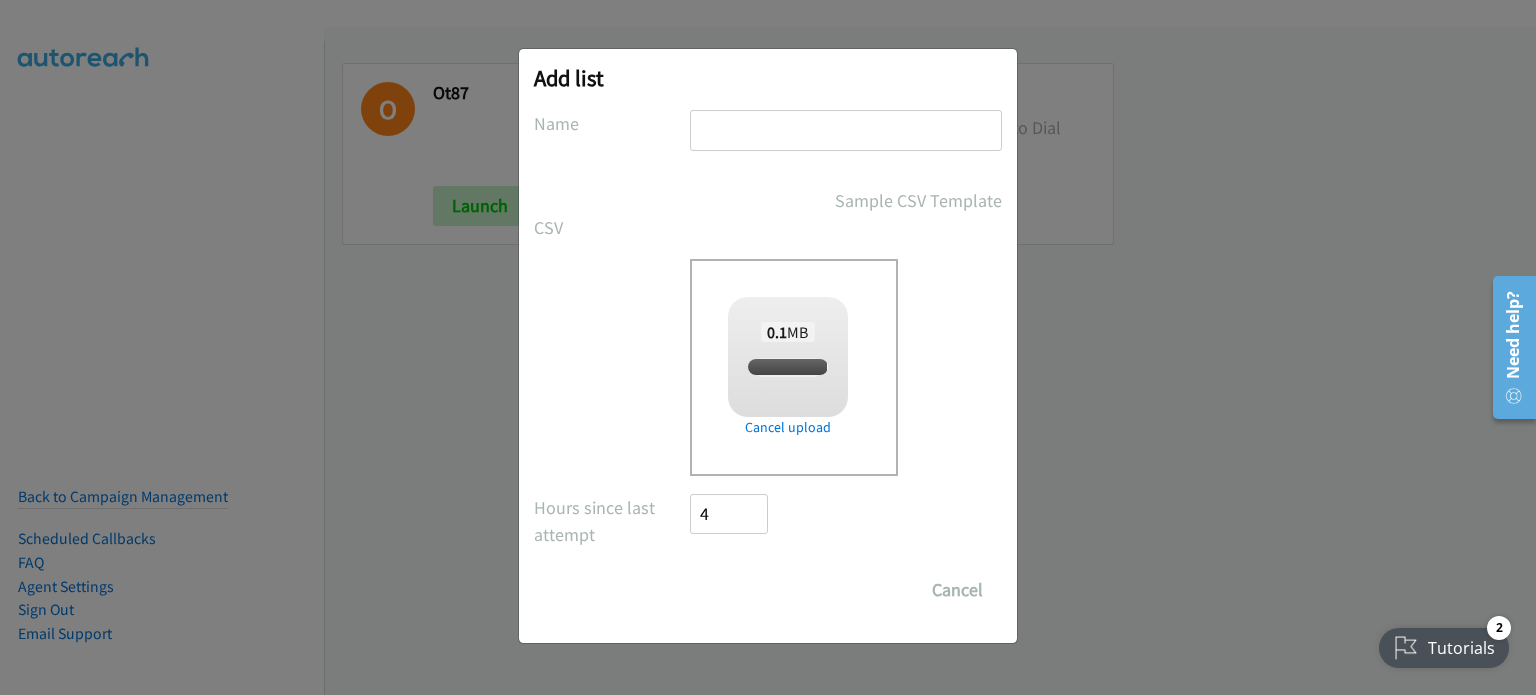 click at bounding box center (846, 130) 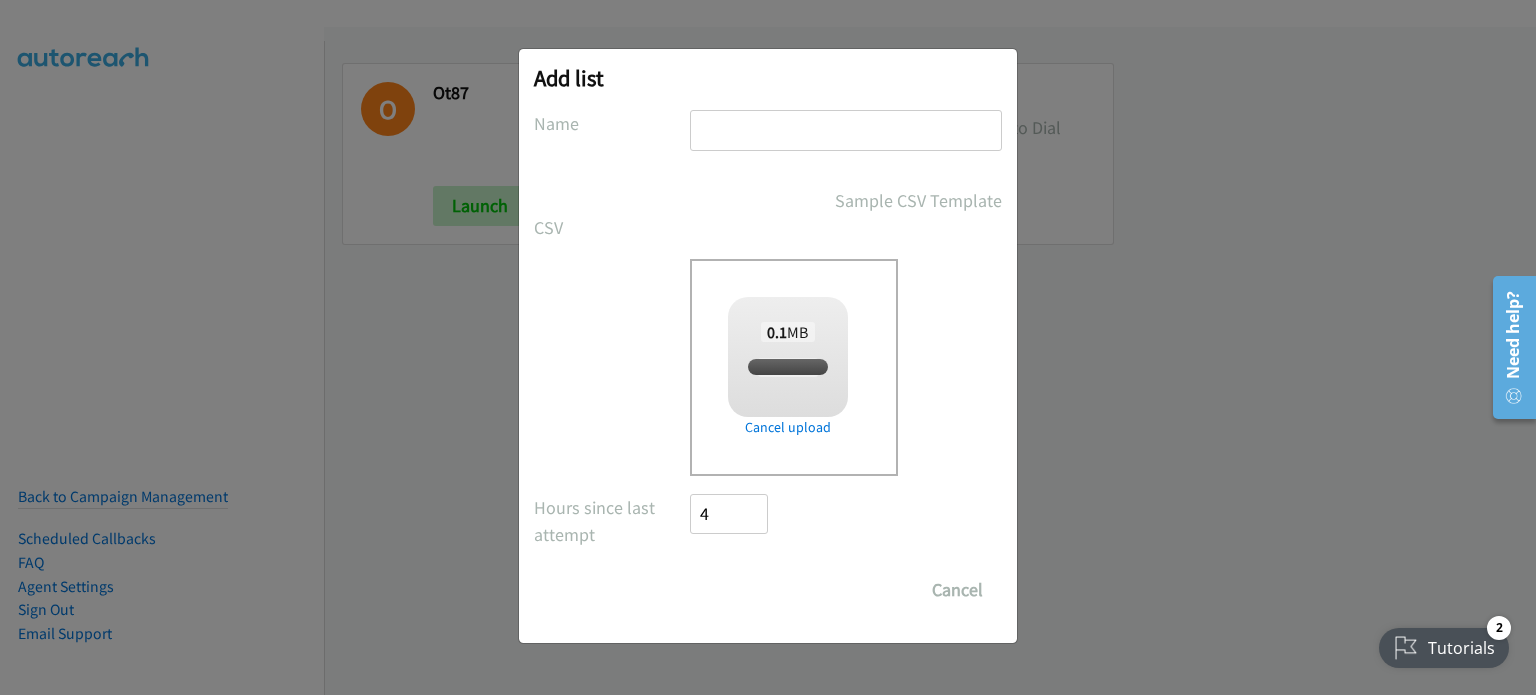 checkbox on "true" 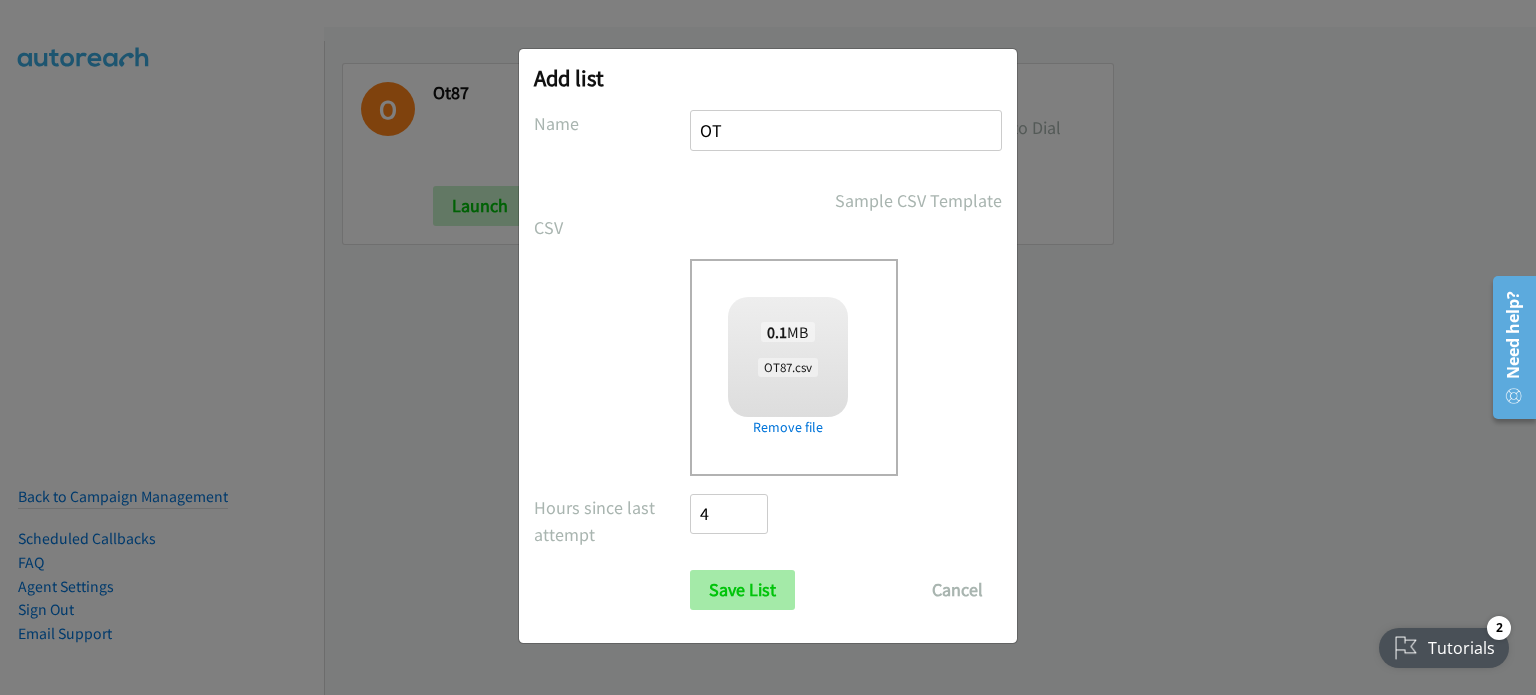 type on "OT" 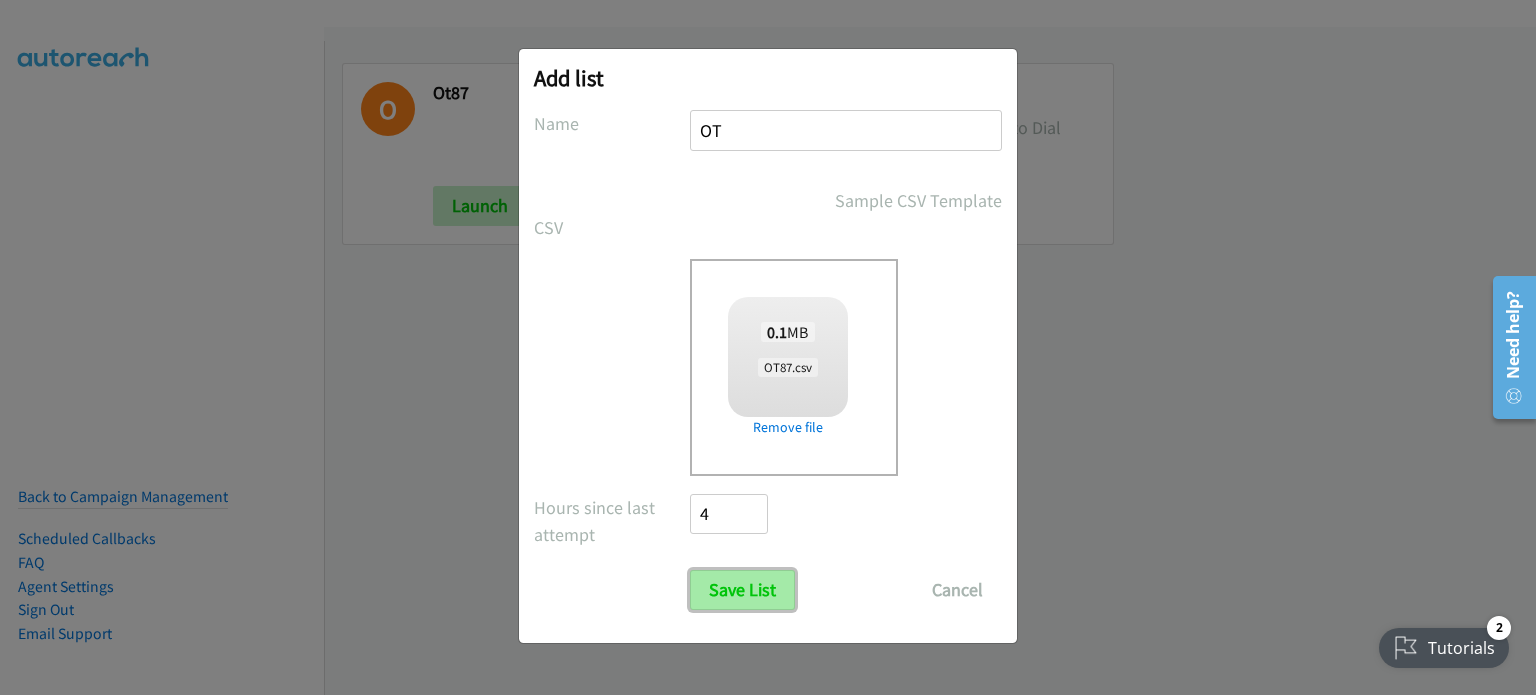 click on "Save List" at bounding box center (742, 590) 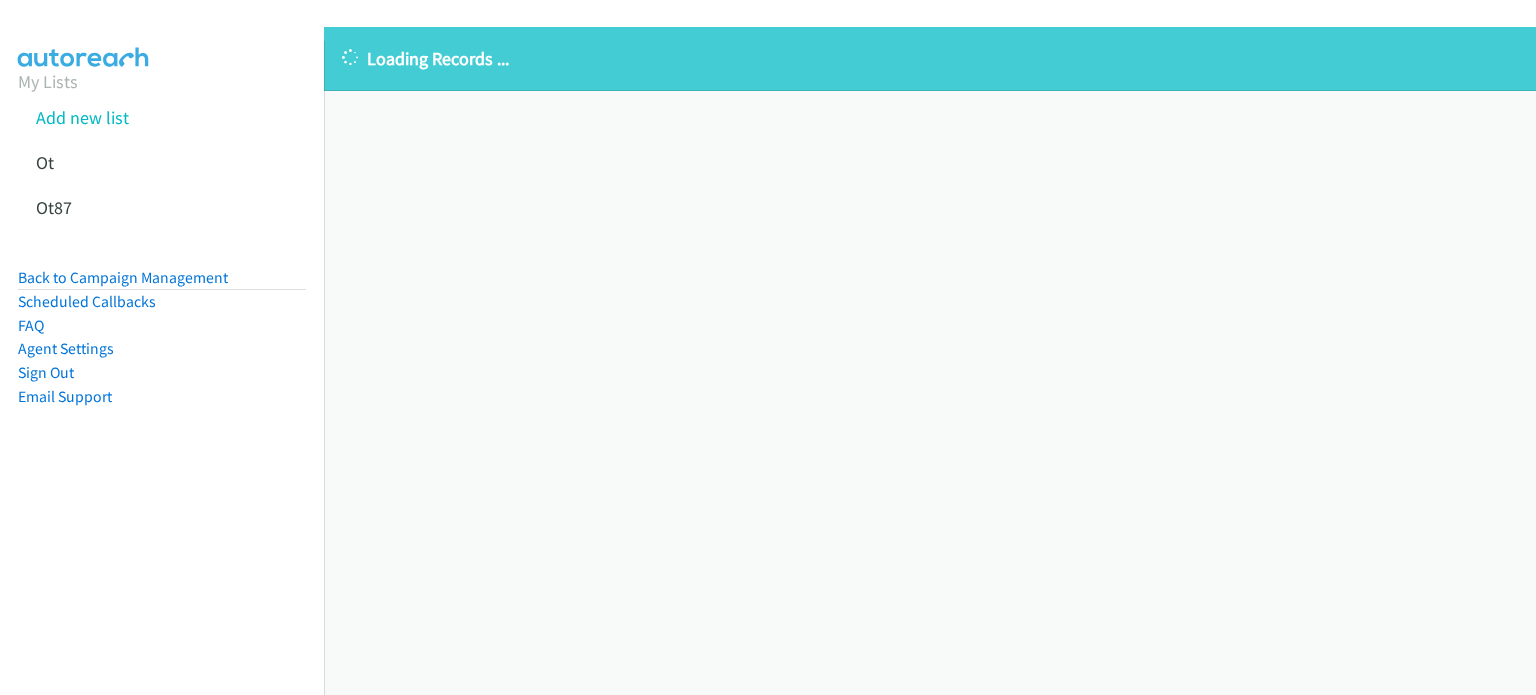 scroll, scrollTop: 0, scrollLeft: 0, axis: both 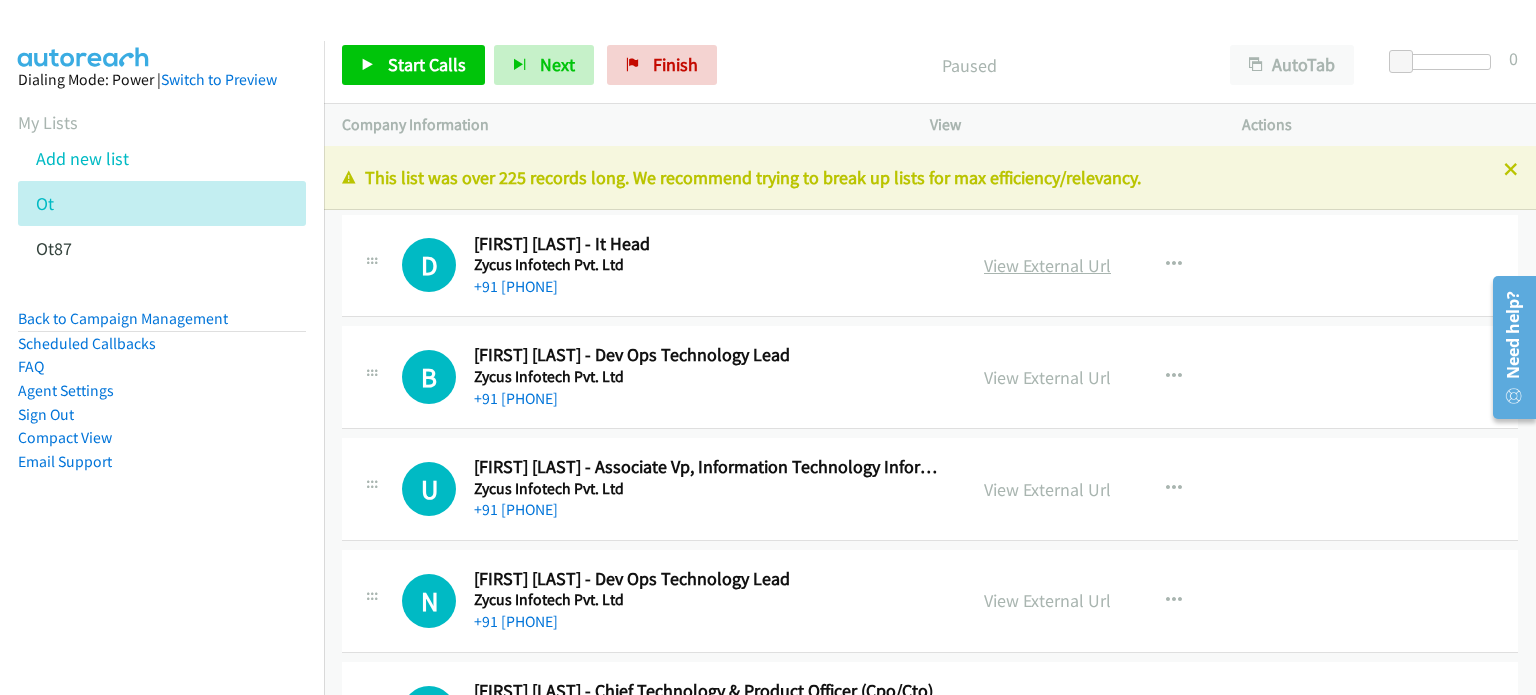click on "View External Url" at bounding box center (1047, 265) 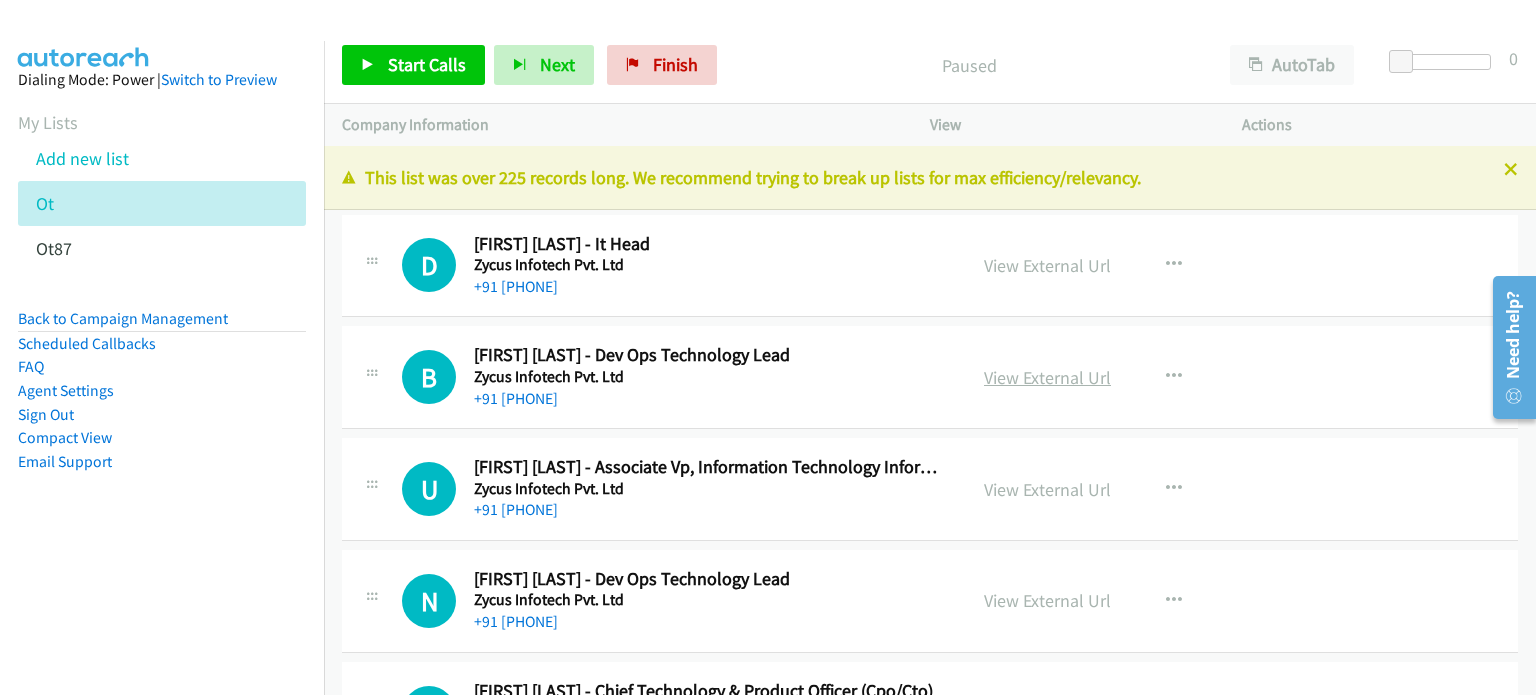 click on "View External Url" at bounding box center (1047, 377) 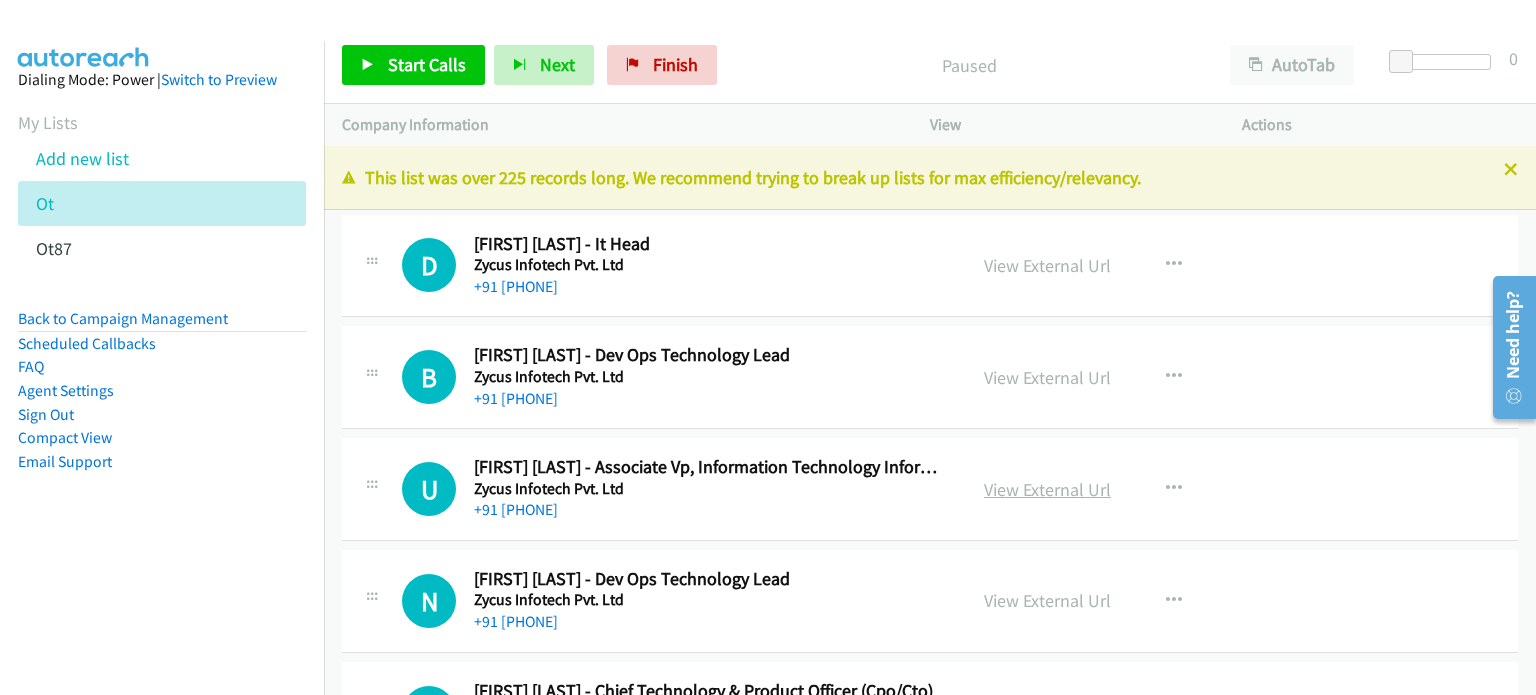 click on "View External Url" at bounding box center (1047, 489) 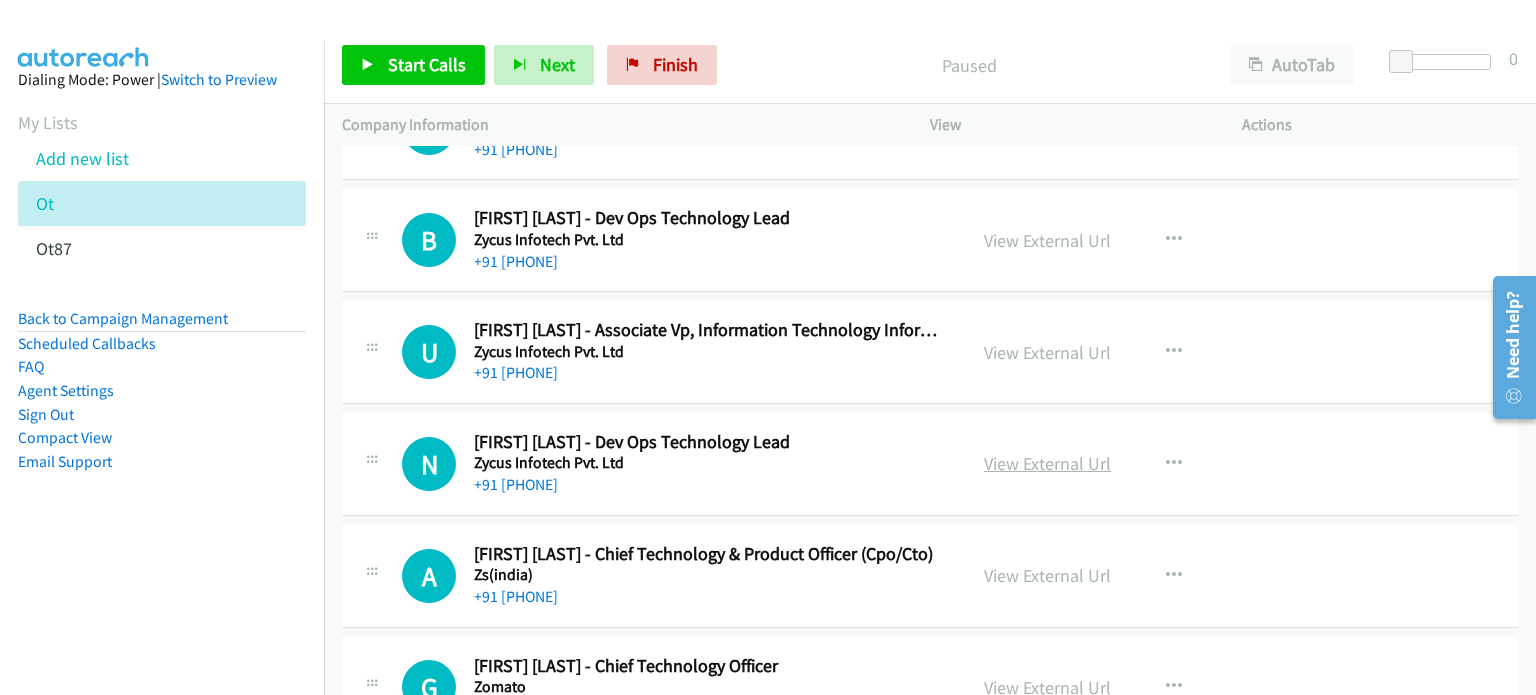 scroll, scrollTop: 160, scrollLeft: 0, axis: vertical 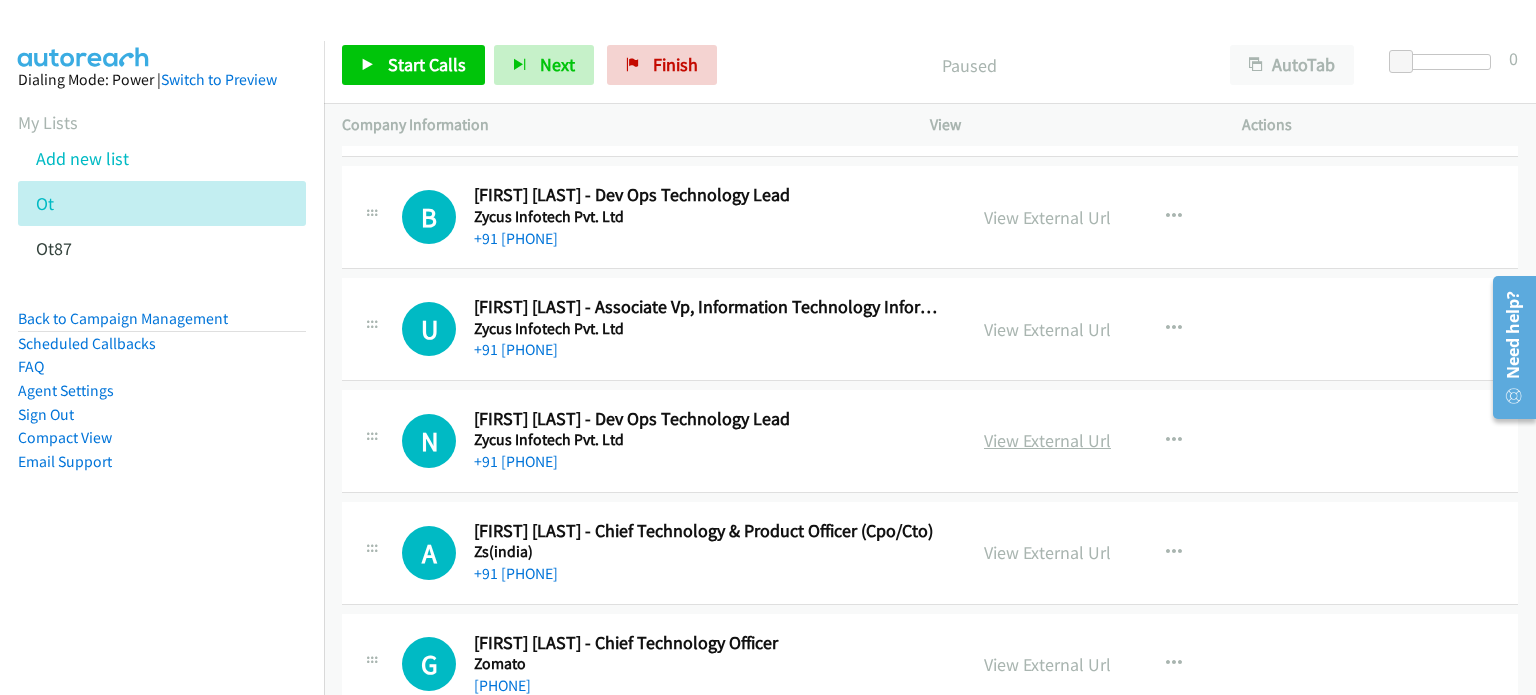 click on "View External Url" at bounding box center [1047, 440] 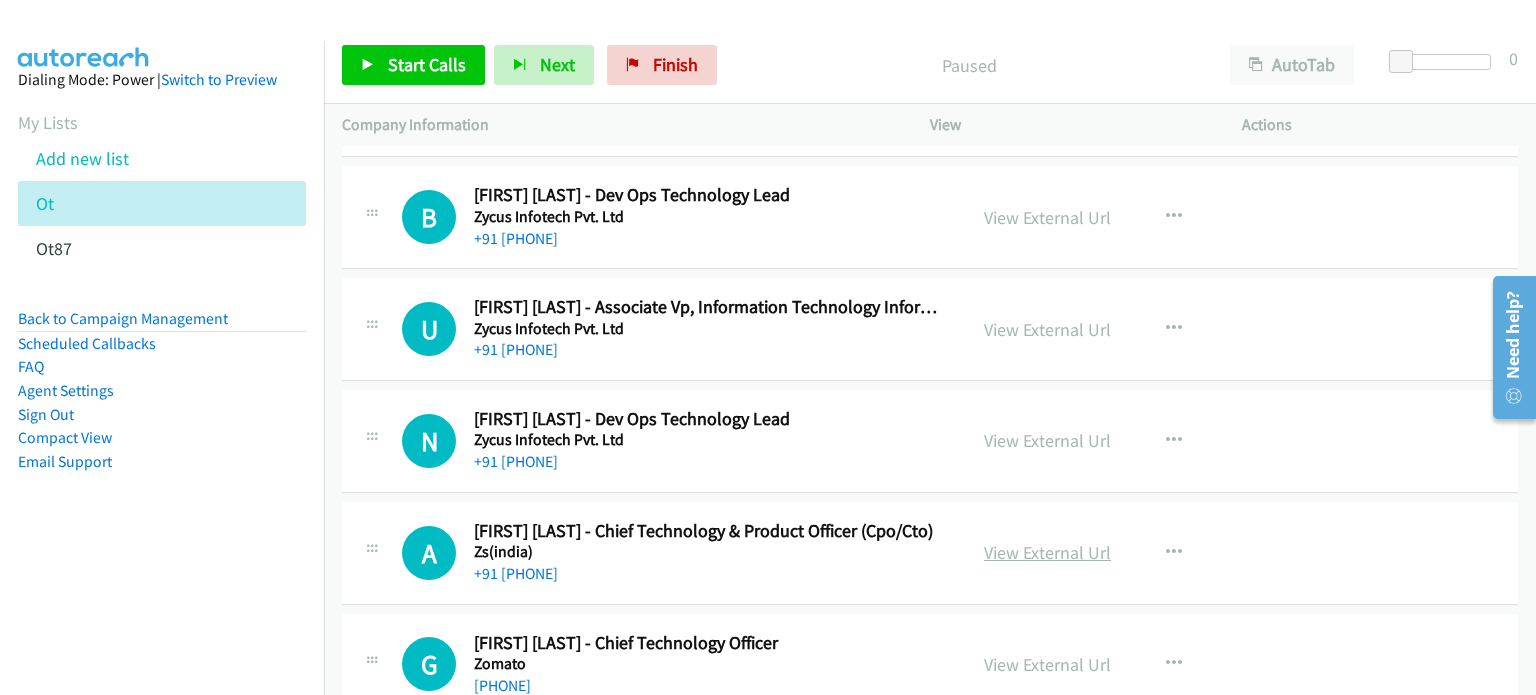 click on "View External Url" at bounding box center [1047, 552] 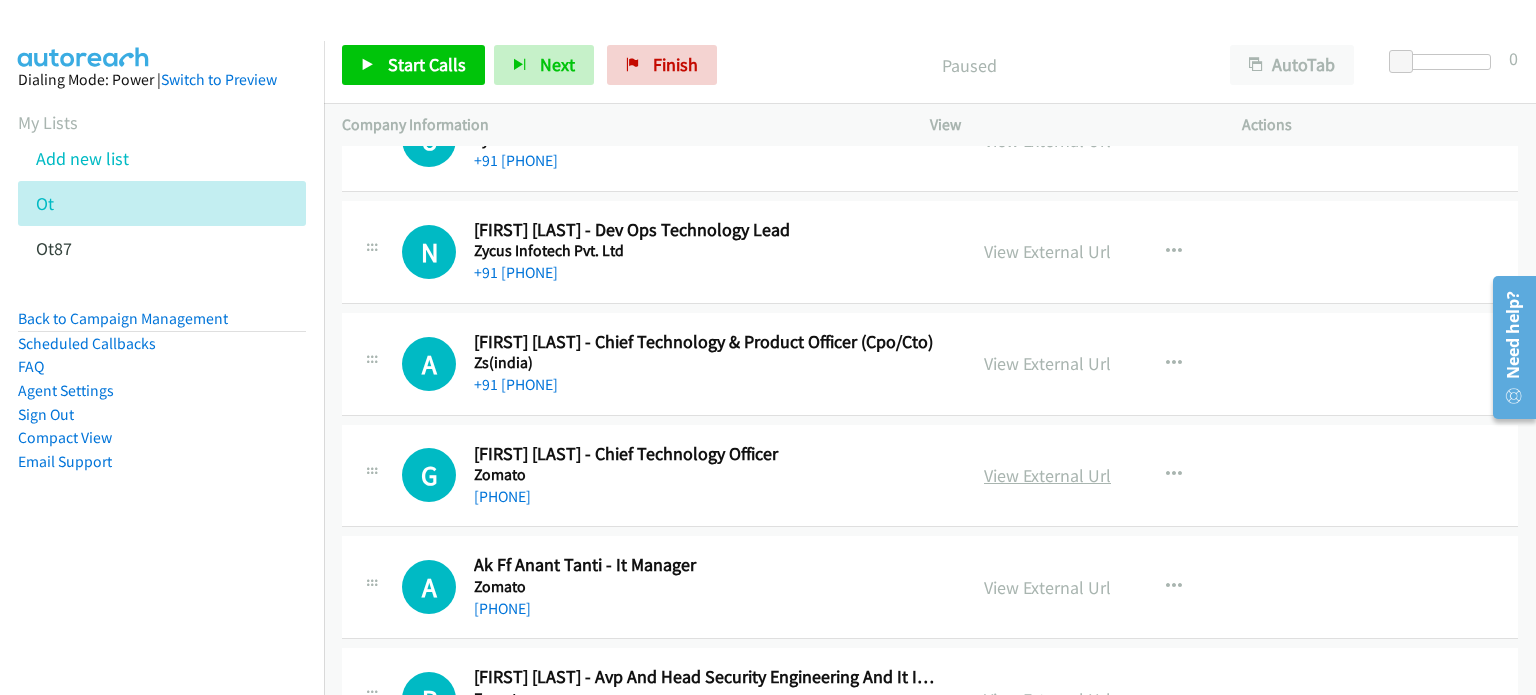 scroll, scrollTop: 350, scrollLeft: 0, axis: vertical 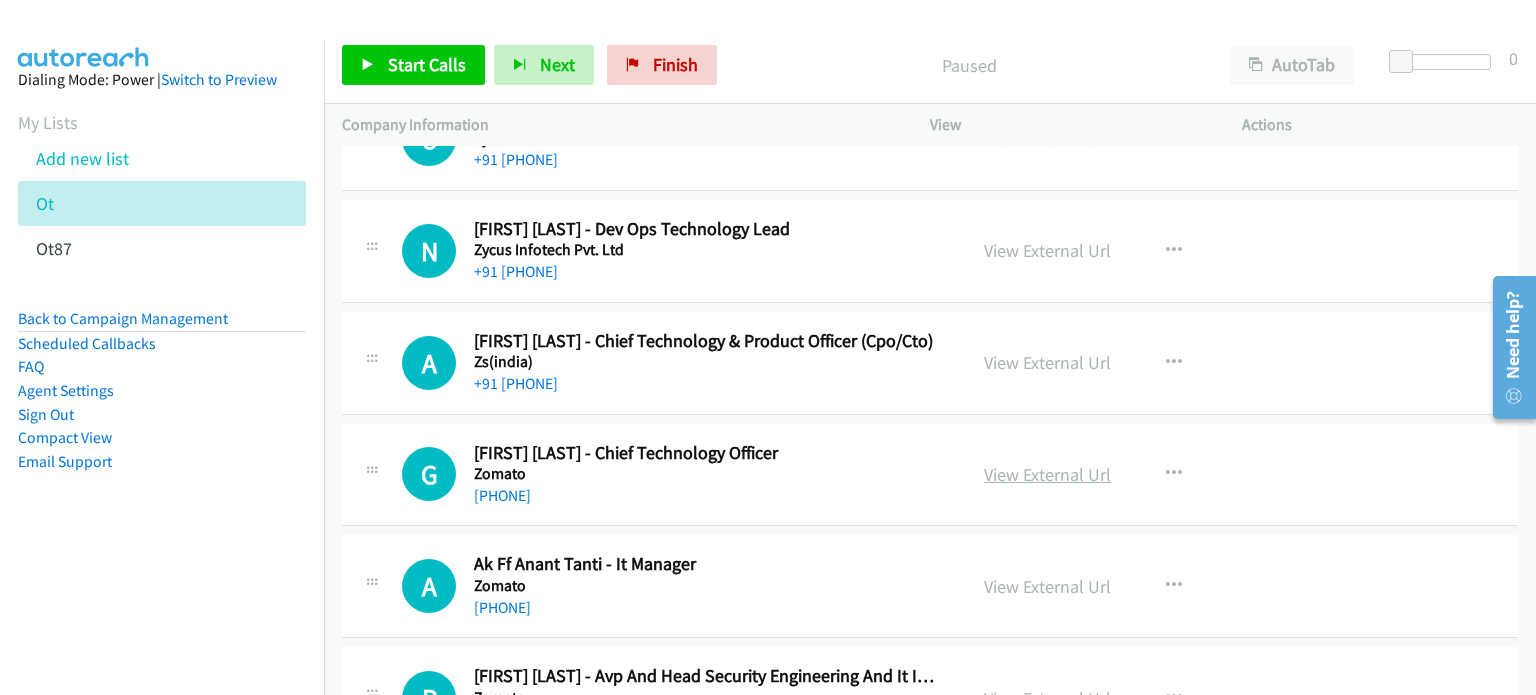 click on "View External Url" at bounding box center (1047, 474) 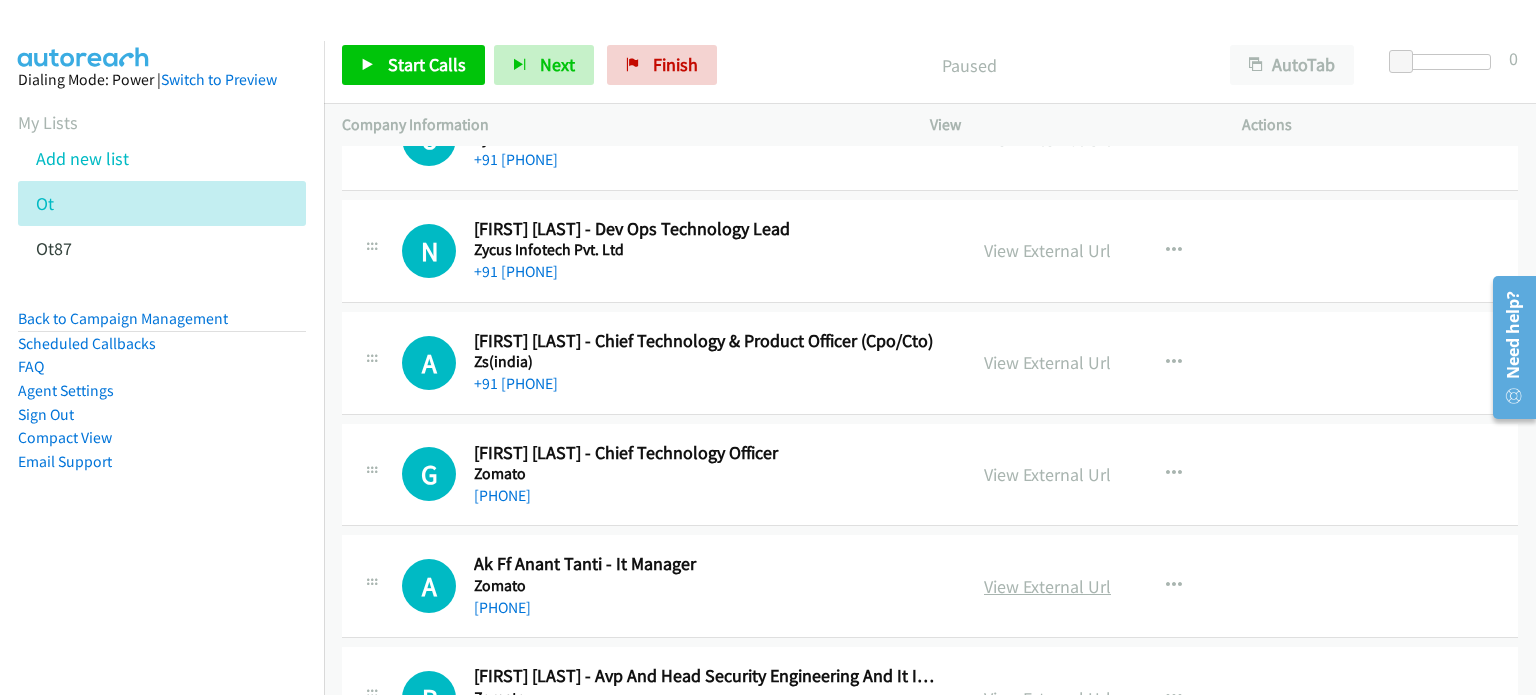 click on "View External Url" at bounding box center [1047, 586] 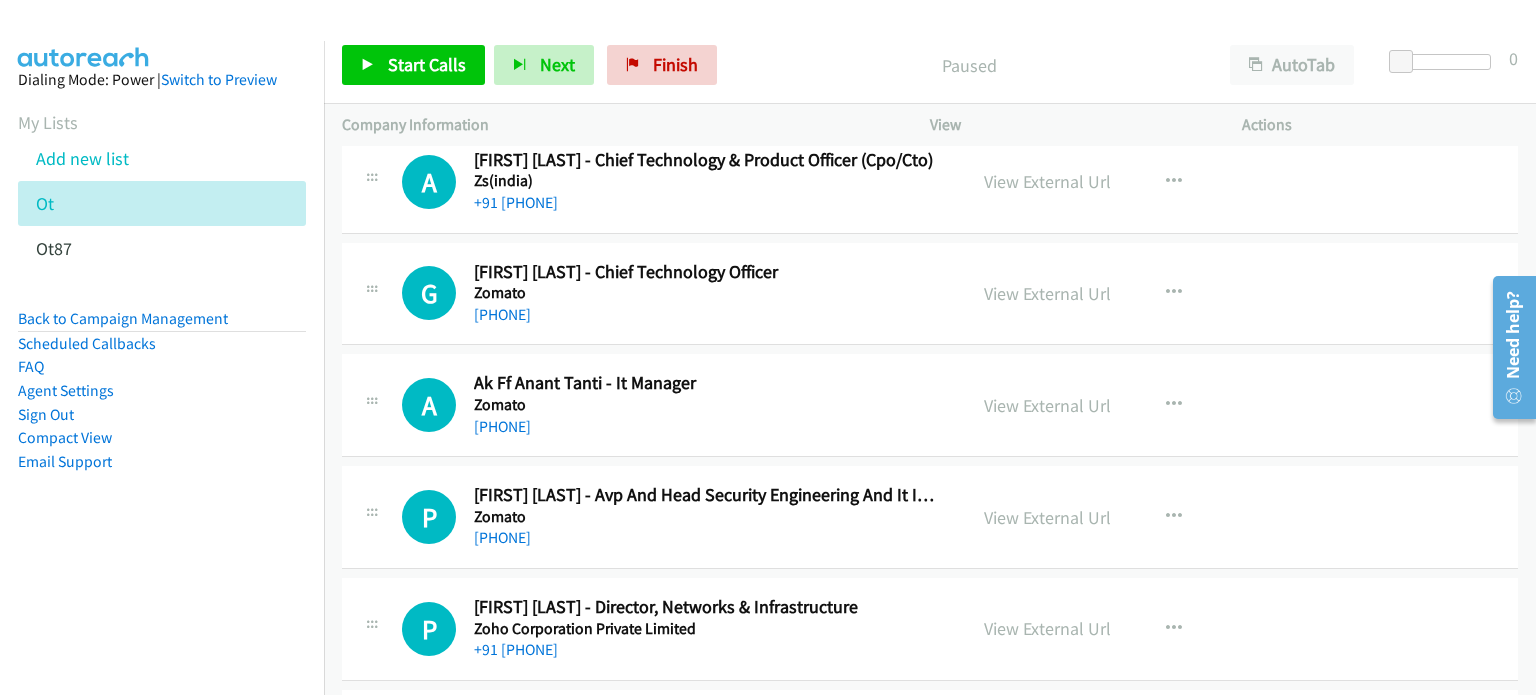 scroll, scrollTop: 532, scrollLeft: 0, axis: vertical 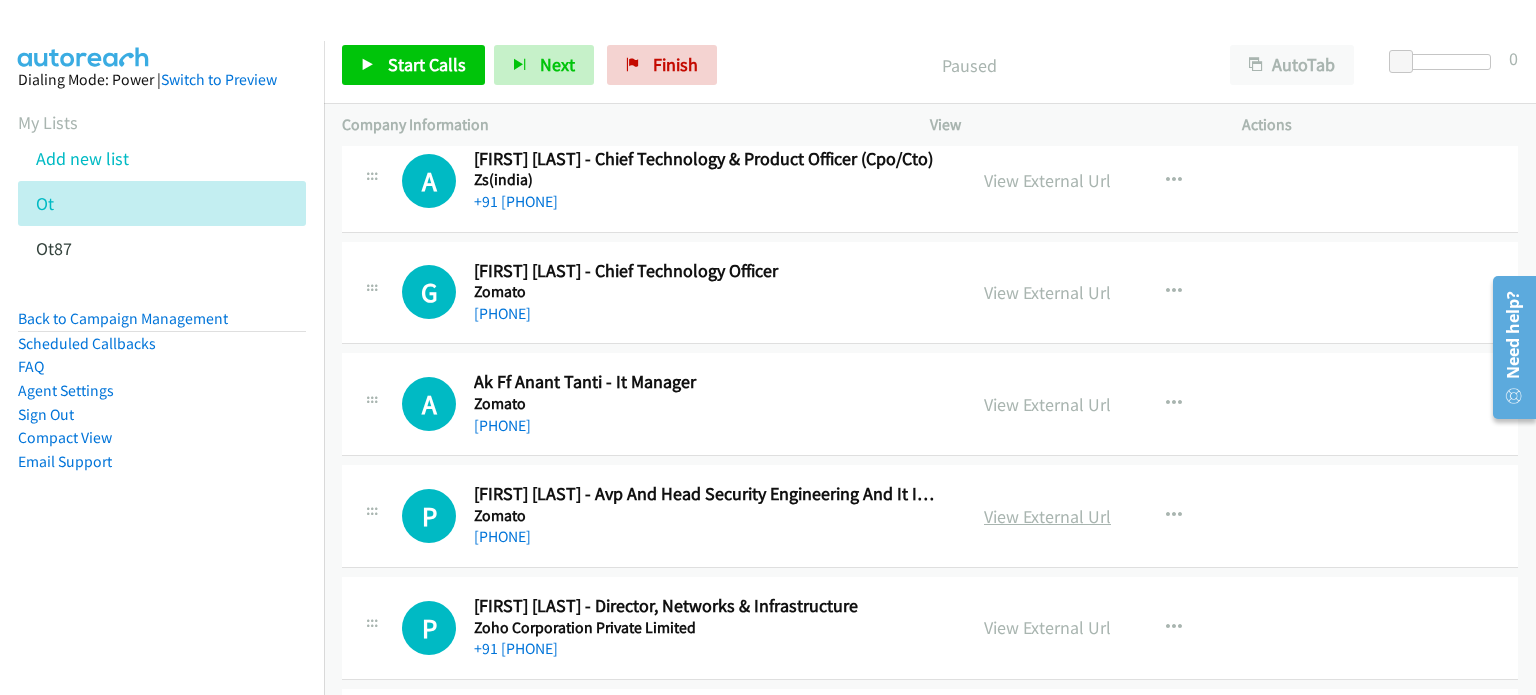 click on "View External Url" at bounding box center (1047, 516) 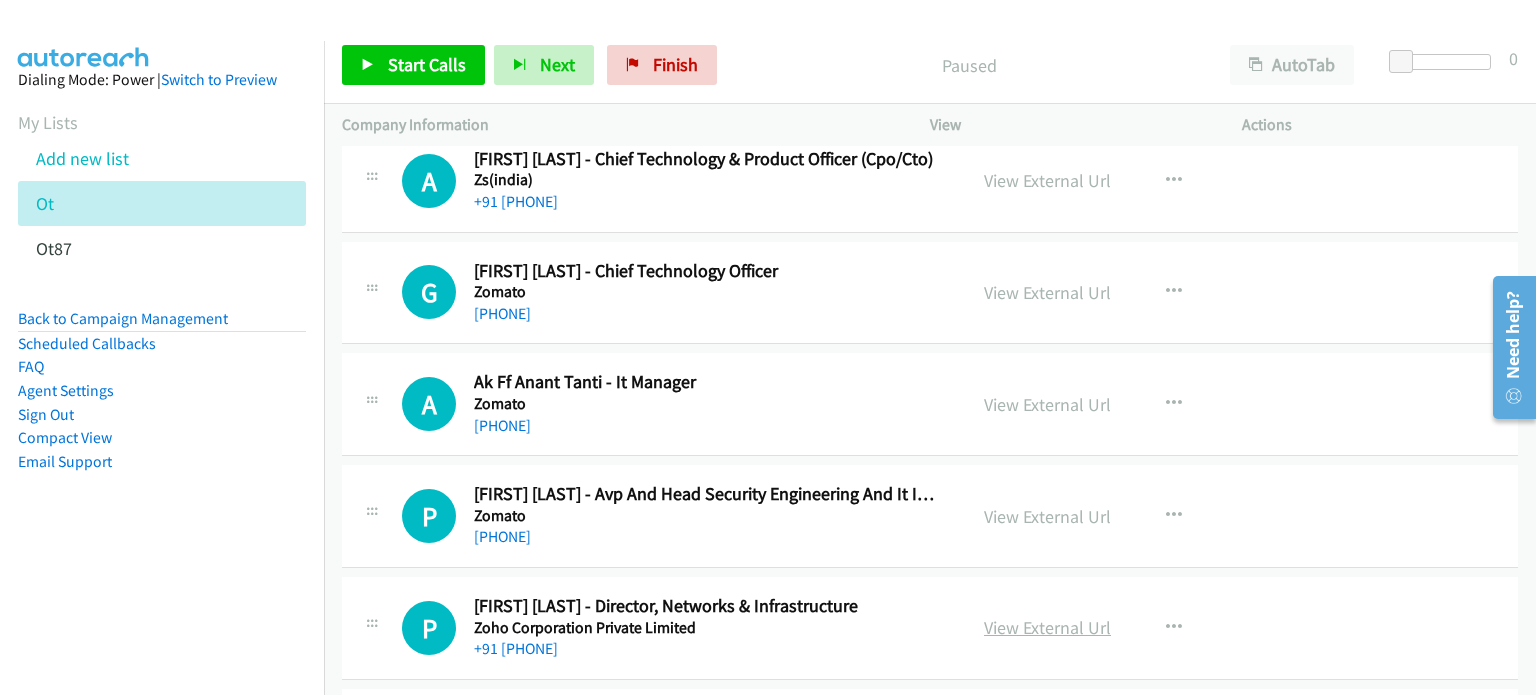 click on "View External Url" at bounding box center [1047, 627] 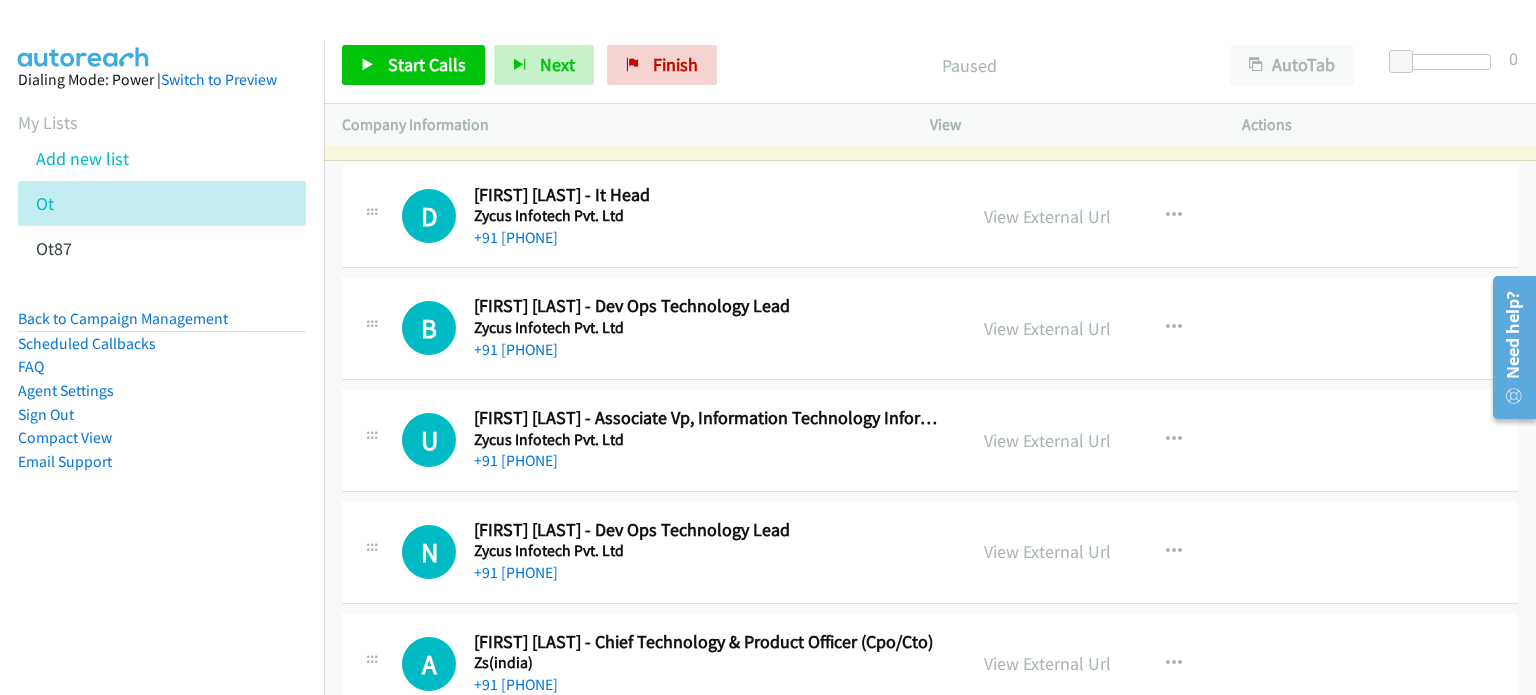 scroll, scrollTop: 0, scrollLeft: 0, axis: both 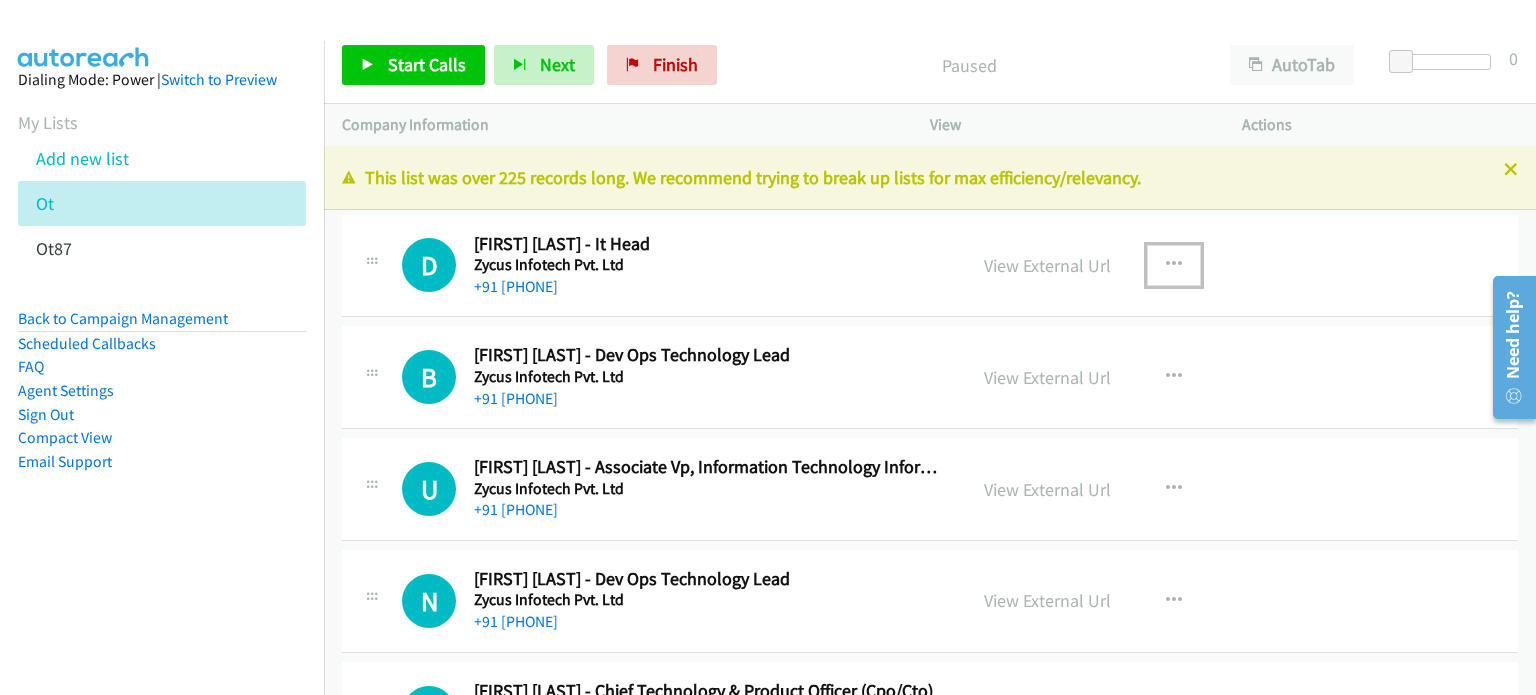 click at bounding box center [1174, 265] 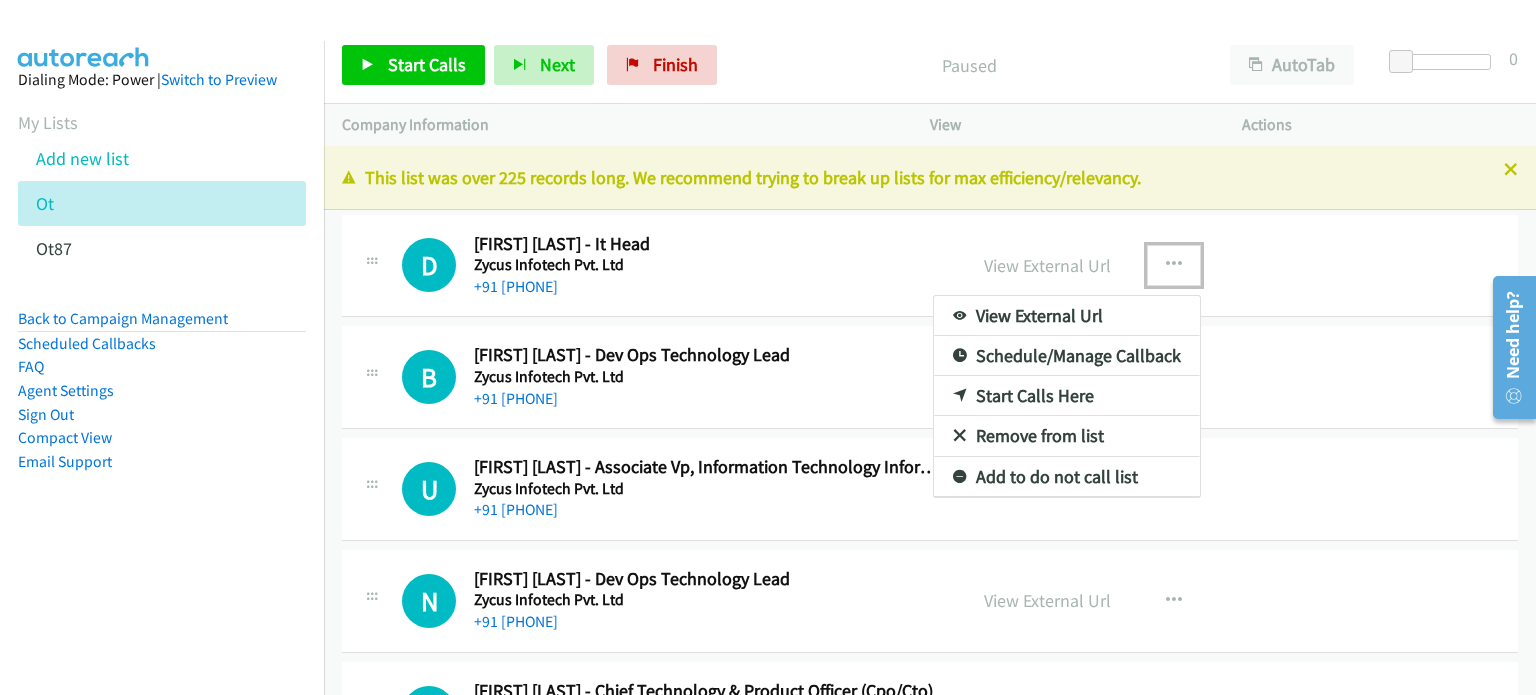 click on "Start Calls Here" at bounding box center (1067, 396) 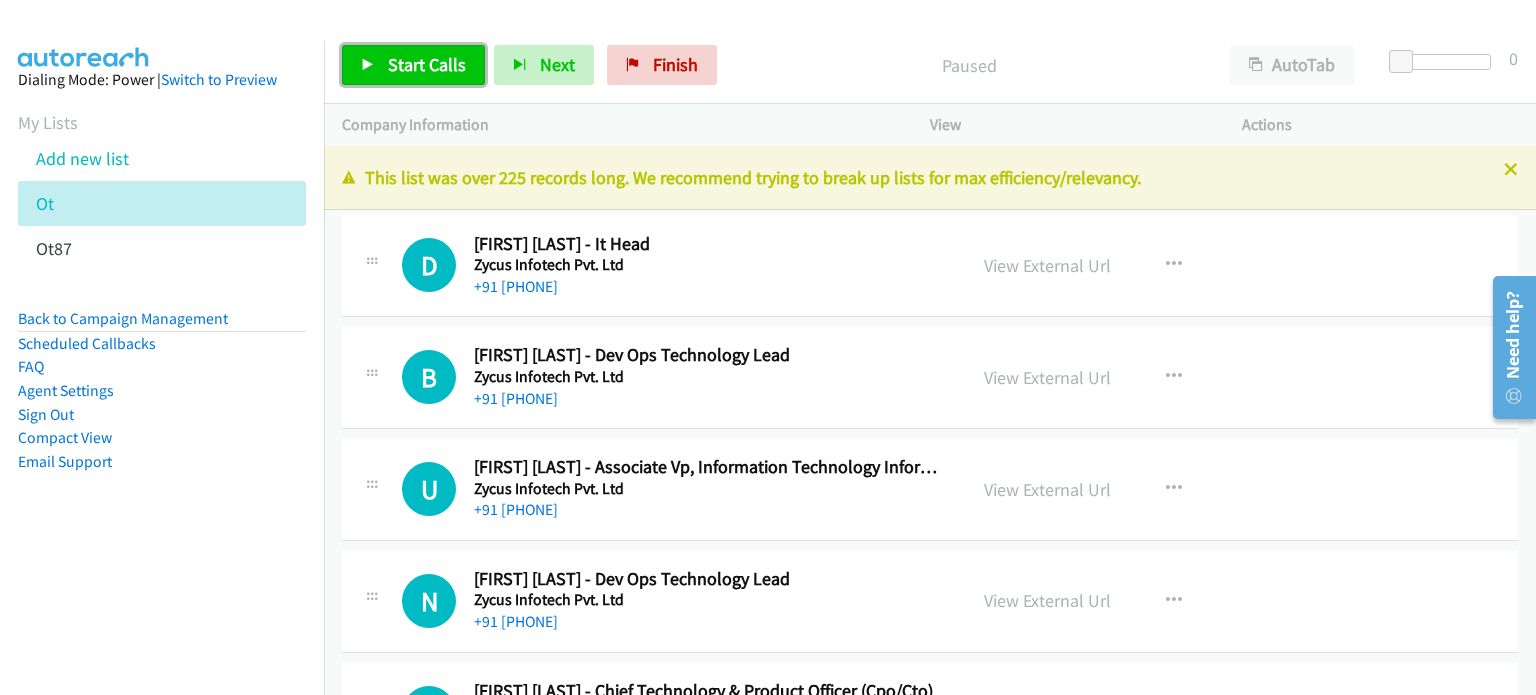 click on "Start Calls" at bounding box center [427, 64] 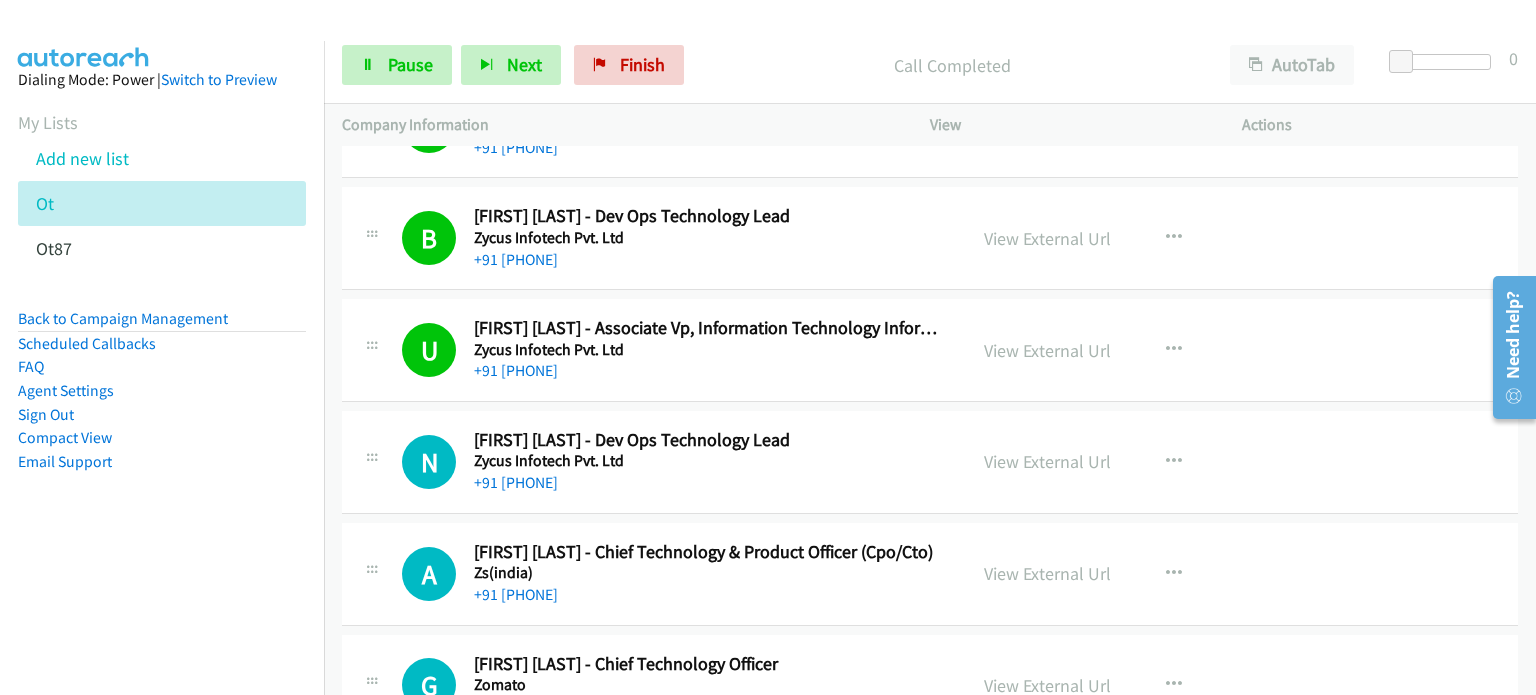 scroll, scrollTop: 160, scrollLeft: 0, axis: vertical 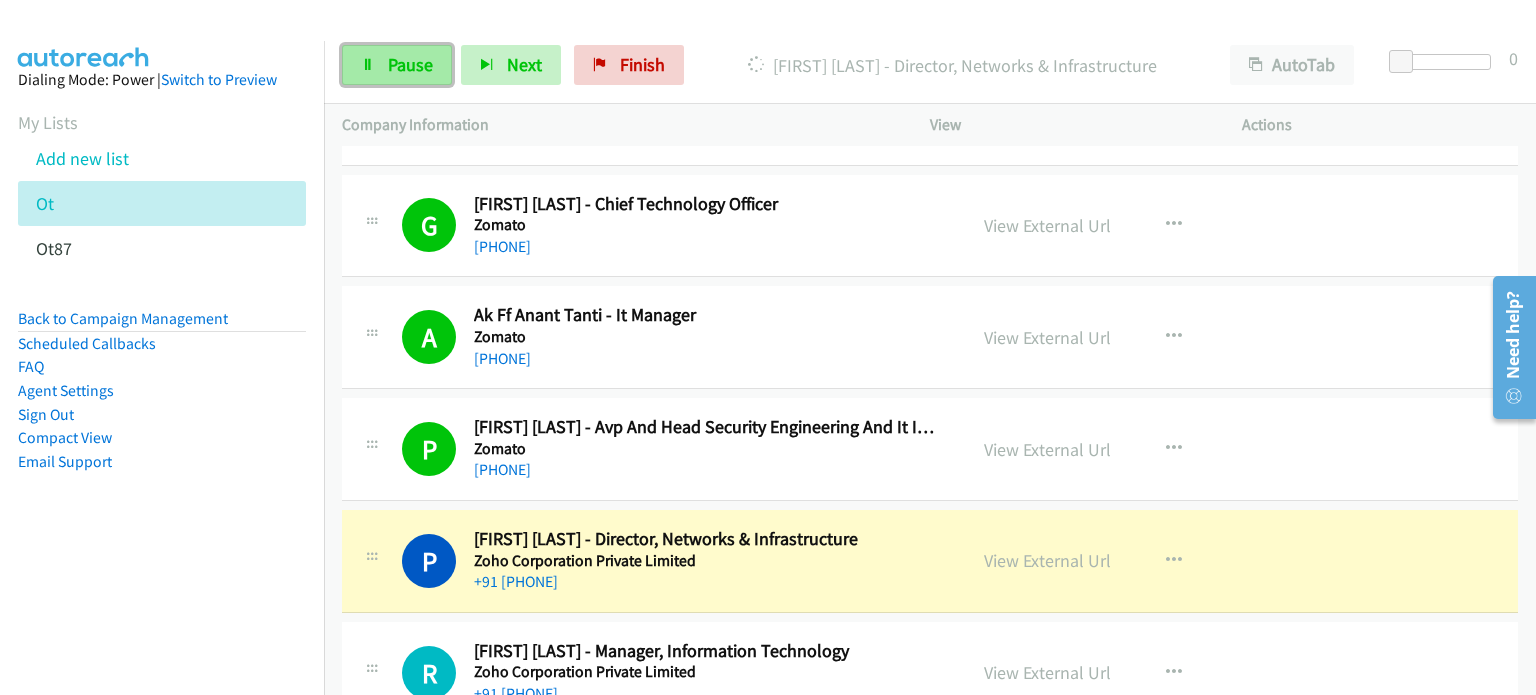 click on "Pause" at bounding box center [410, 64] 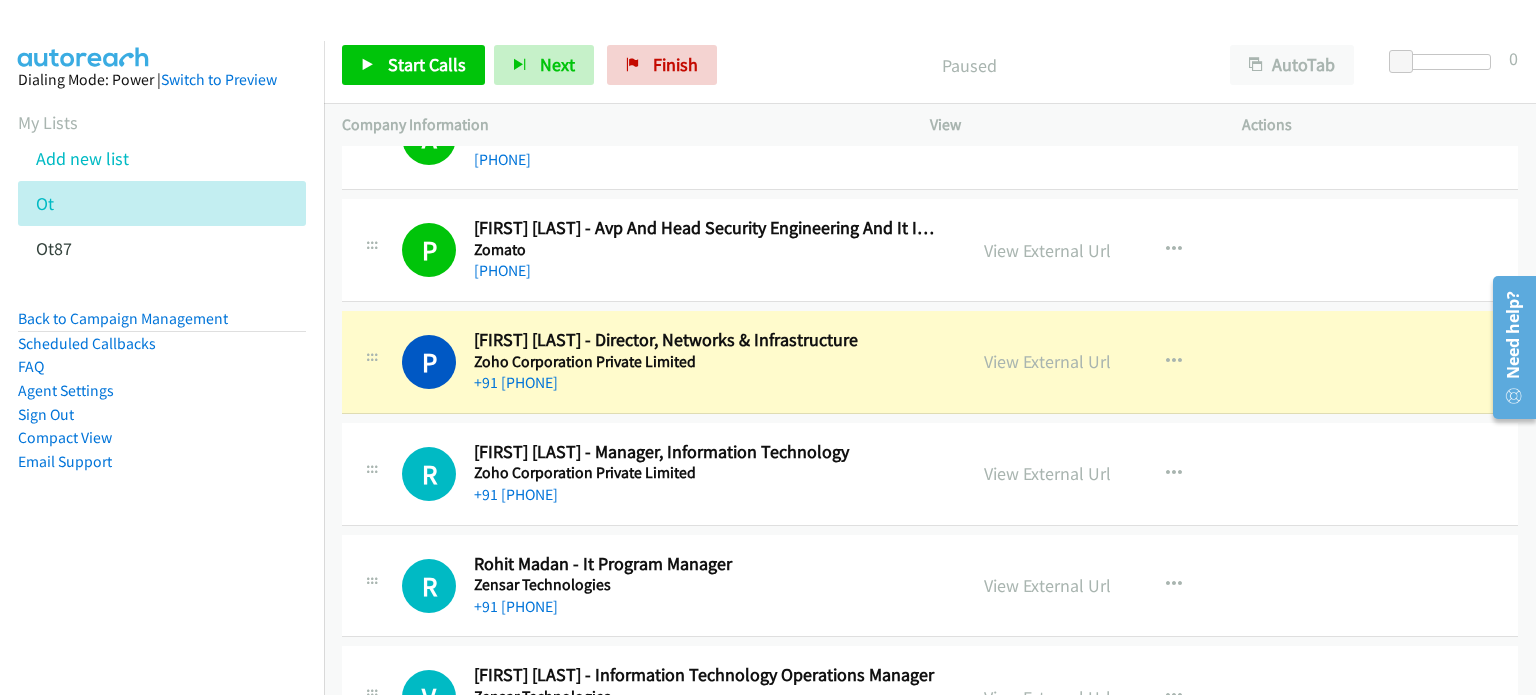 scroll, scrollTop: 799, scrollLeft: 0, axis: vertical 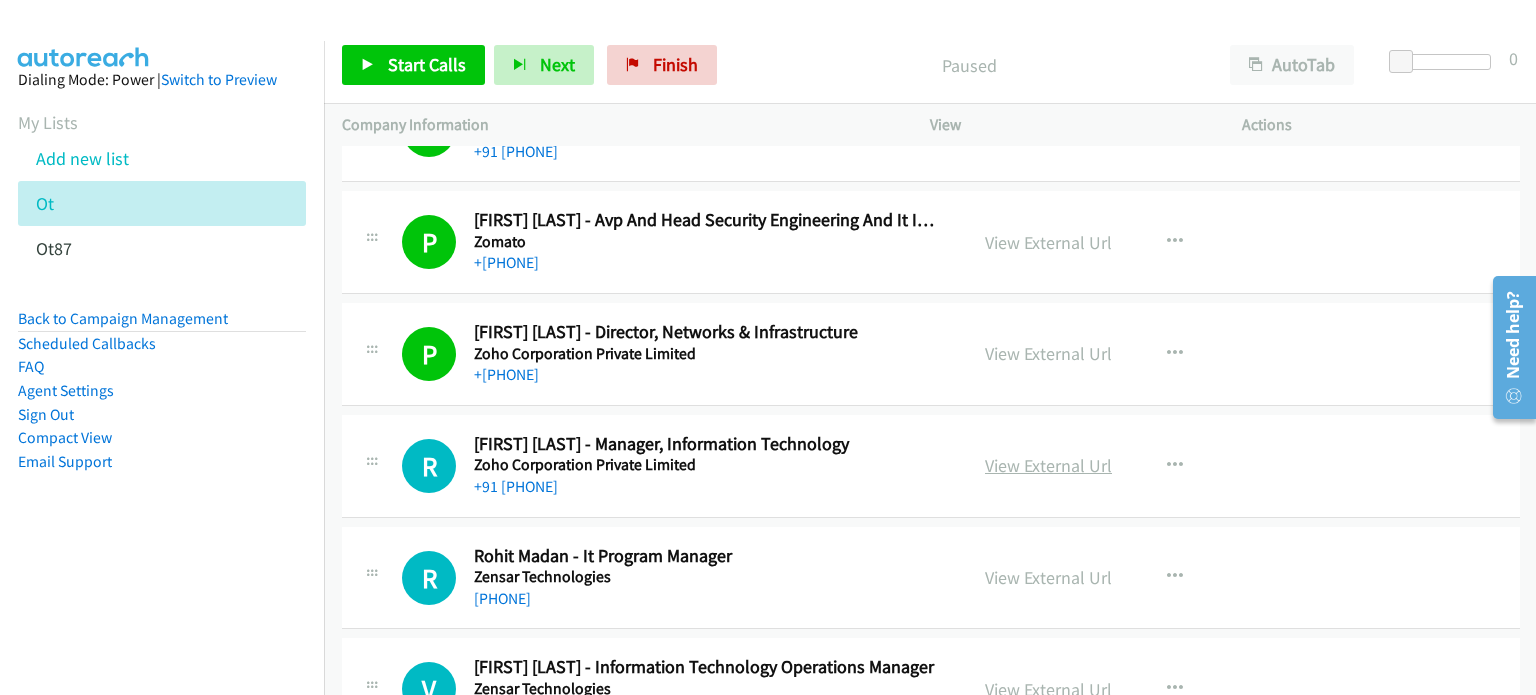 click on "View External Url" at bounding box center [1048, 465] 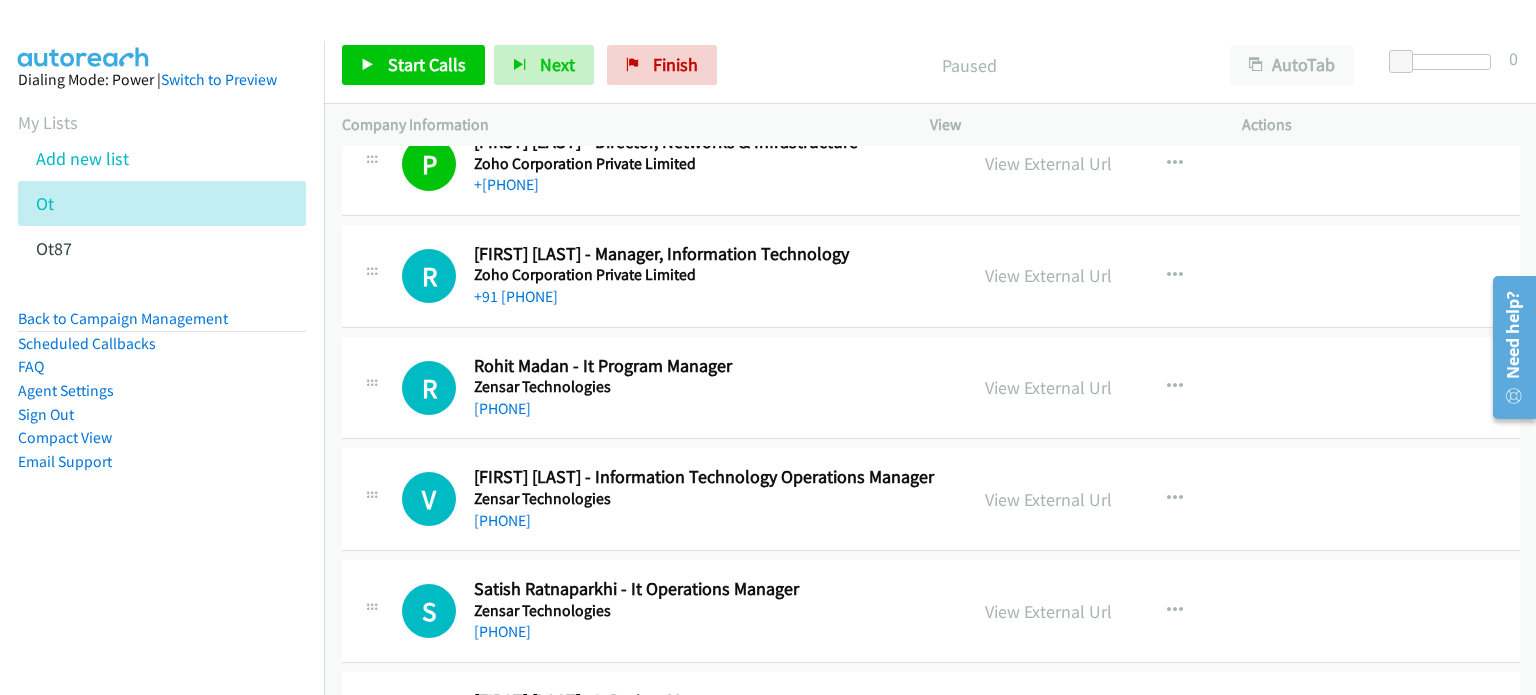 scroll, scrollTop: 997, scrollLeft: 0, axis: vertical 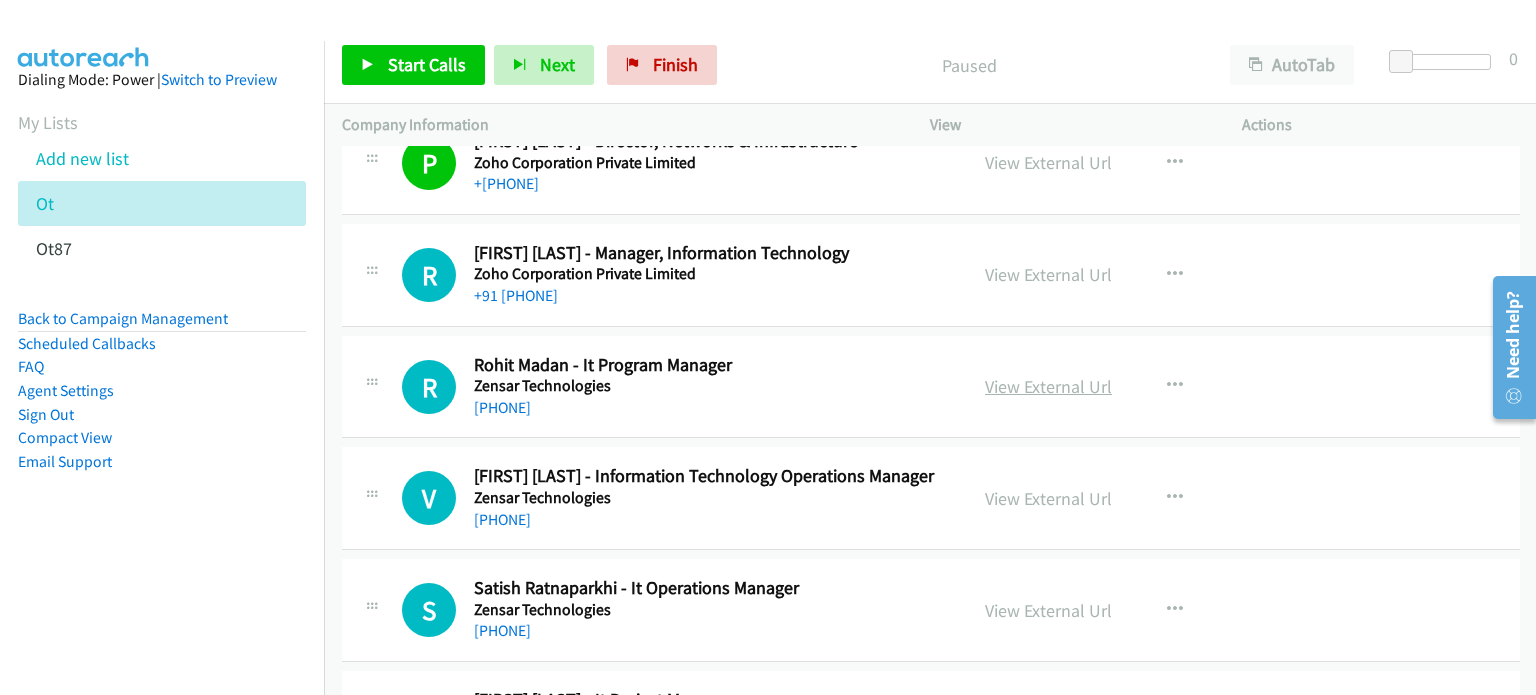 click on "View External Url" at bounding box center [1048, 386] 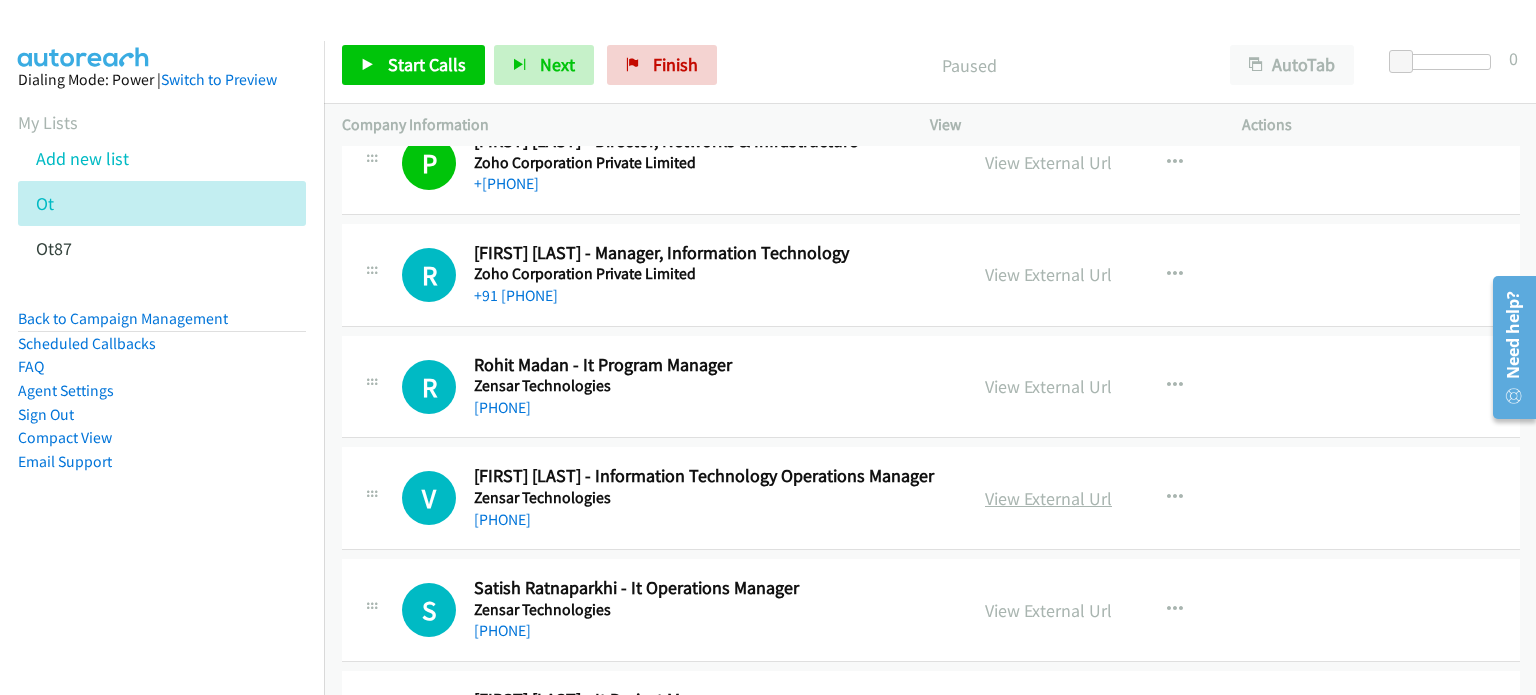 click on "View External Url" at bounding box center [1048, 498] 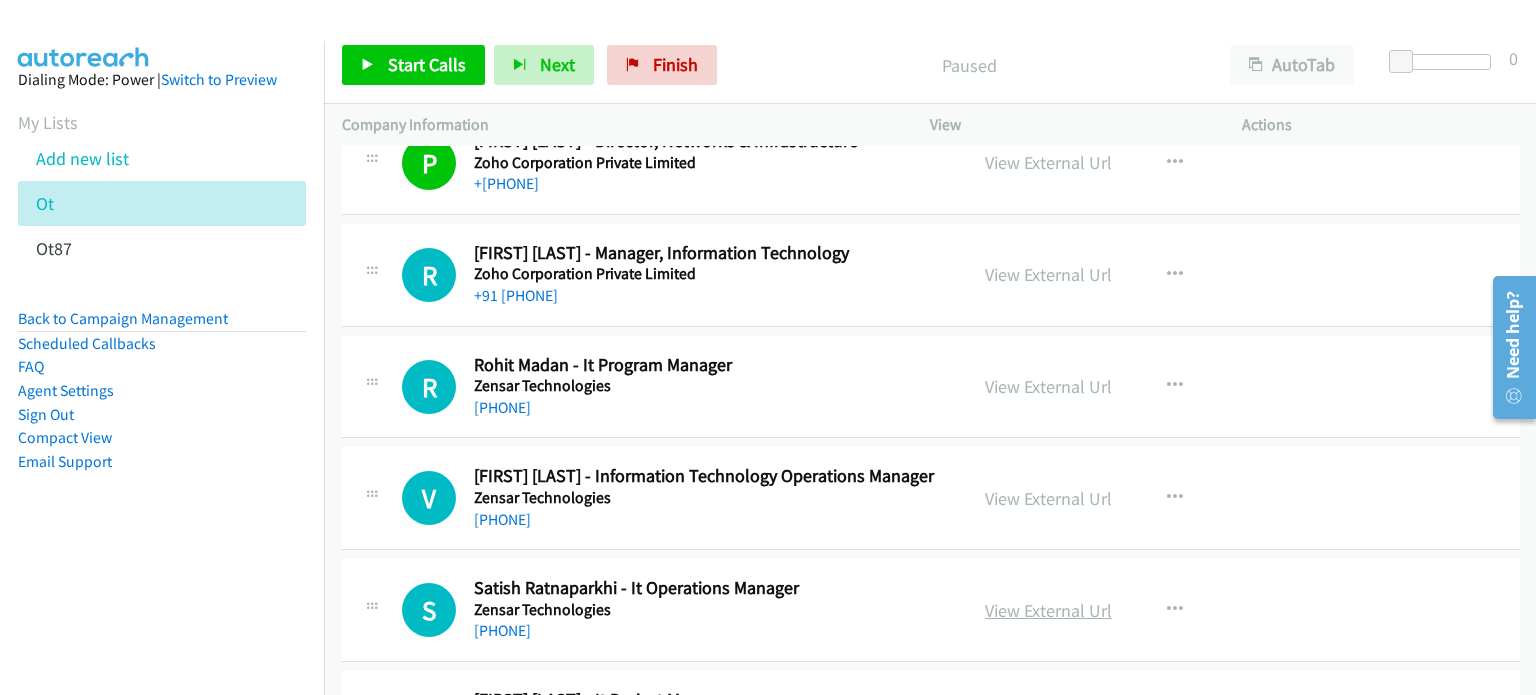 click on "View External Url" at bounding box center [1048, 610] 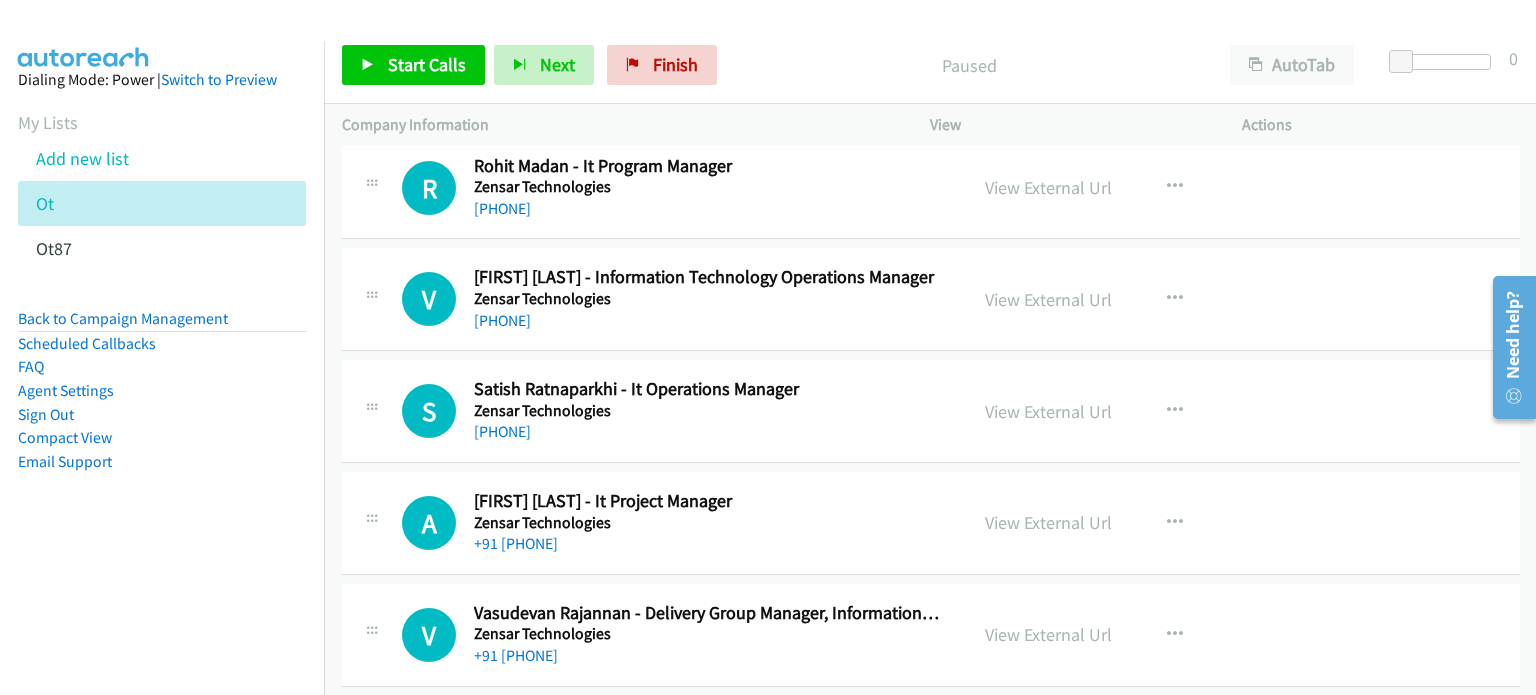 scroll, scrollTop: 1197, scrollLeft: 0, axis: vertical 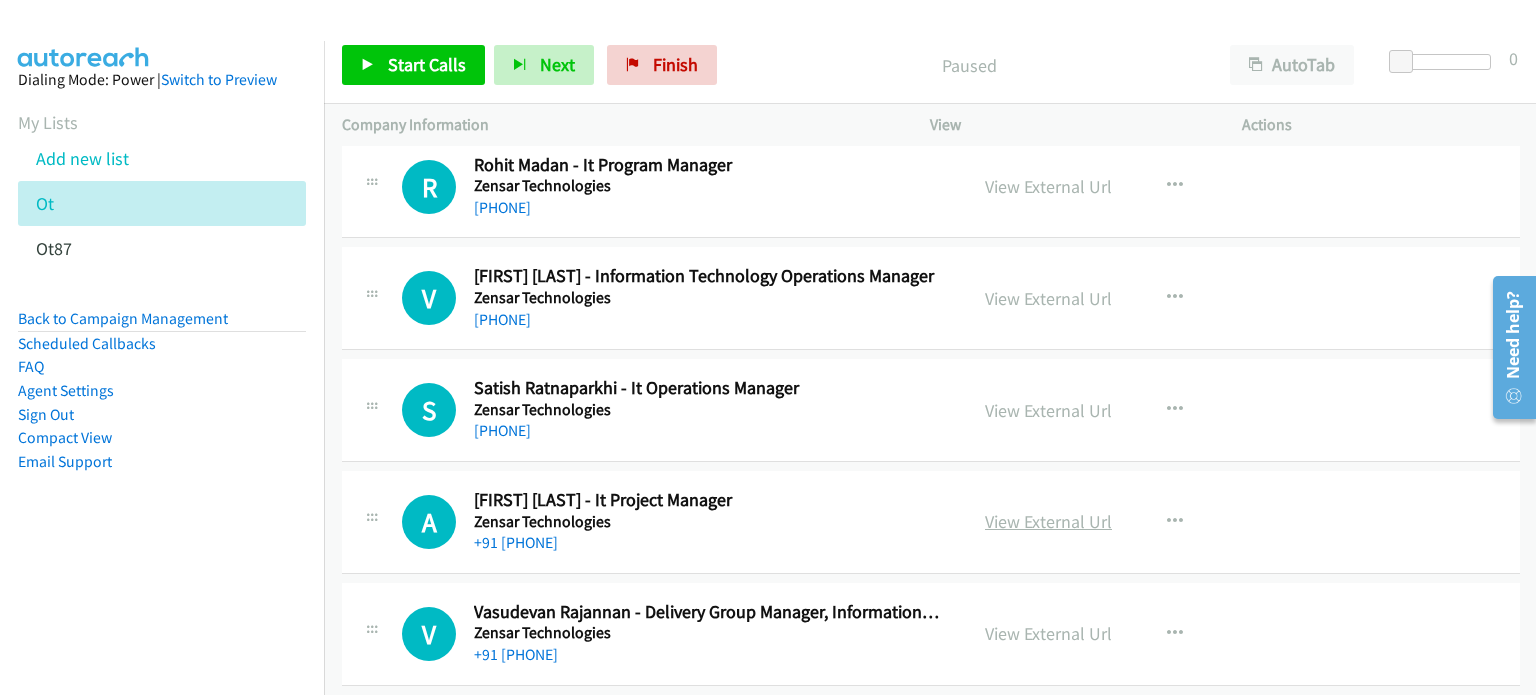 click on "View External Url" at bounding box center (1048, 521) 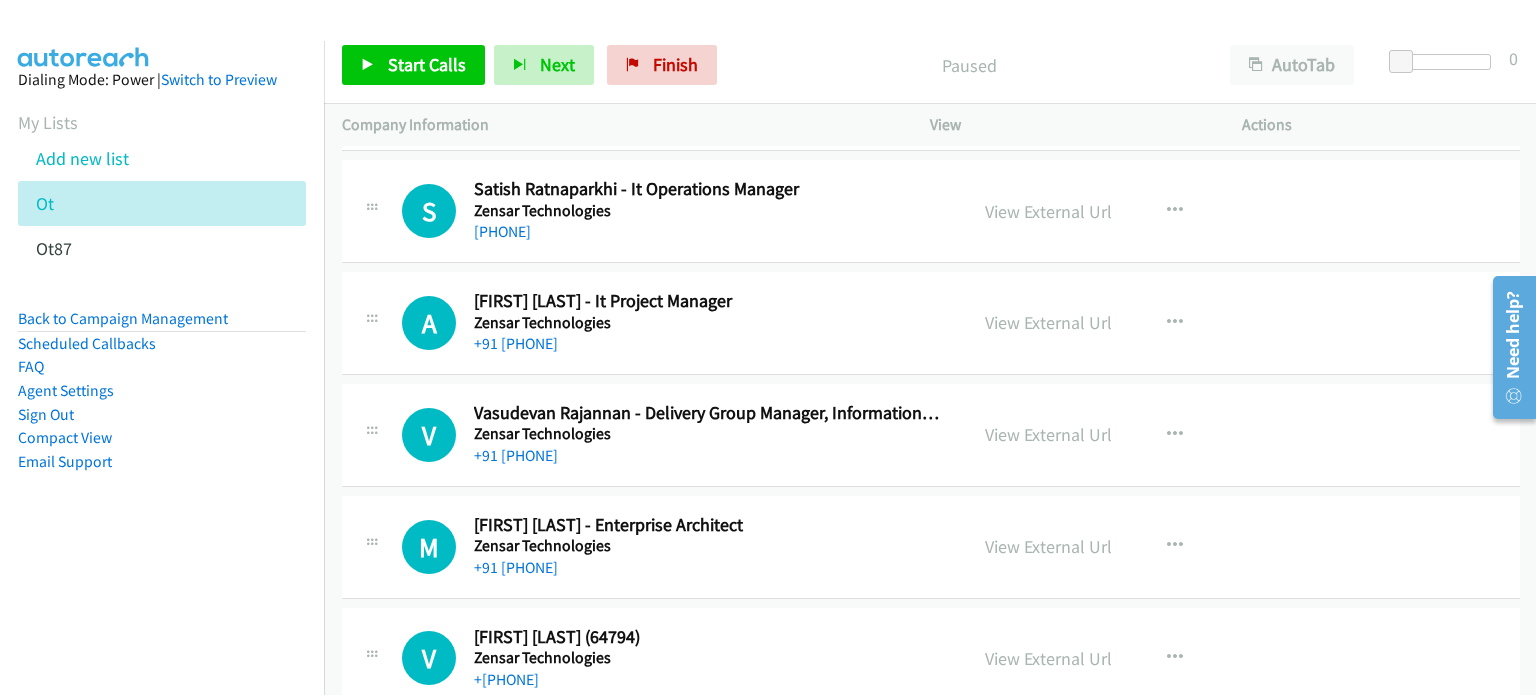 scroll, scrollTop: 1396, scrollLeft: 0, axis: vertical 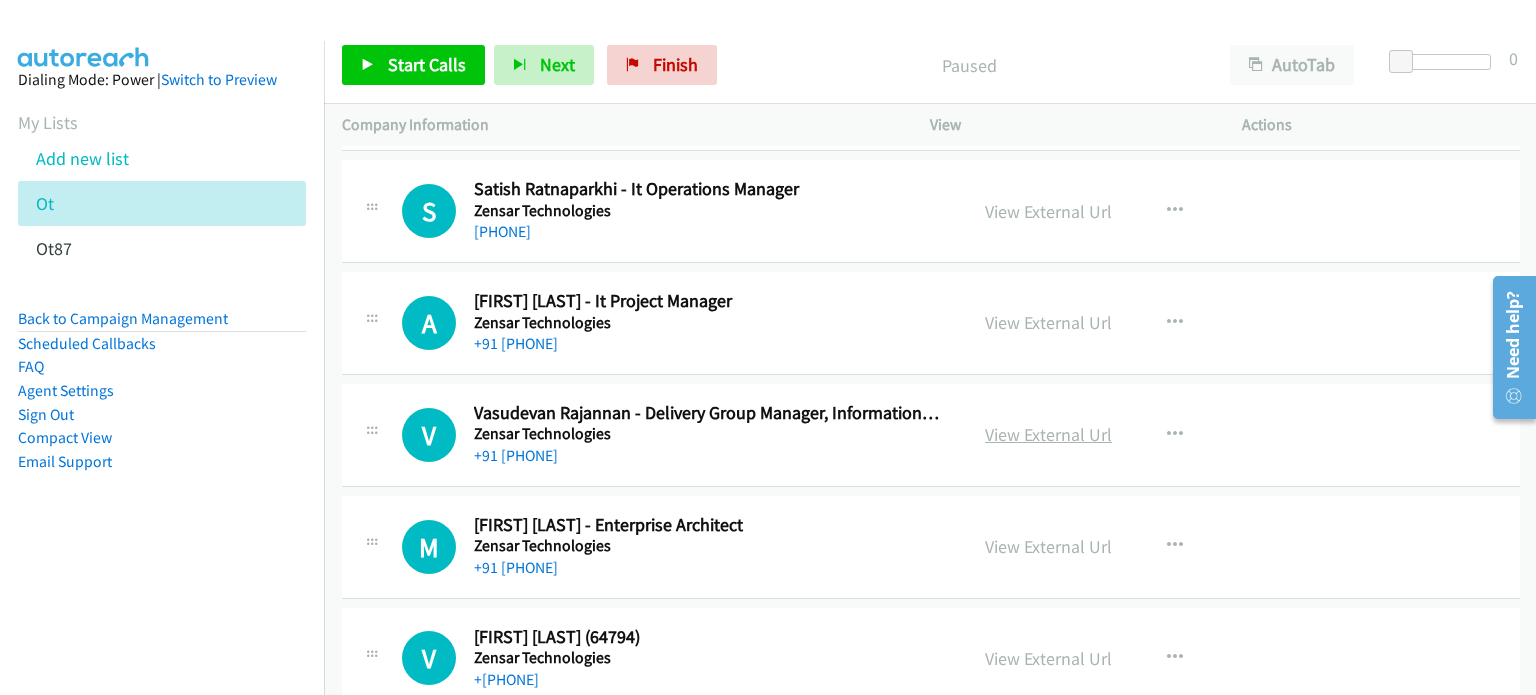 click on "View External Url" at bounding box center [1048, 434] 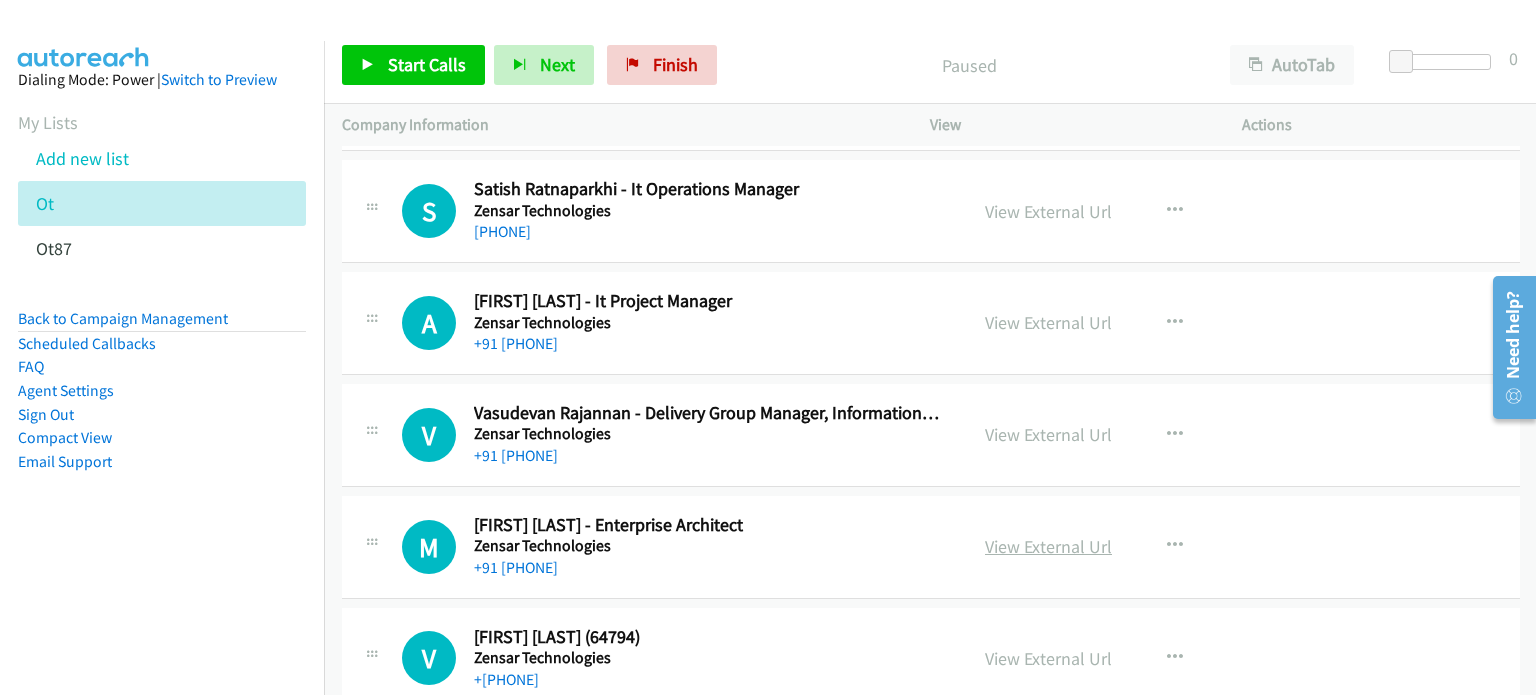 click on "View External Url" at bounding box center [1048, 546] 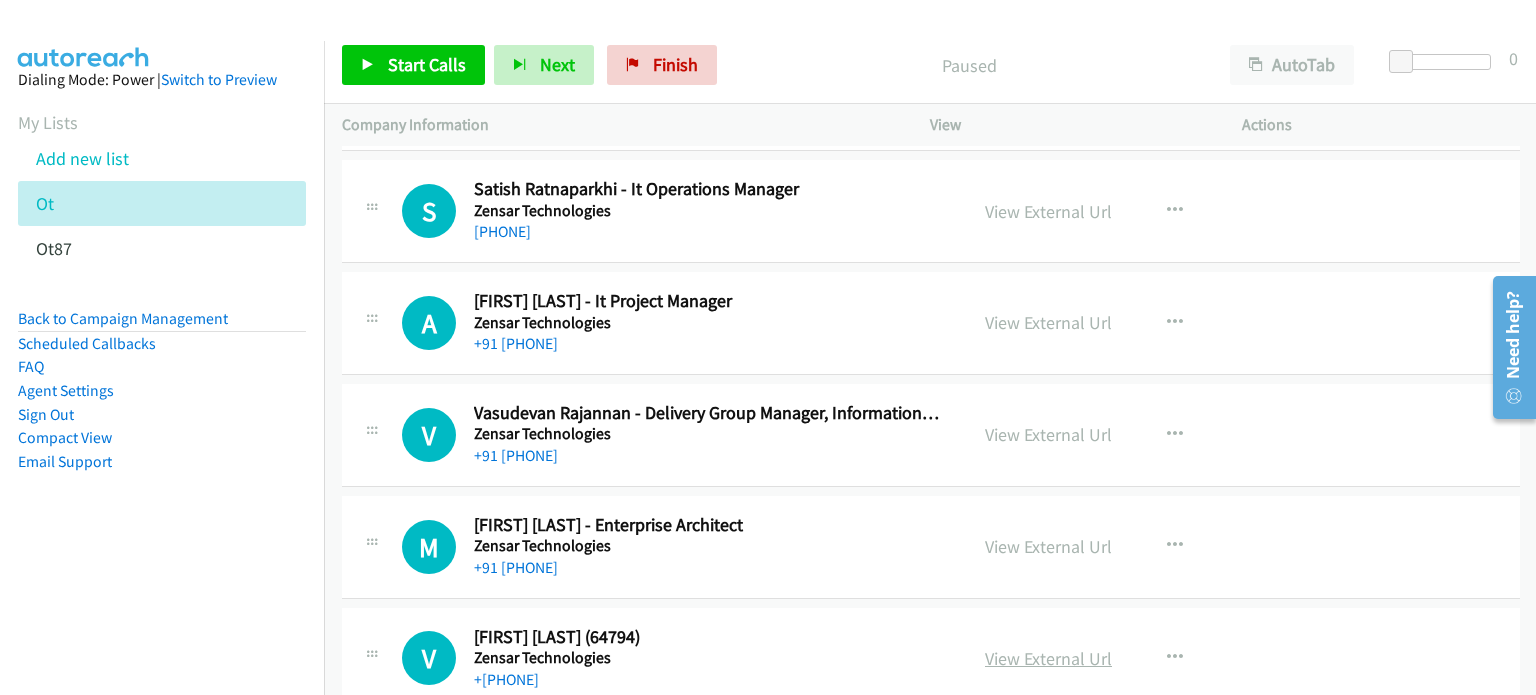 click on "View External Url" at bounding box center [1048, 658] 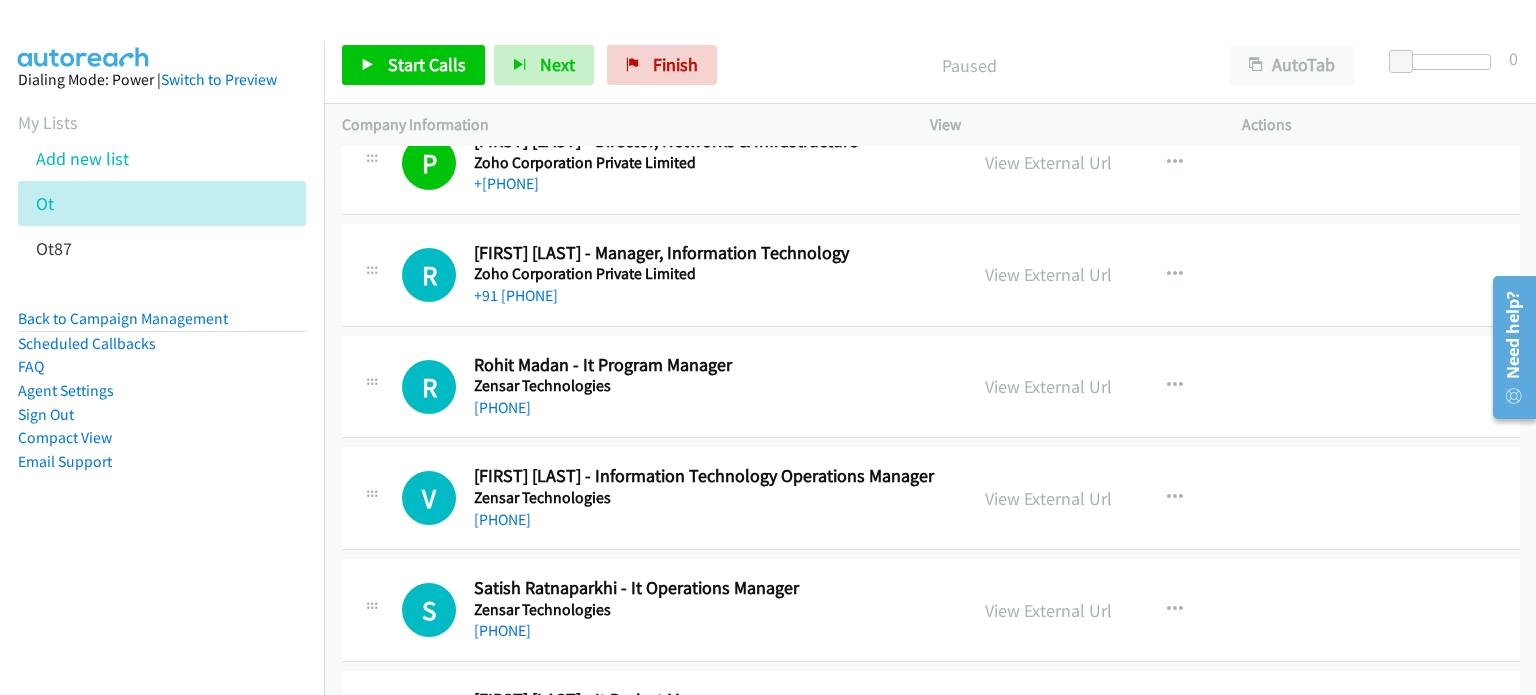 scroll, scrollTop: 996, scrollLeft: 0, axis: vertical 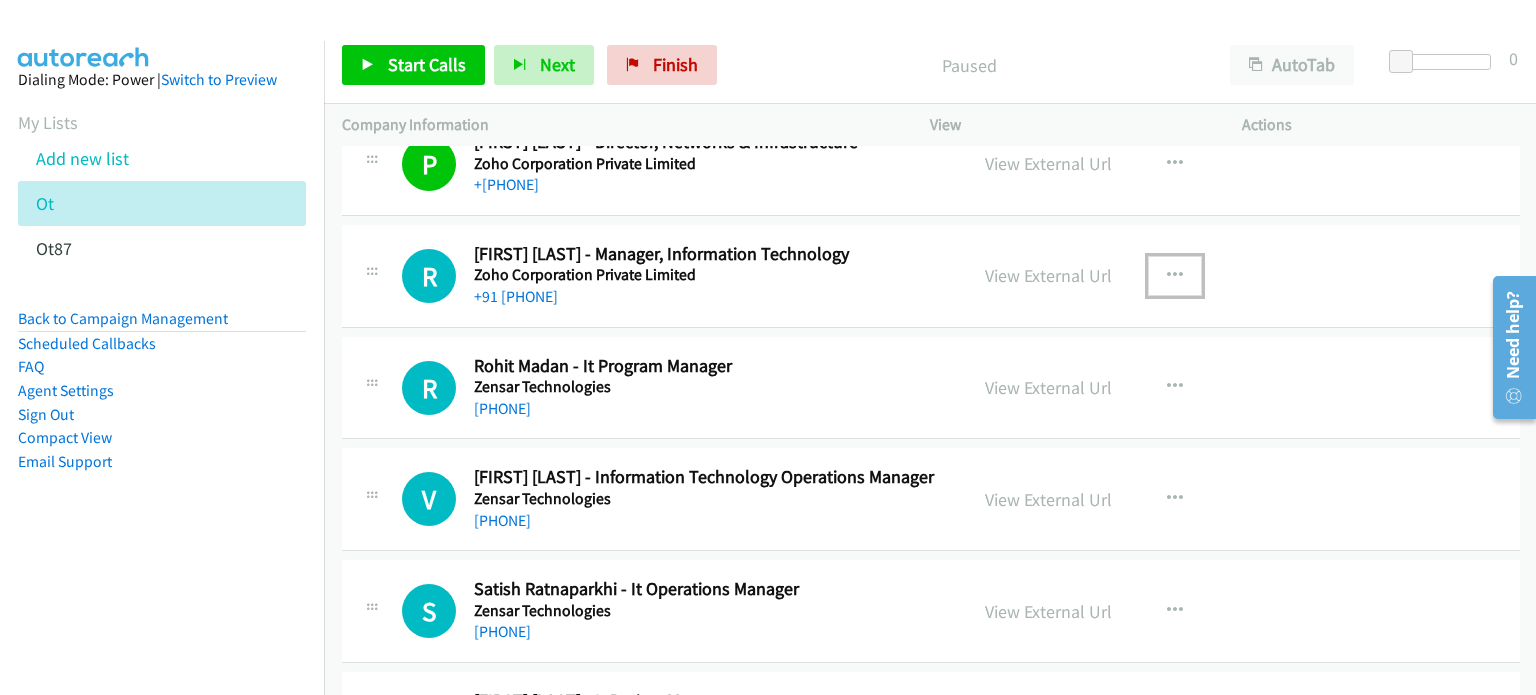 click at bounding box center [1175, 276] 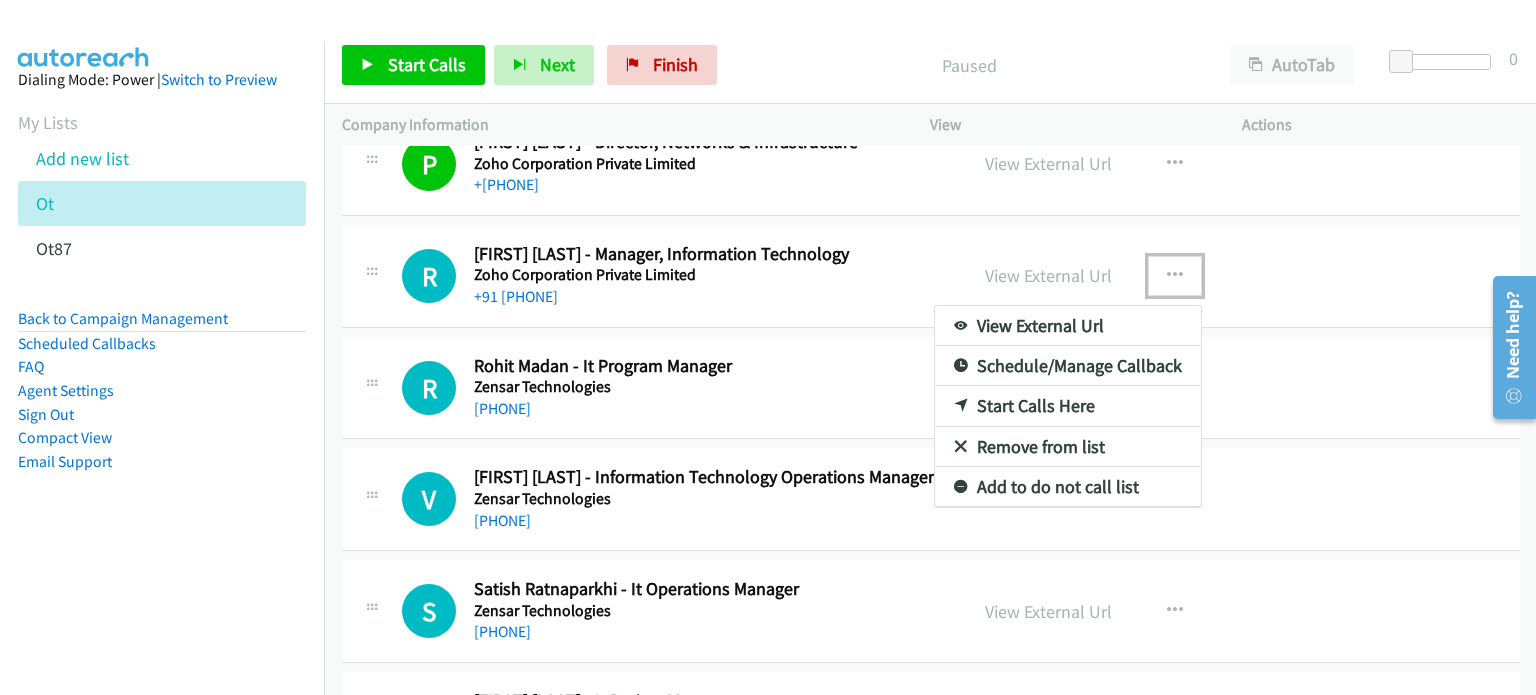 click on "Start Calls Here" at bounding box center (1068, 406) 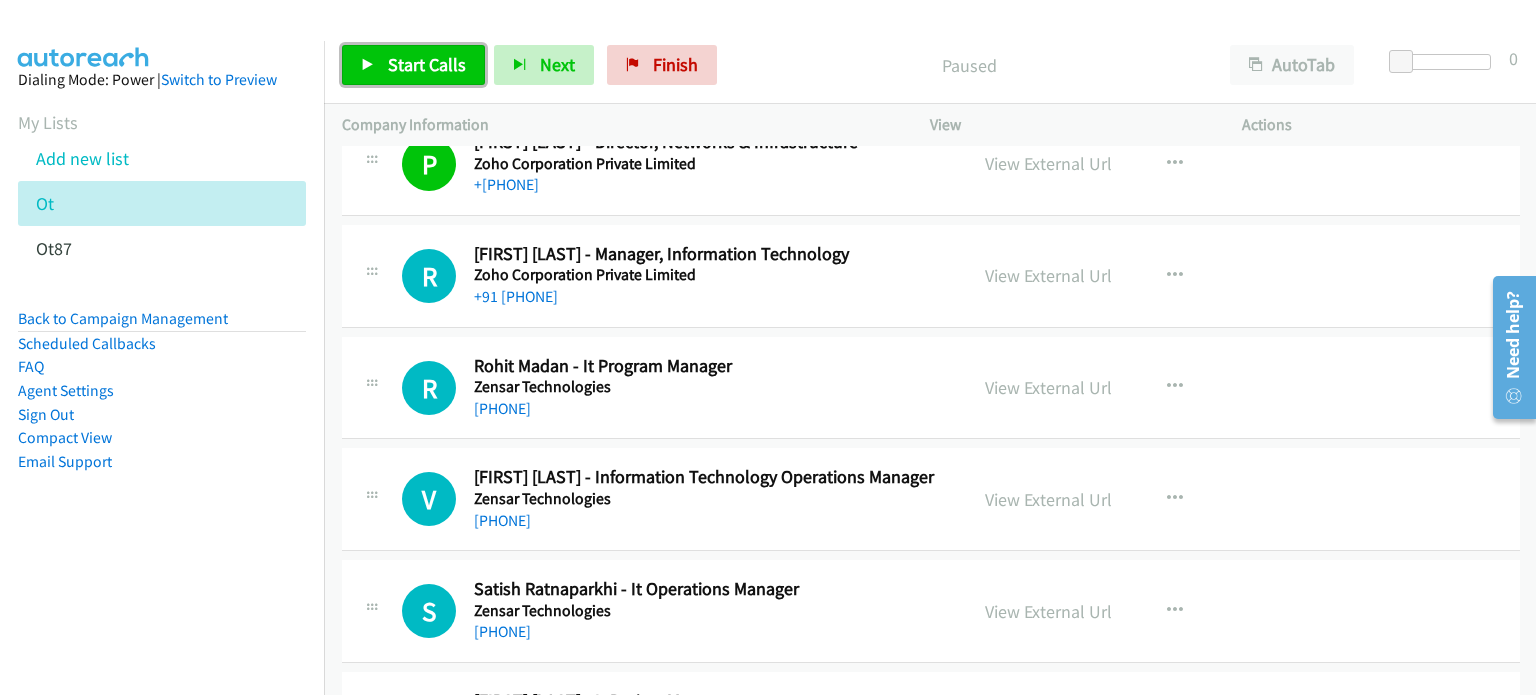 drag, startPoint x: 436, startPoint y: 81, endPoint x: 433, endPoint y: 58, distance: 23.194826 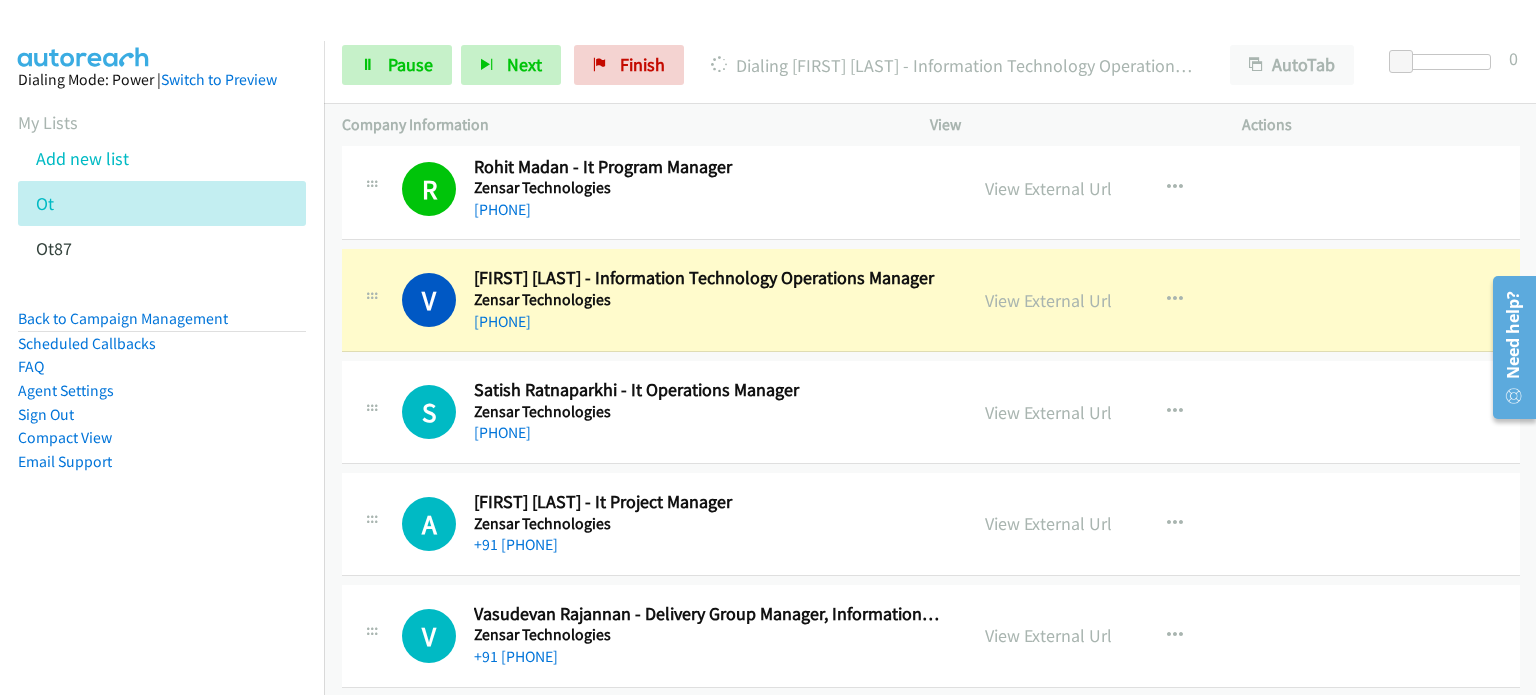 scroll, scrollTop: 1196, scrollLeft: 0, axis: vertical 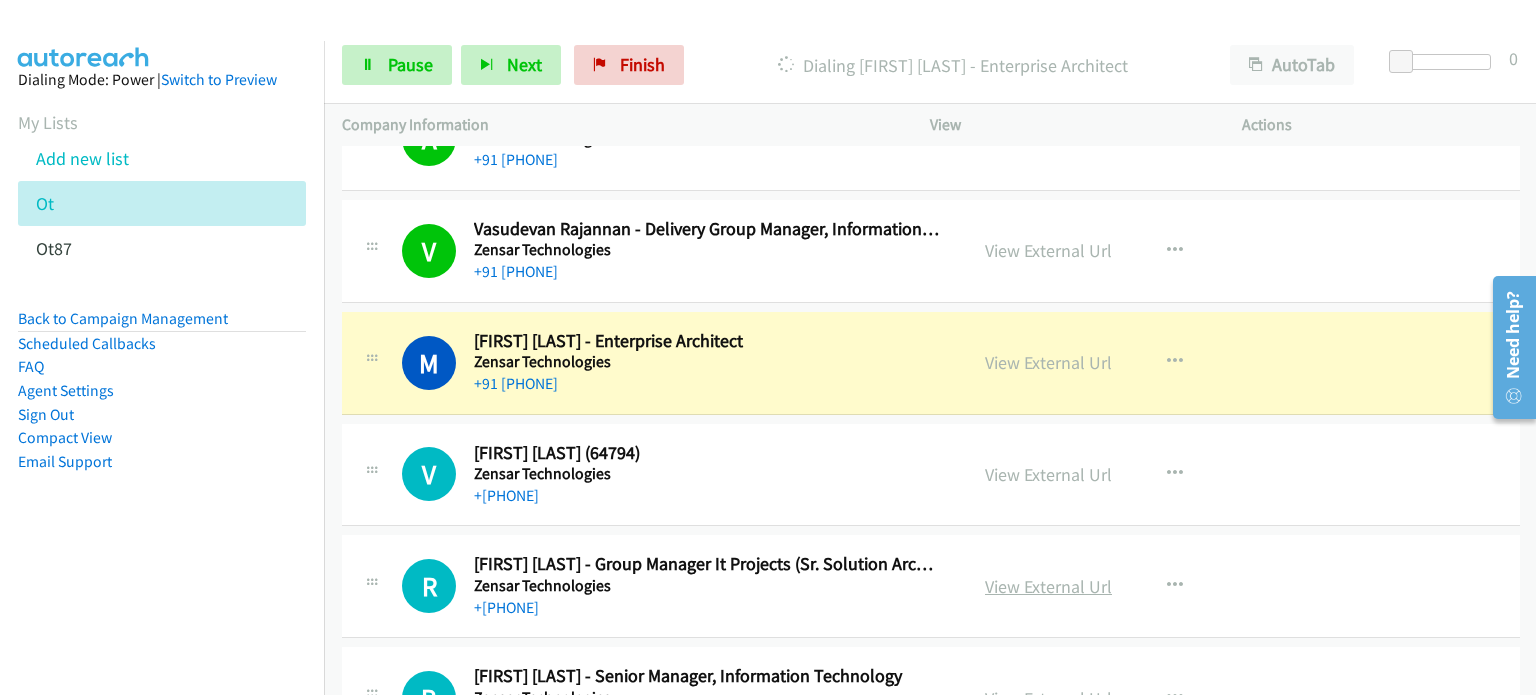 click on "View External Url" at bounding box center [1048, 586] 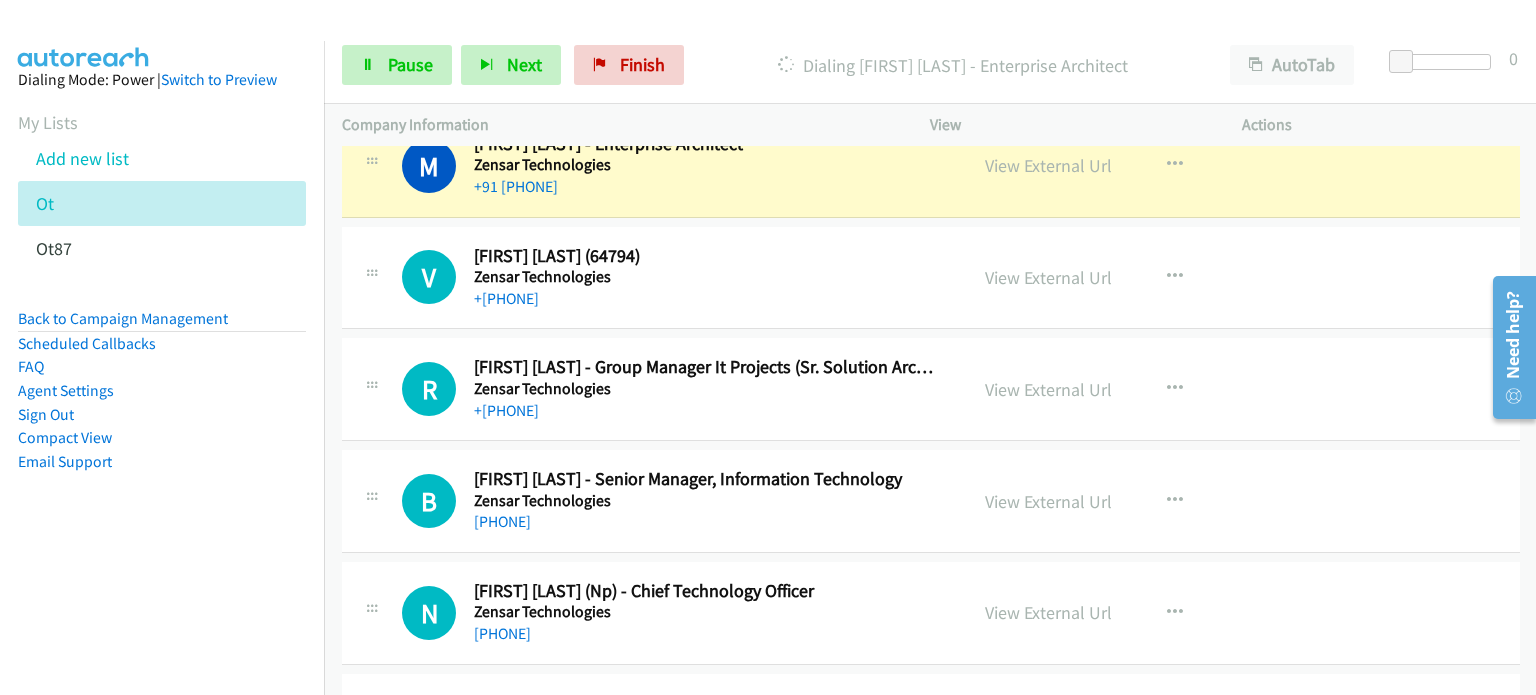 scroll, scrollTop: 1780, scrollLeft: 0, axis: vertical 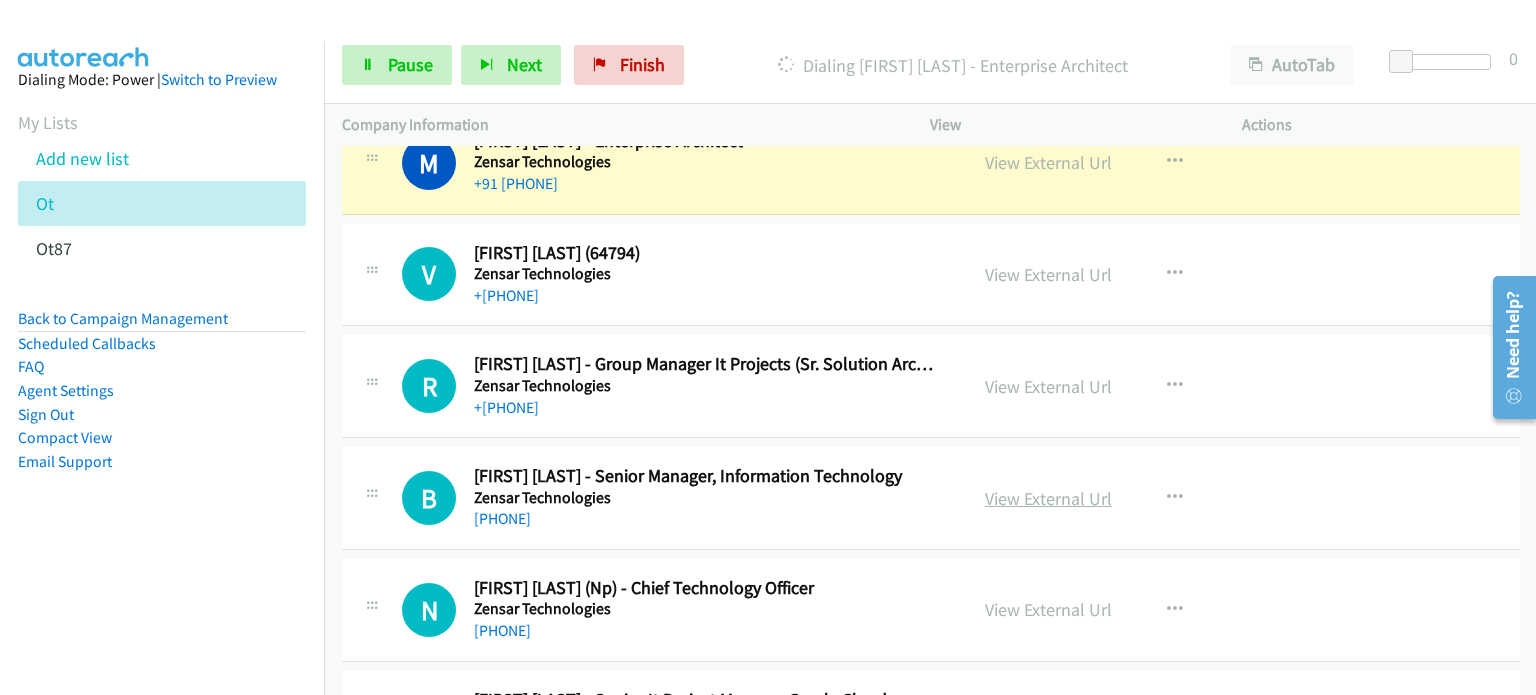 click on "View External Url" at bounding box center [1048, 498] 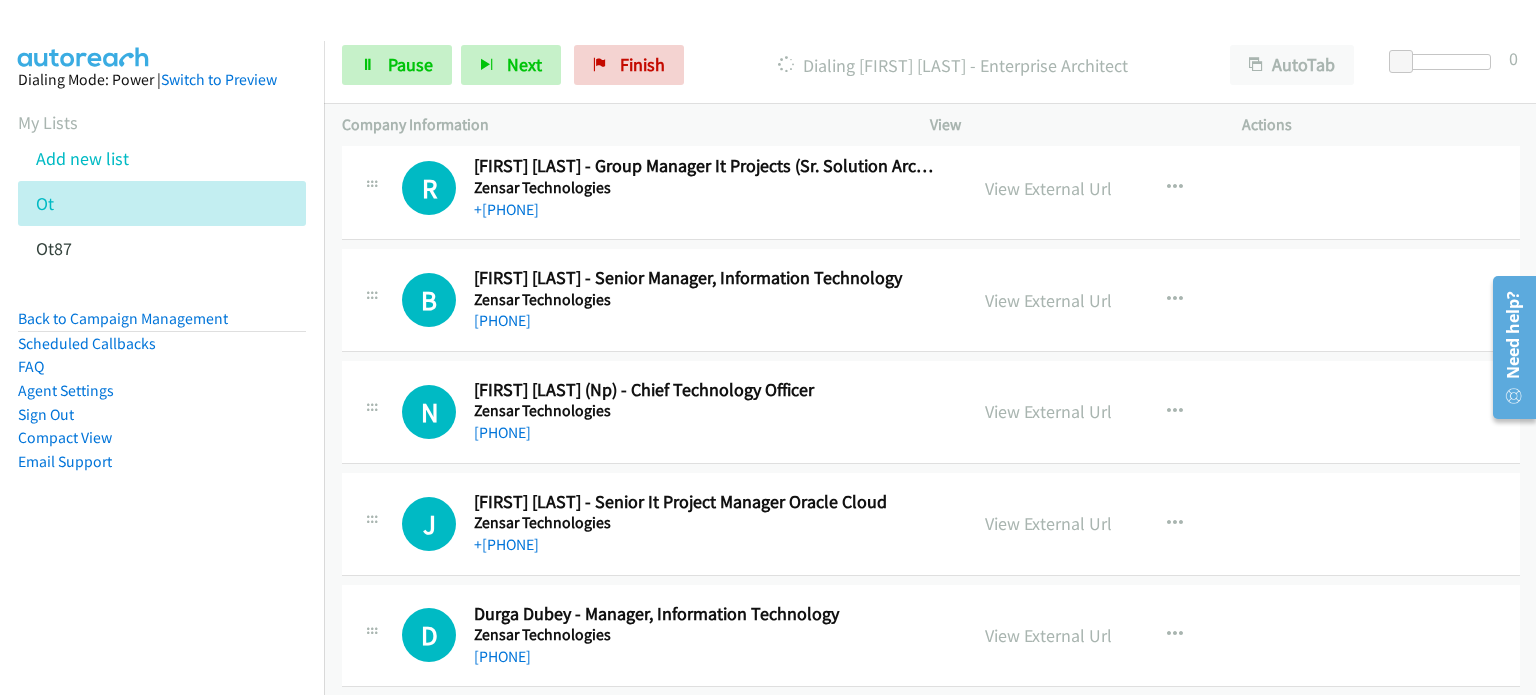 scroll, scrollTop: 1980, scrollLeft: 0, axis: vertical 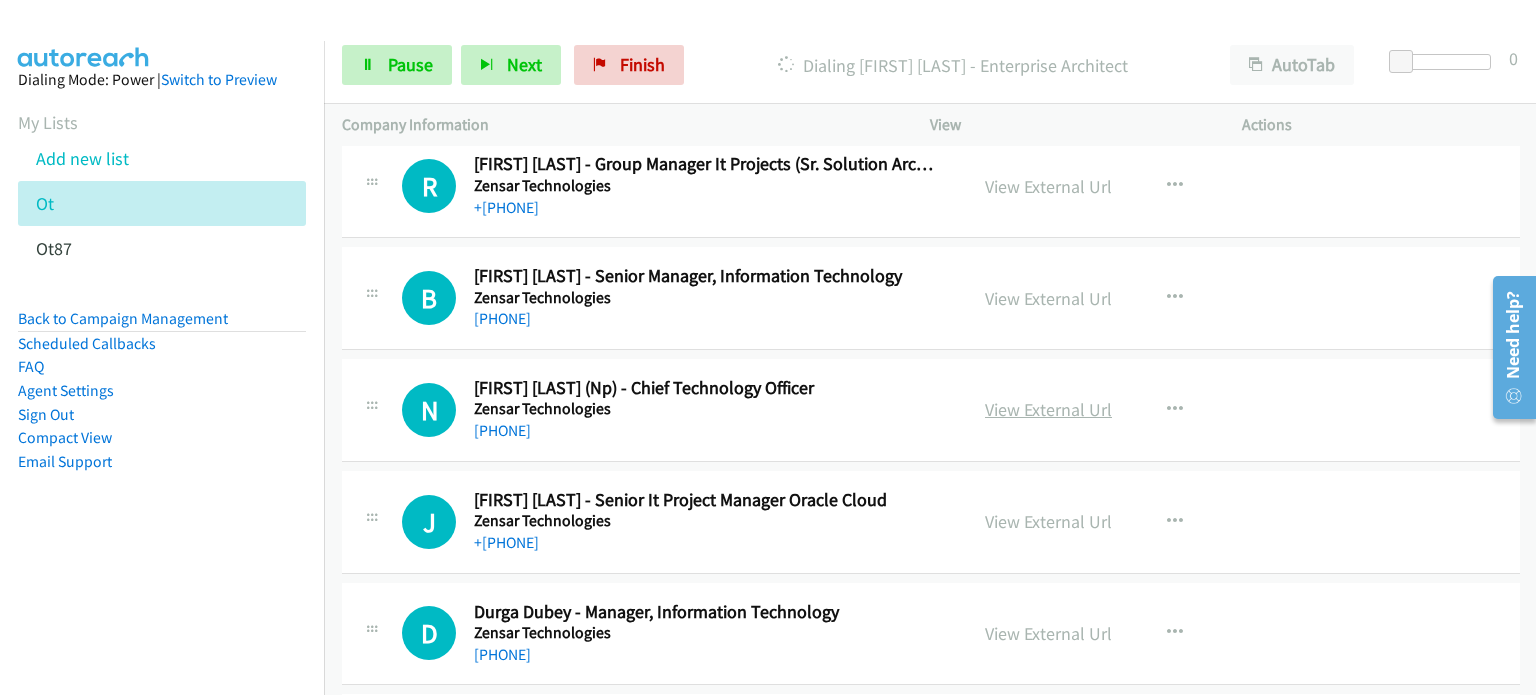 click on "View External Url" at bounding box center (1048, 409) 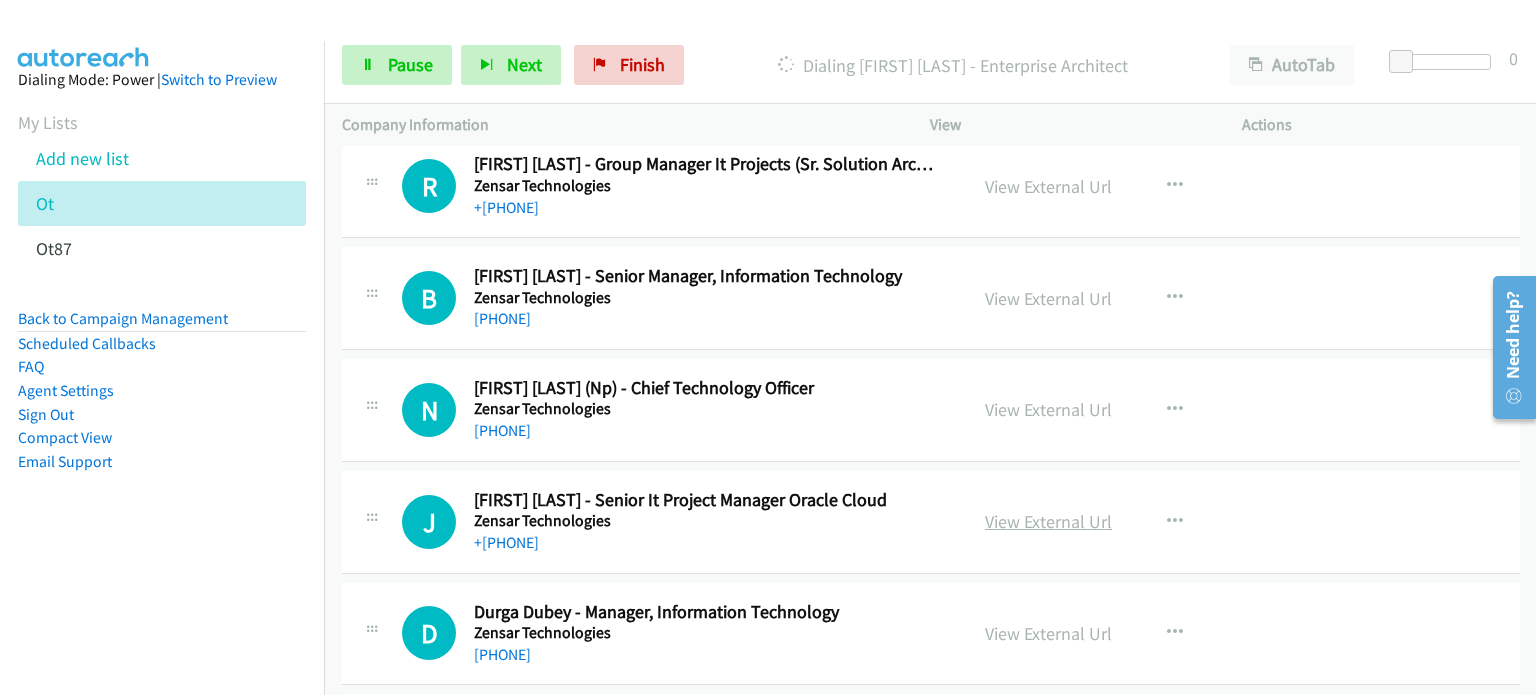 click on "View External Url" at bounding box center (1048, 521) 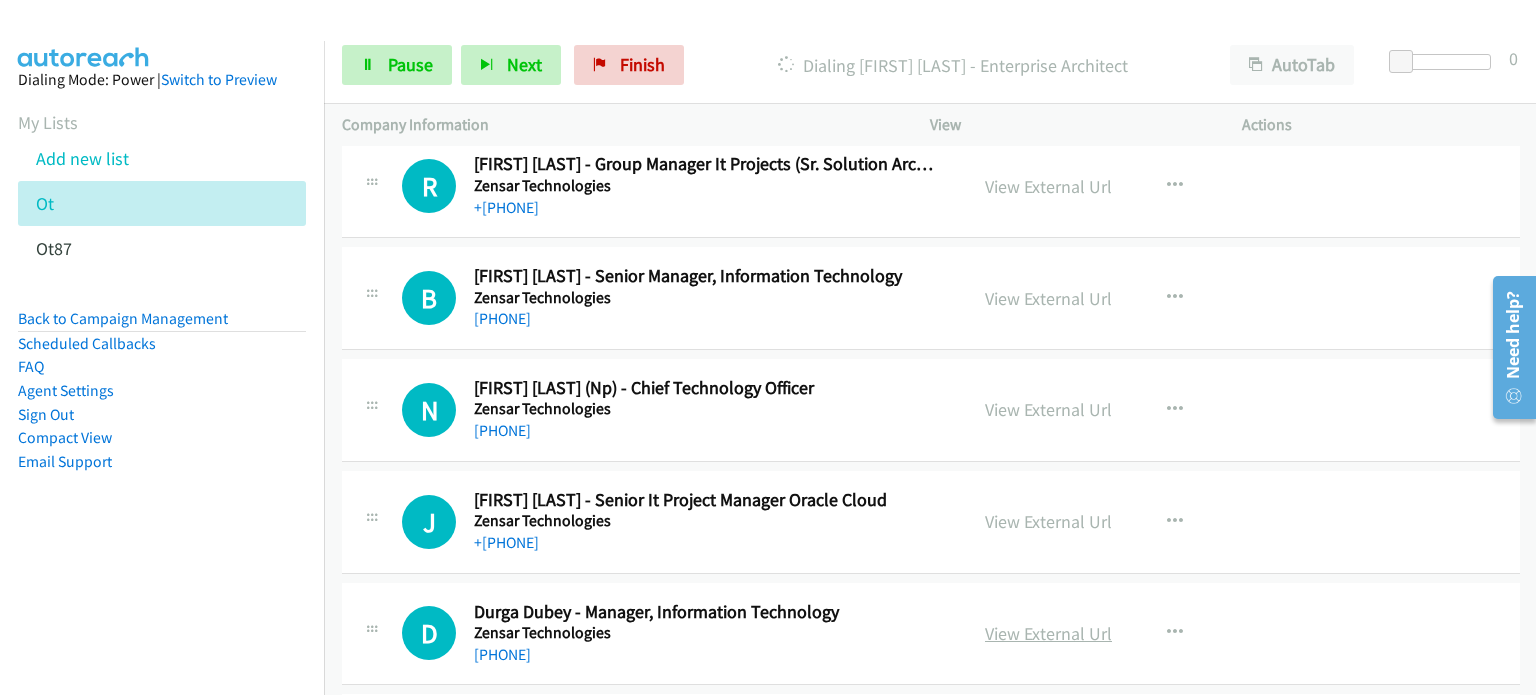 click on "View External Url" at bounding box center [1048, 633] 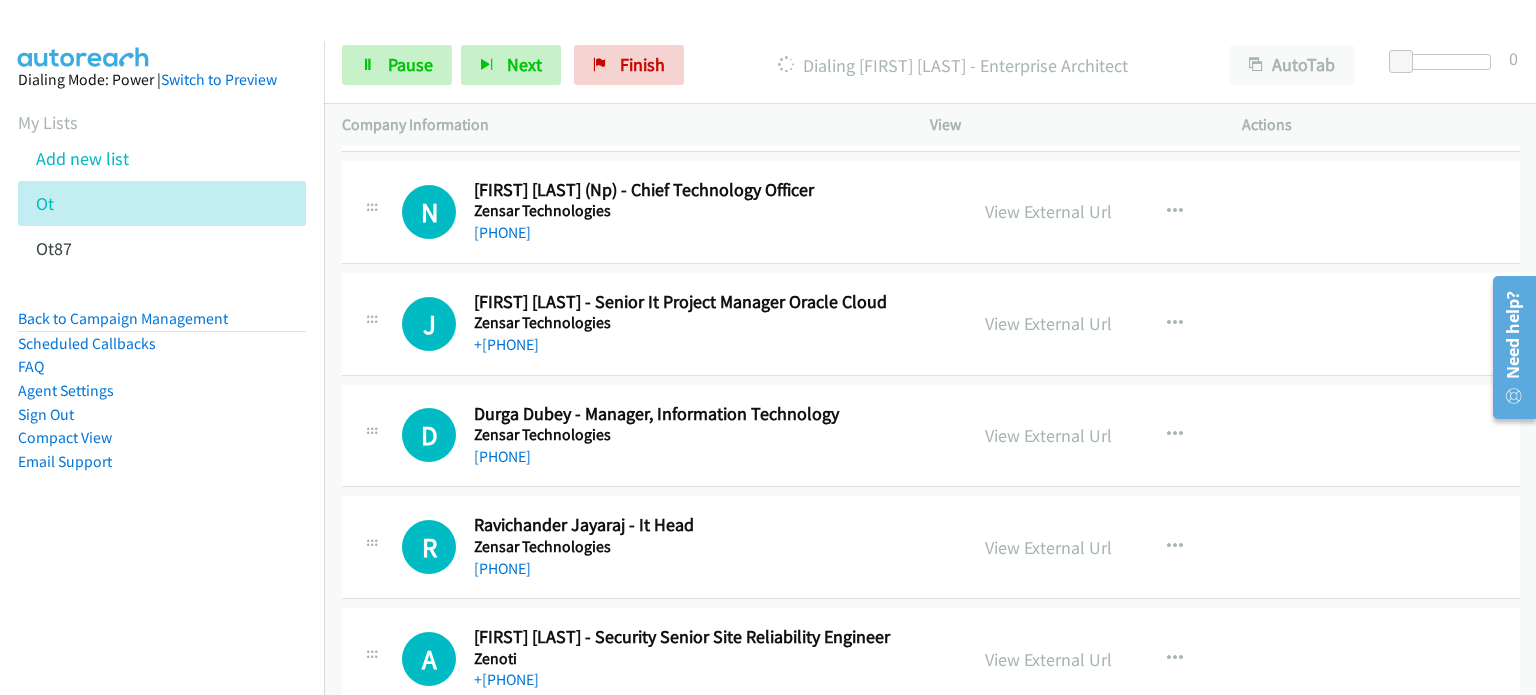 scroll, scrollTop: 2179, scrollLeft: 0, axis: vertical 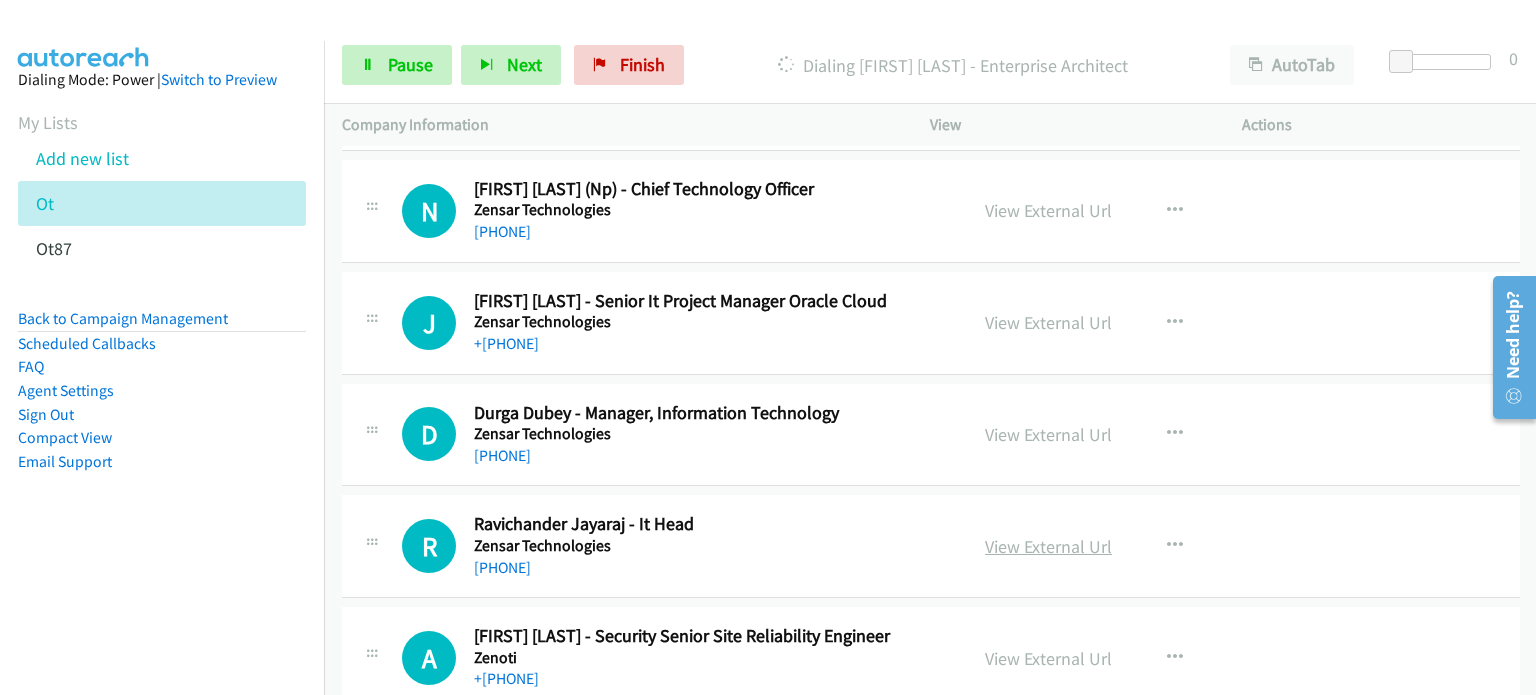 click on "View External Url" at bounding box center [1048, 546] 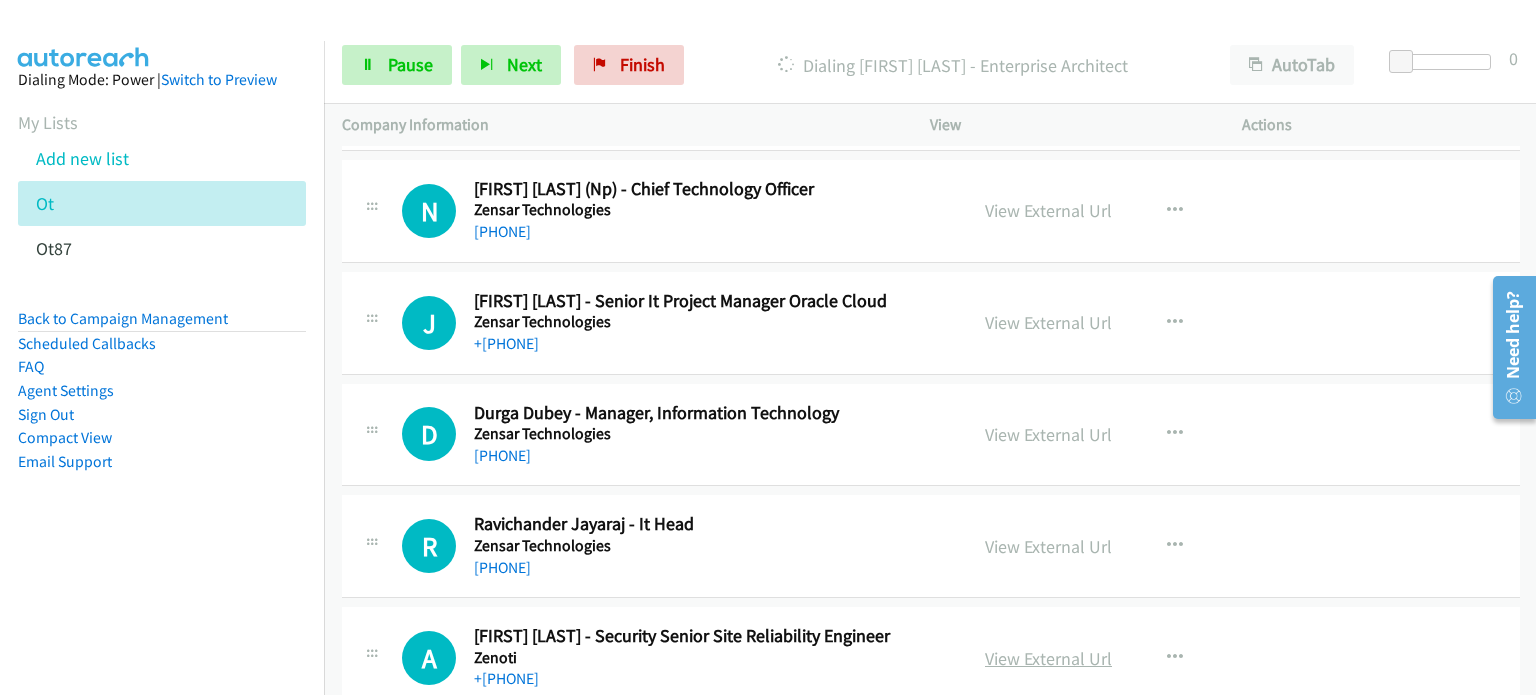 click on "View External Url" at bounding box center [1048, 658] 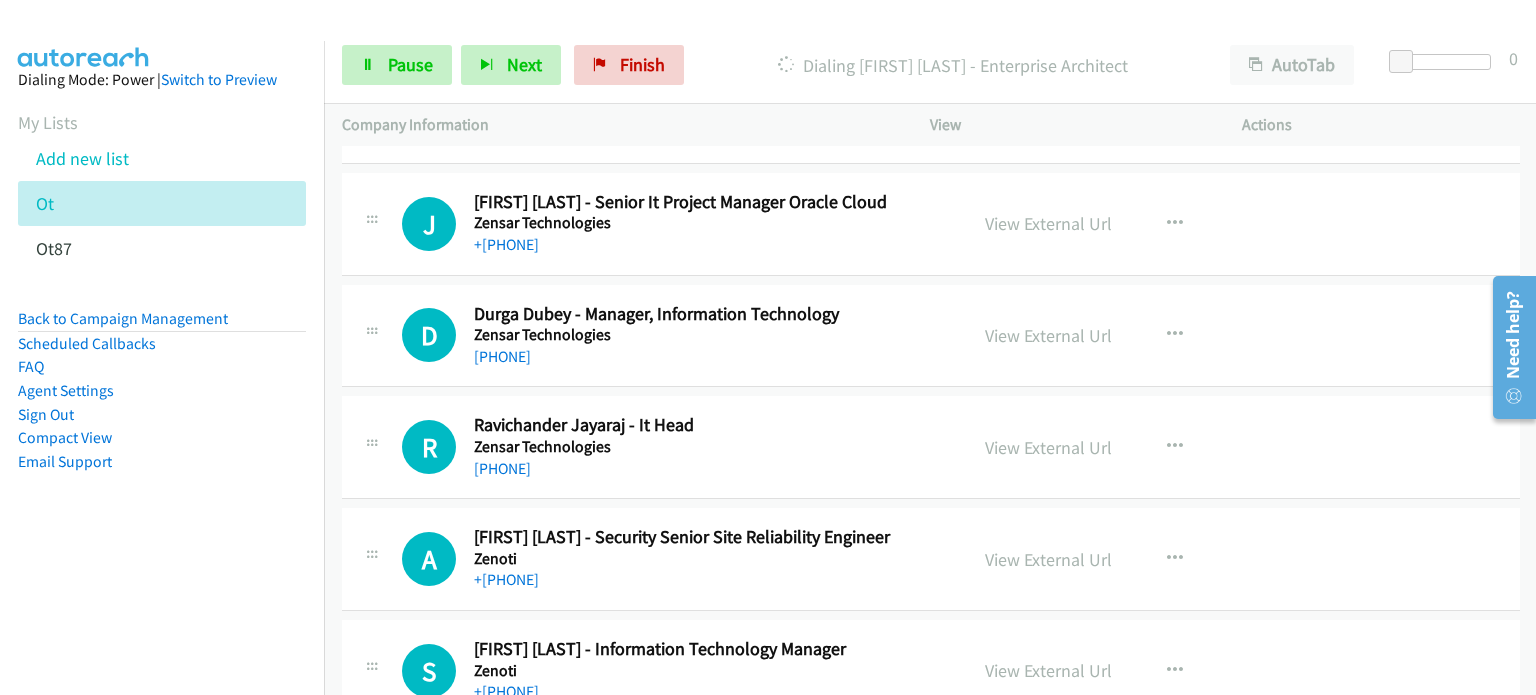 scroll, scrollTop: 2279, scrollLeft: 0, axis: vertical 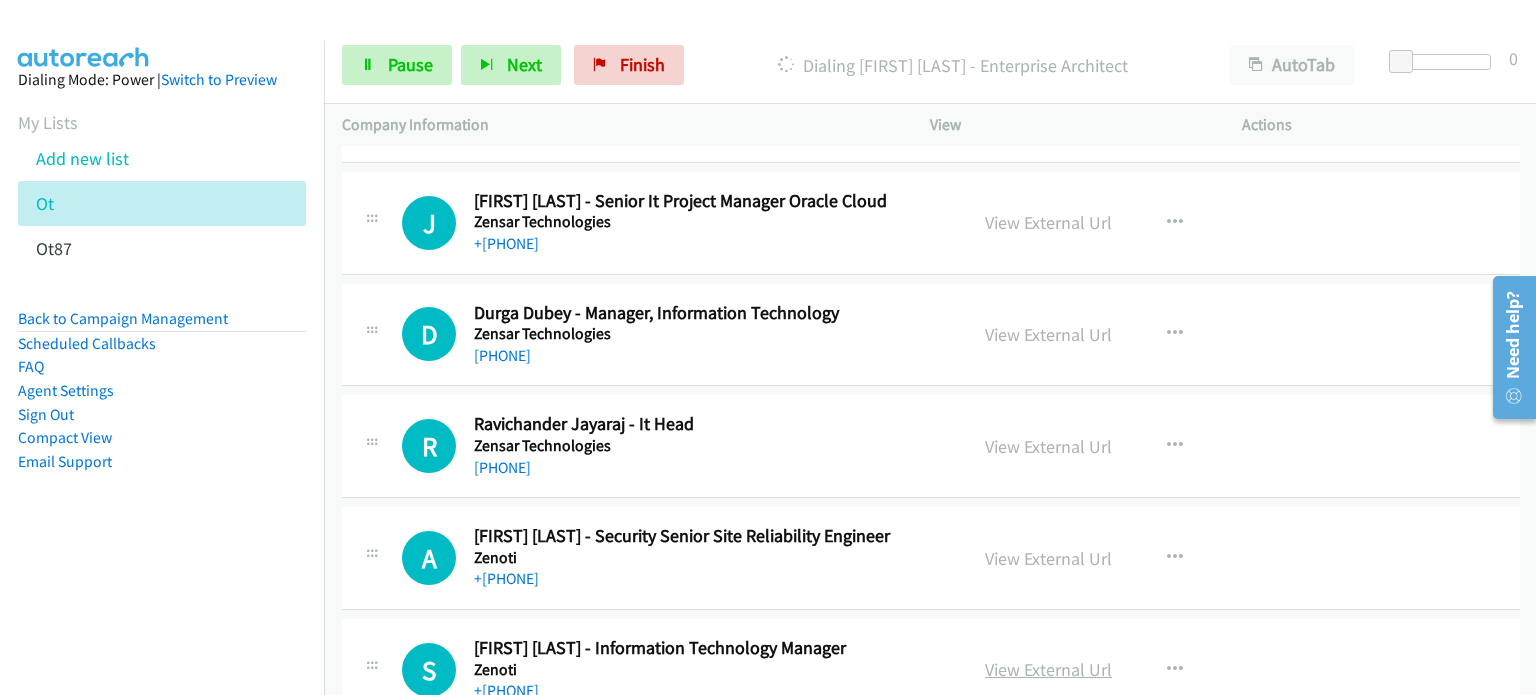 click on "View External Url" at bounding box center (1048, 669) 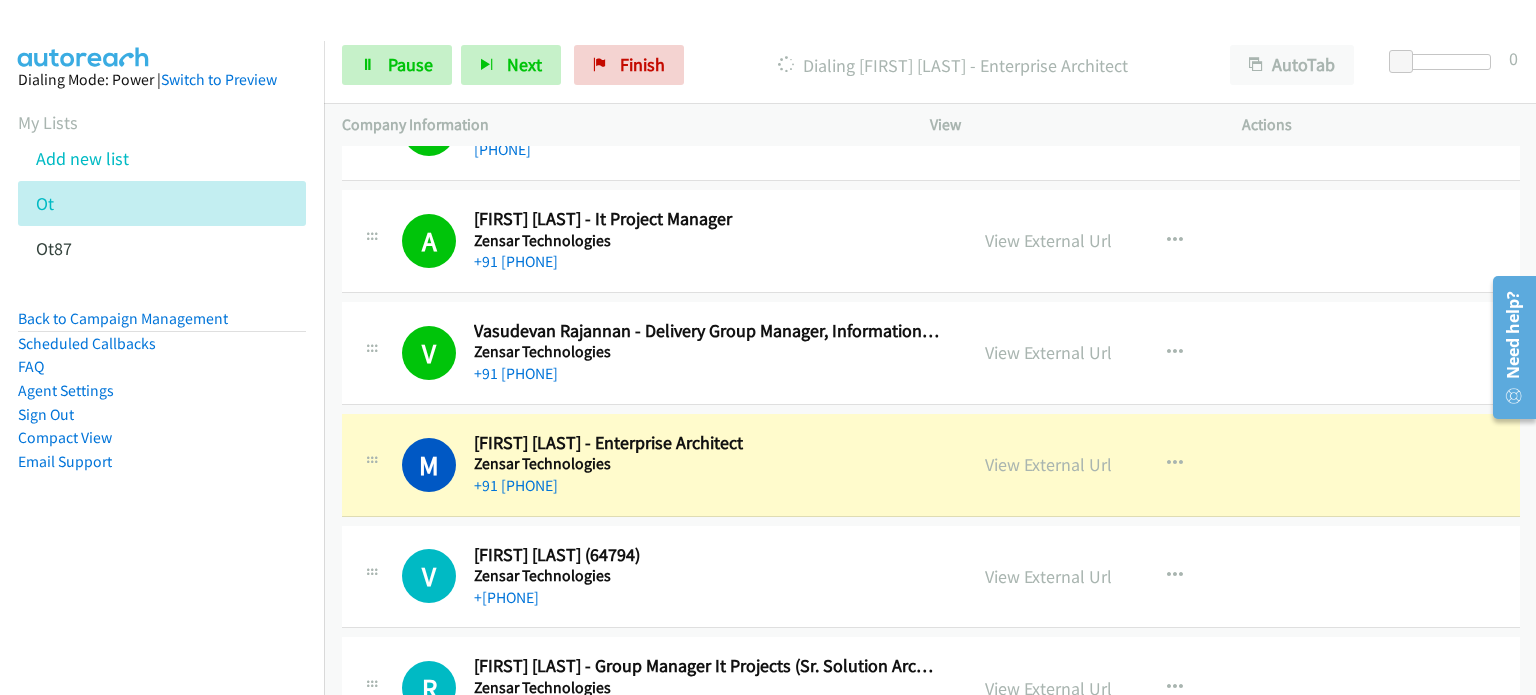 scroll, scrollTop: 1479, scrollLeft: 0, axis: vertical 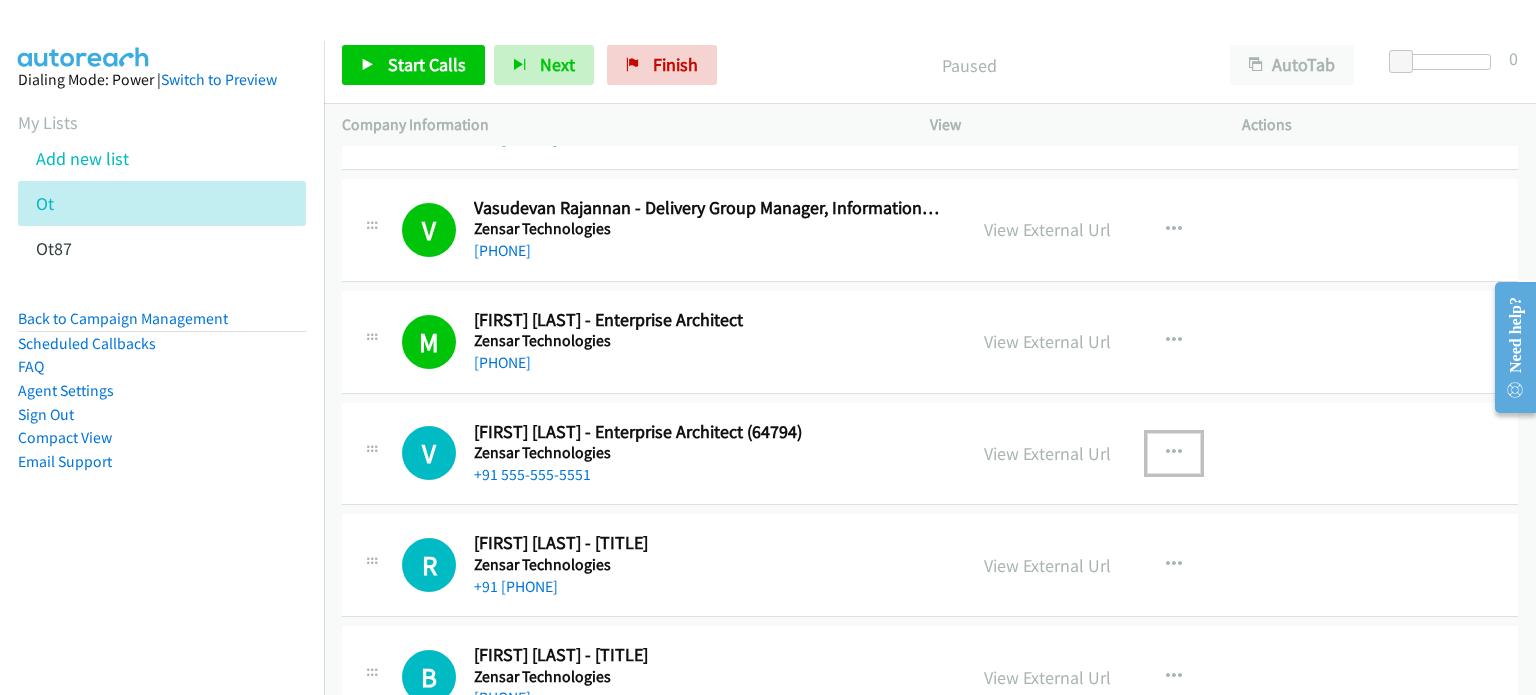 click at bounding box center (1174, 453) 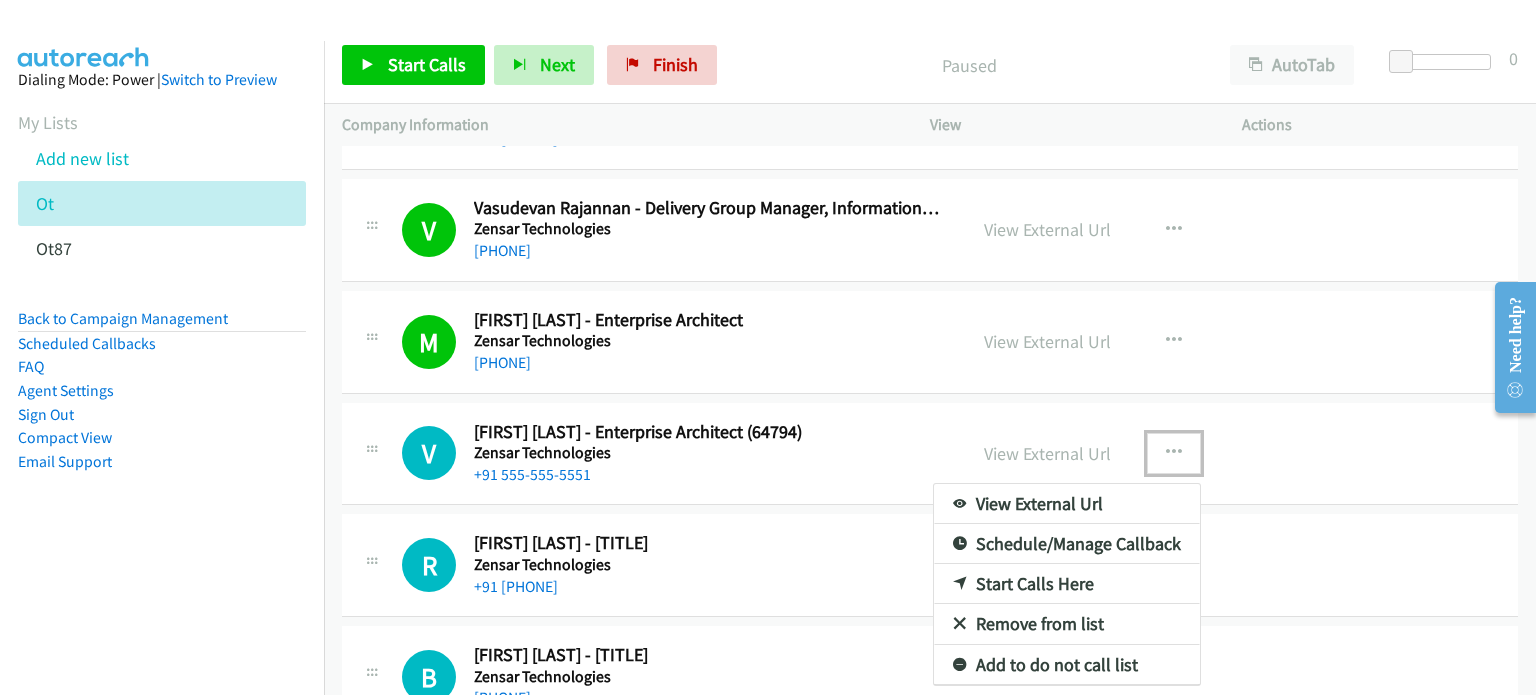 click on "Start Calls Here" at bounding box center [1067, 584] 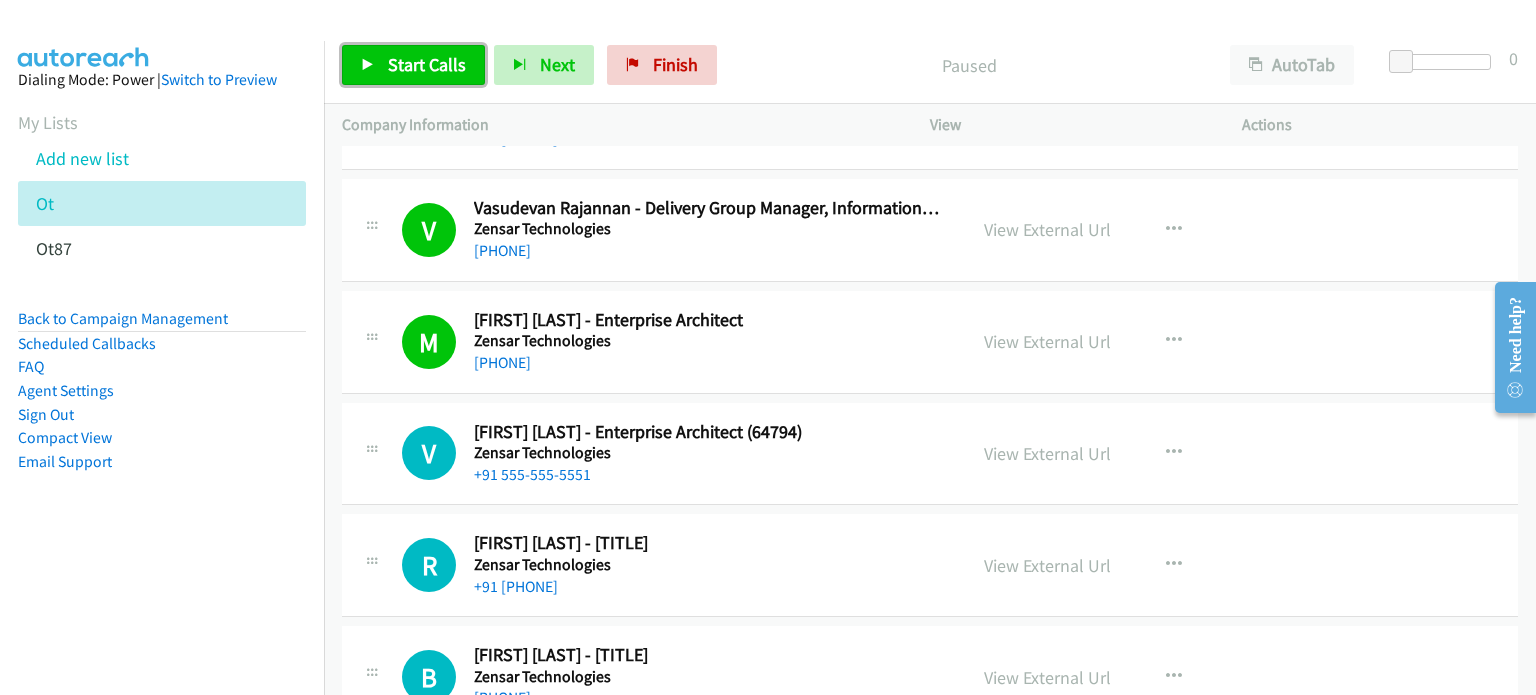click on "Start Calls" at bounding box center (427, 64) 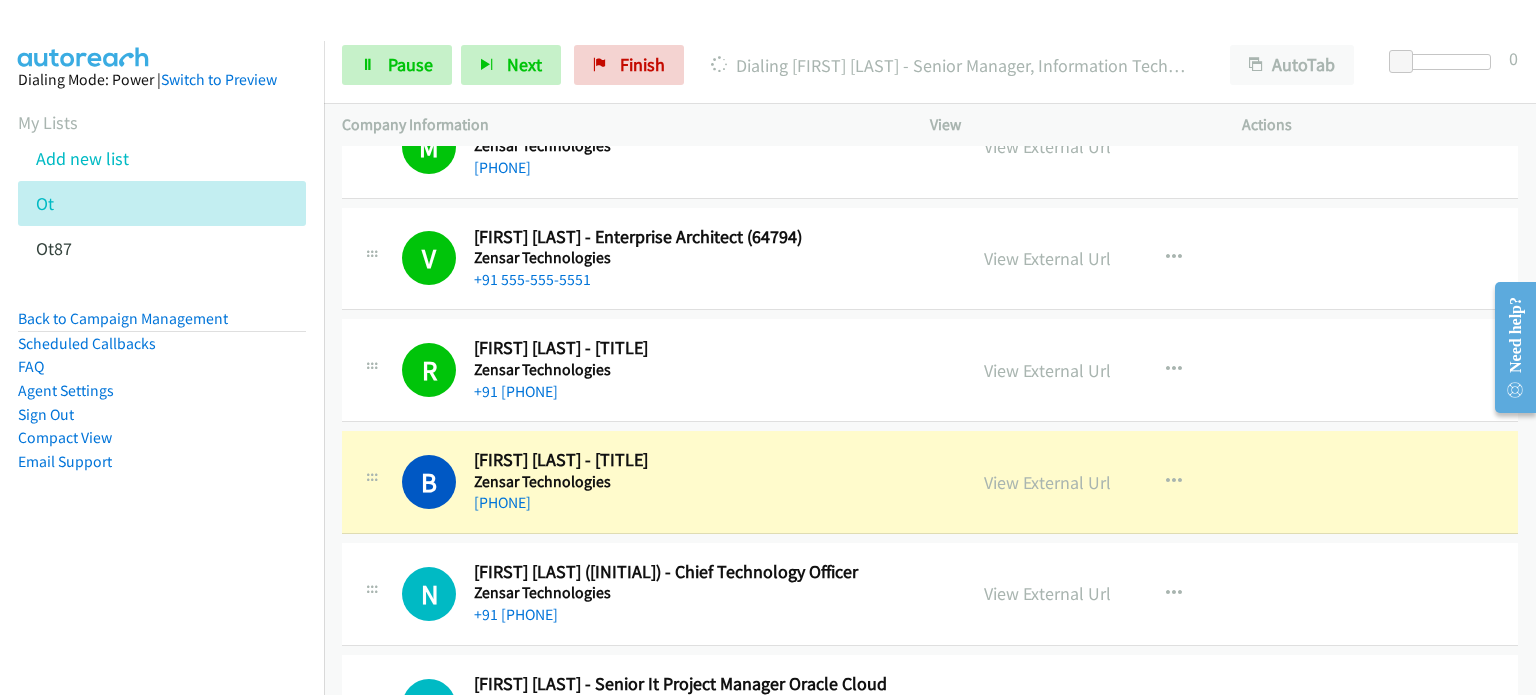 scroll, scrollTop: 1801, scrollLeft: 0, axis: vertical 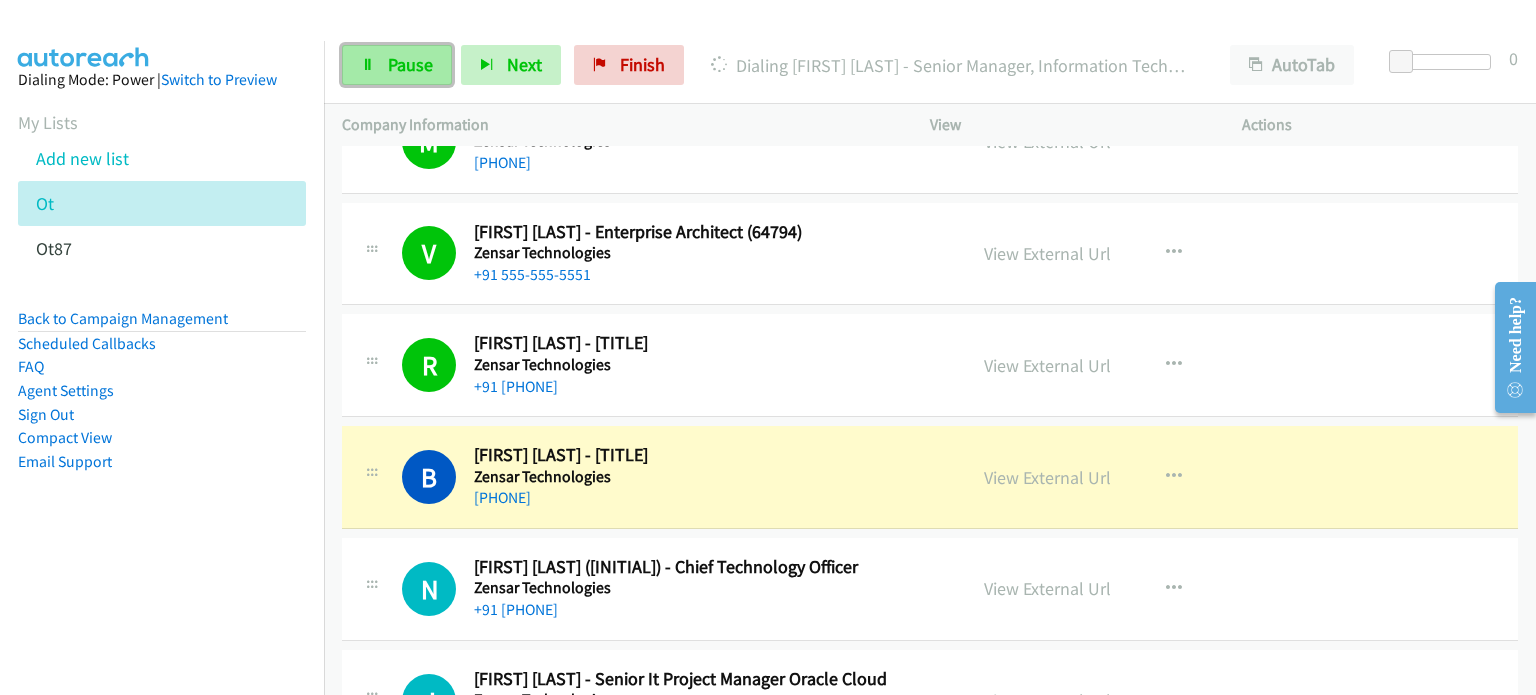 drag, startPoint x: 416, startPoint y: 61, endPoint x: 437, endPoint y: 62, distance: 21.023796 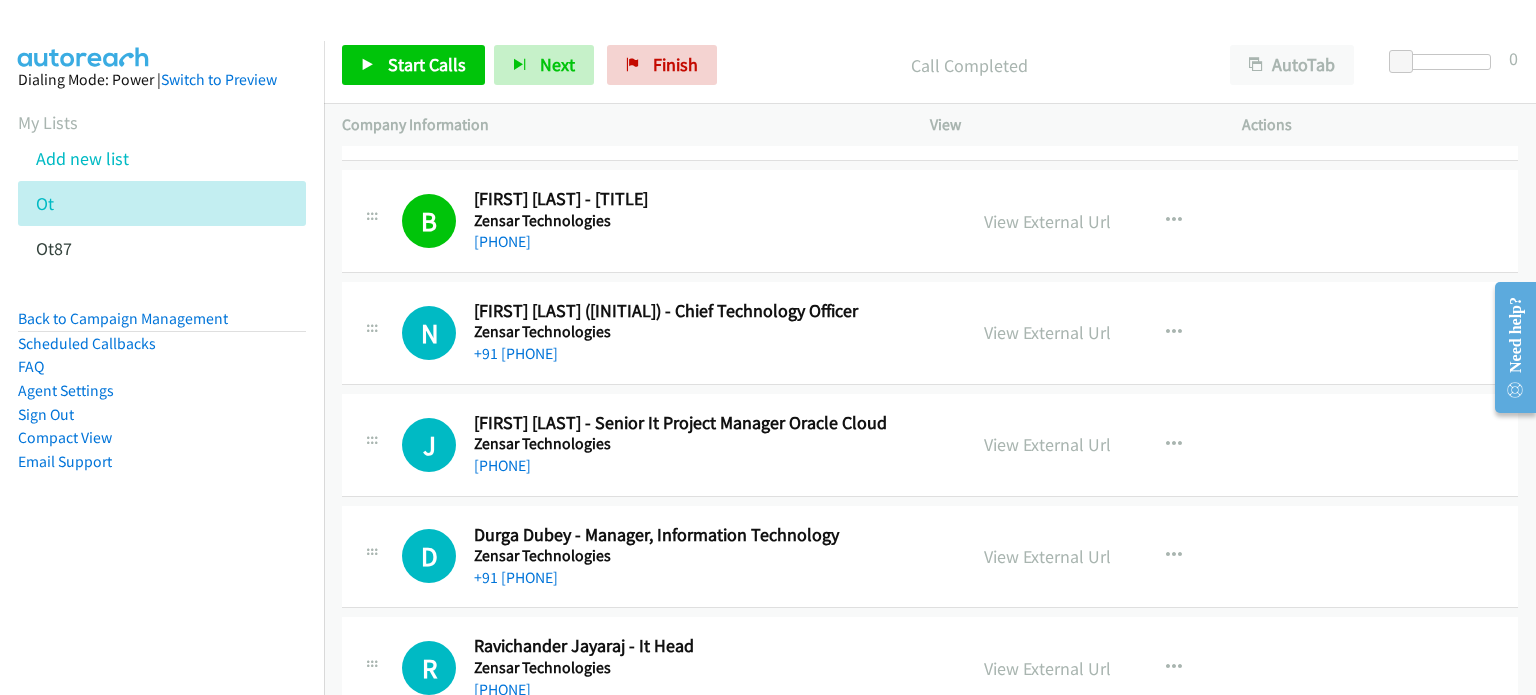 scroll, scrollTop: 2100, scrollLeft: 0, axis: vertical 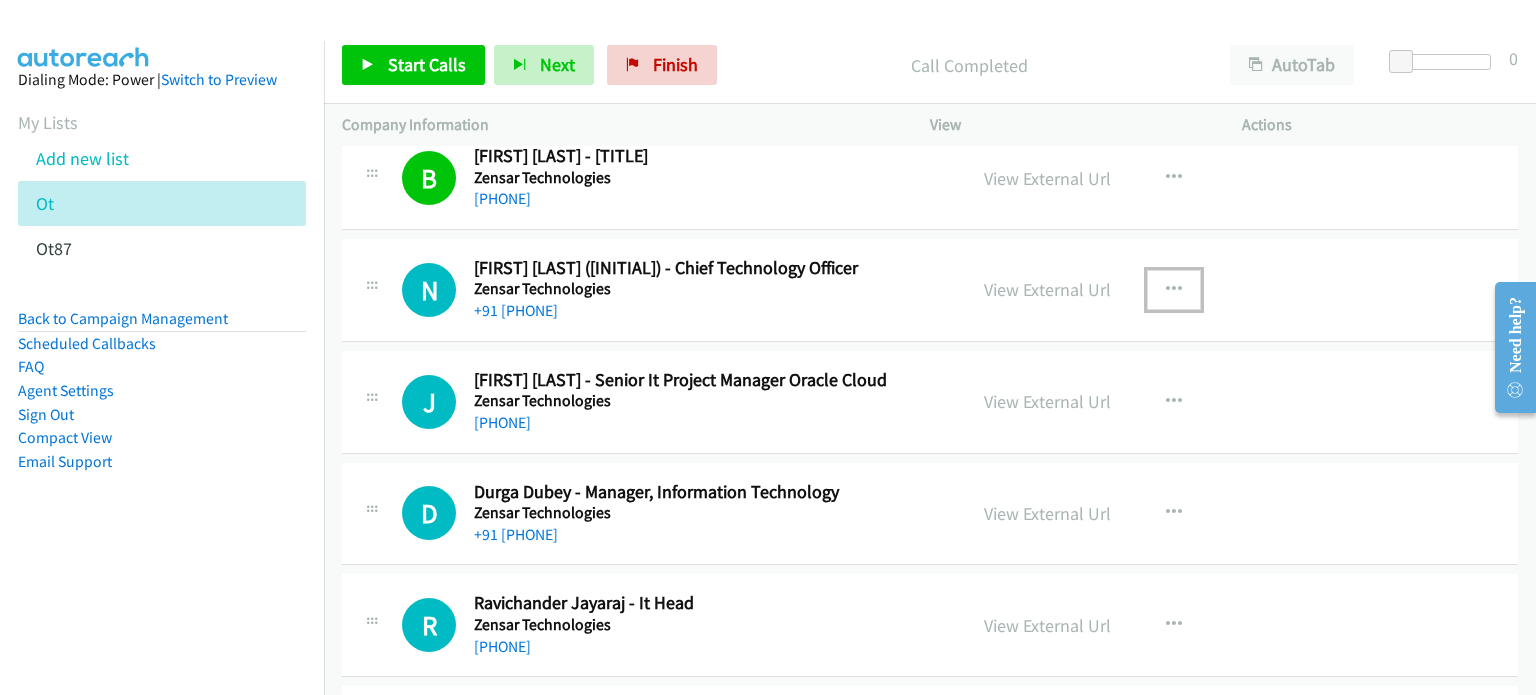 click at bounding box center (1174, 290) 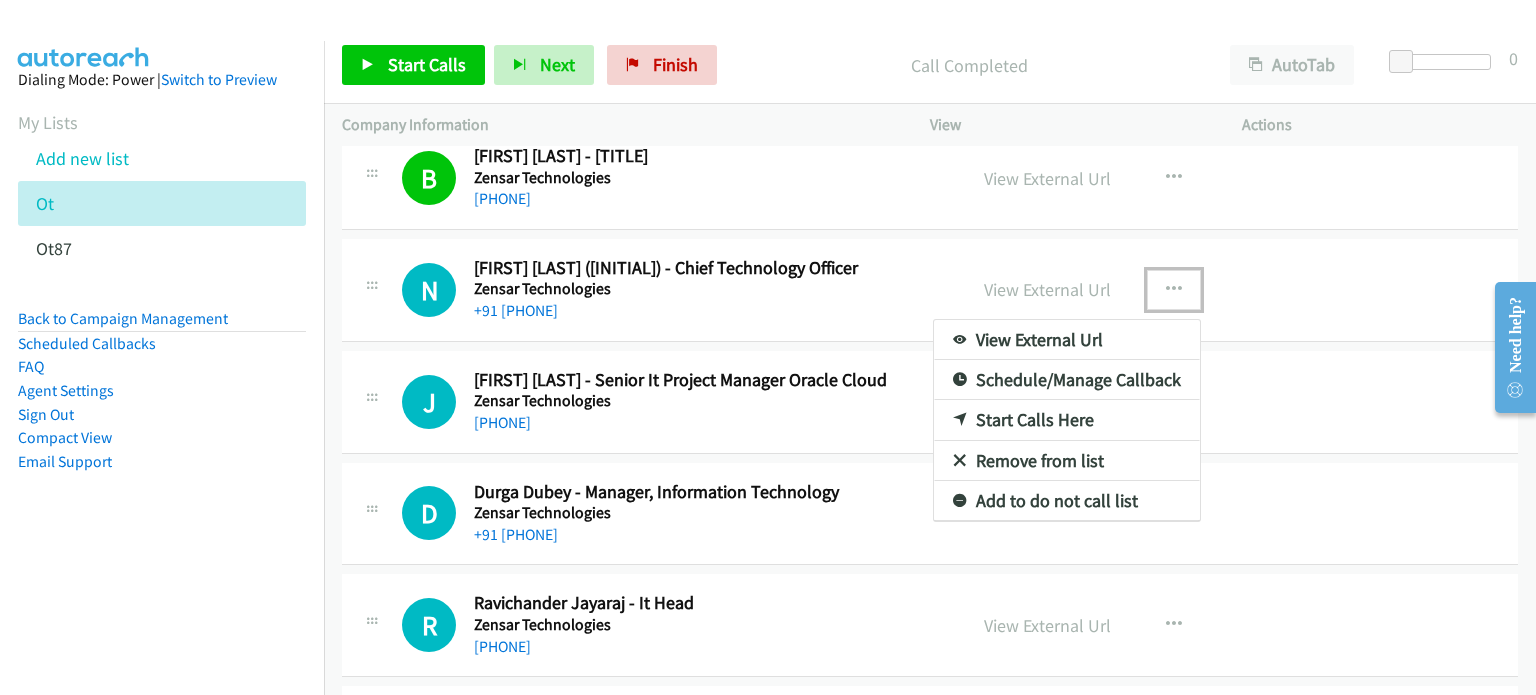 click on "Start Calls Here" at bounding box center [1067, 420] 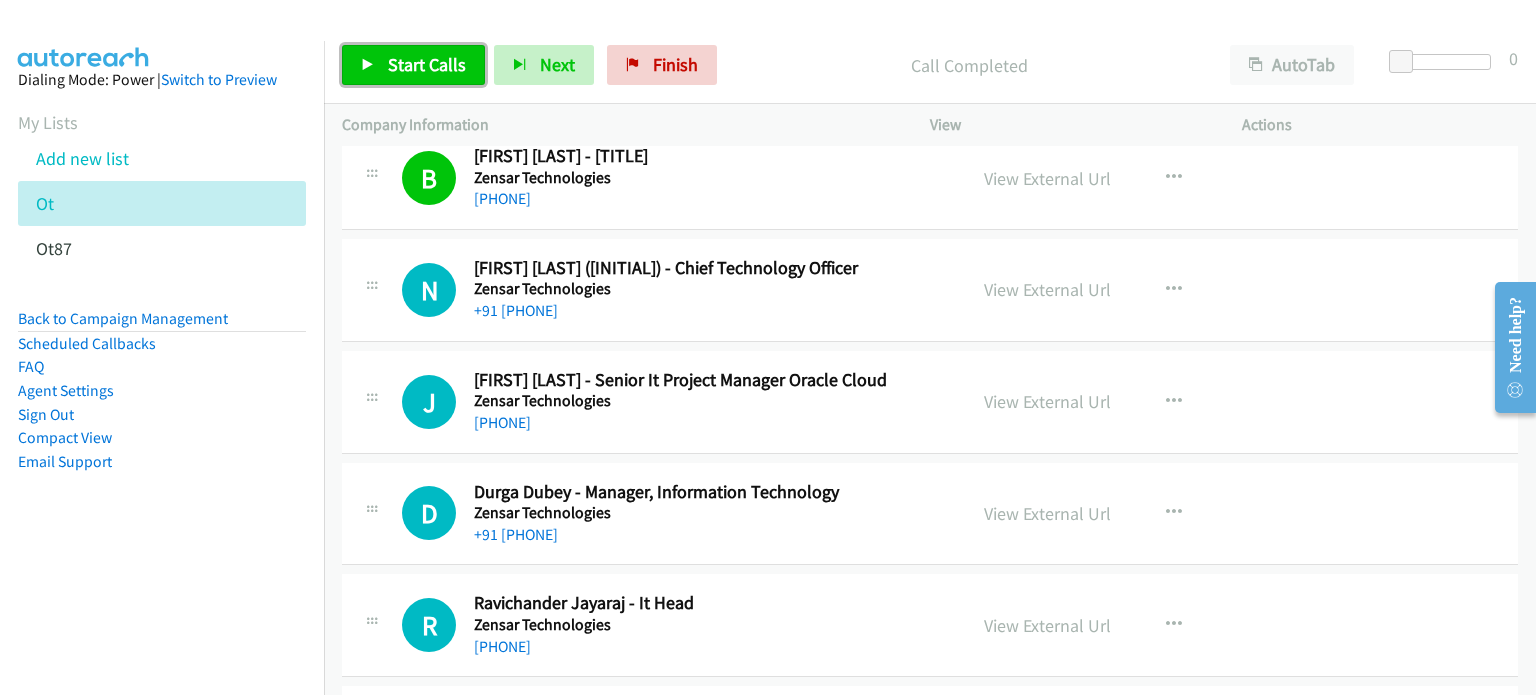 click on "Start Calls" at bounding box center [413, 65] 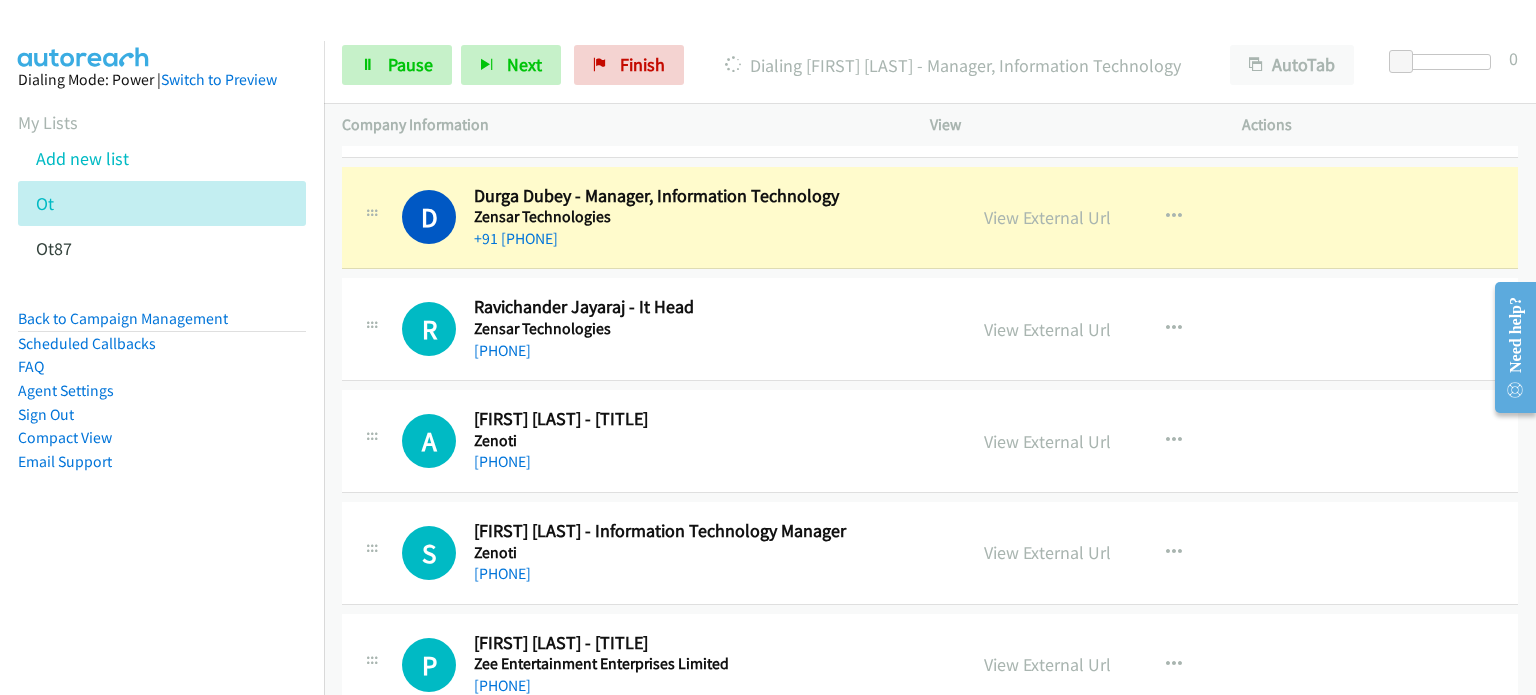 scroll, scrollTop: 2396, scrollLeft: 0, axis: vertical 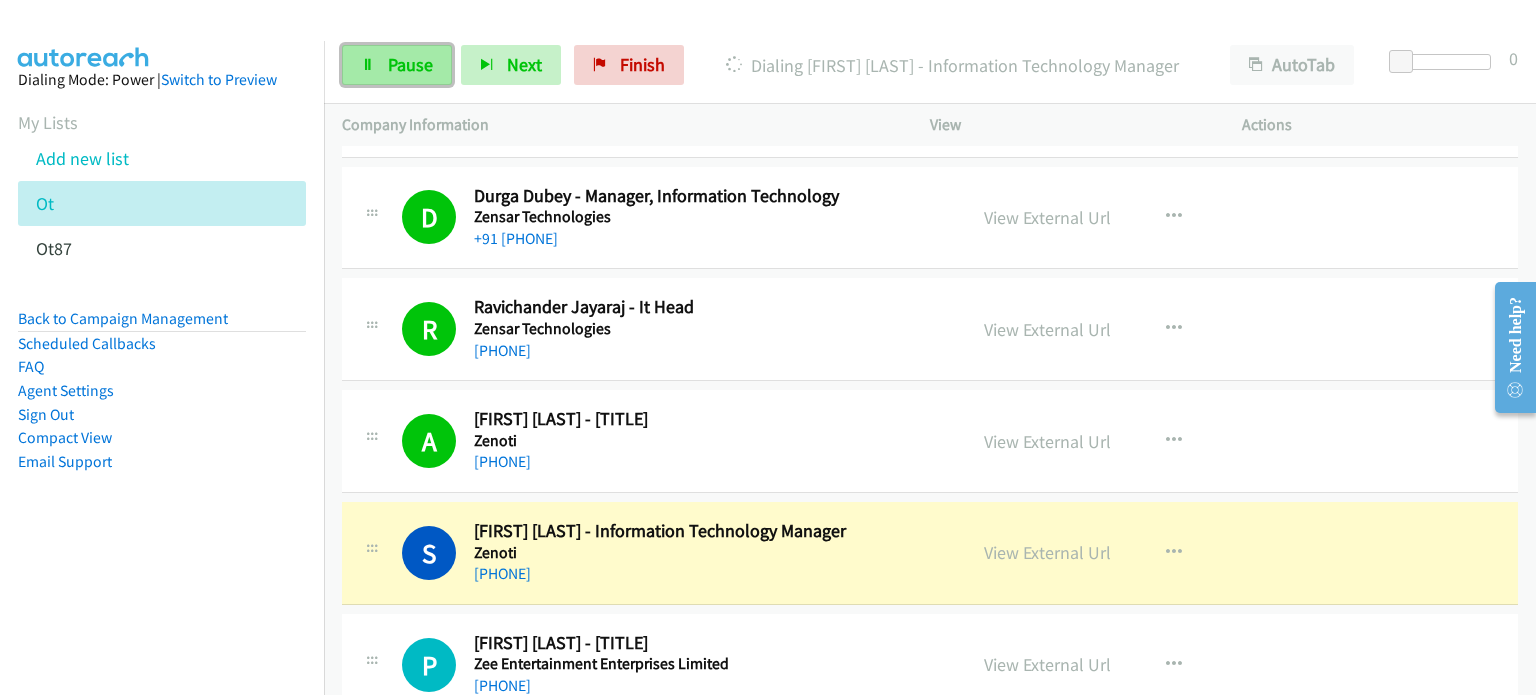 click on "Pause" at bounding box center (410, 64) 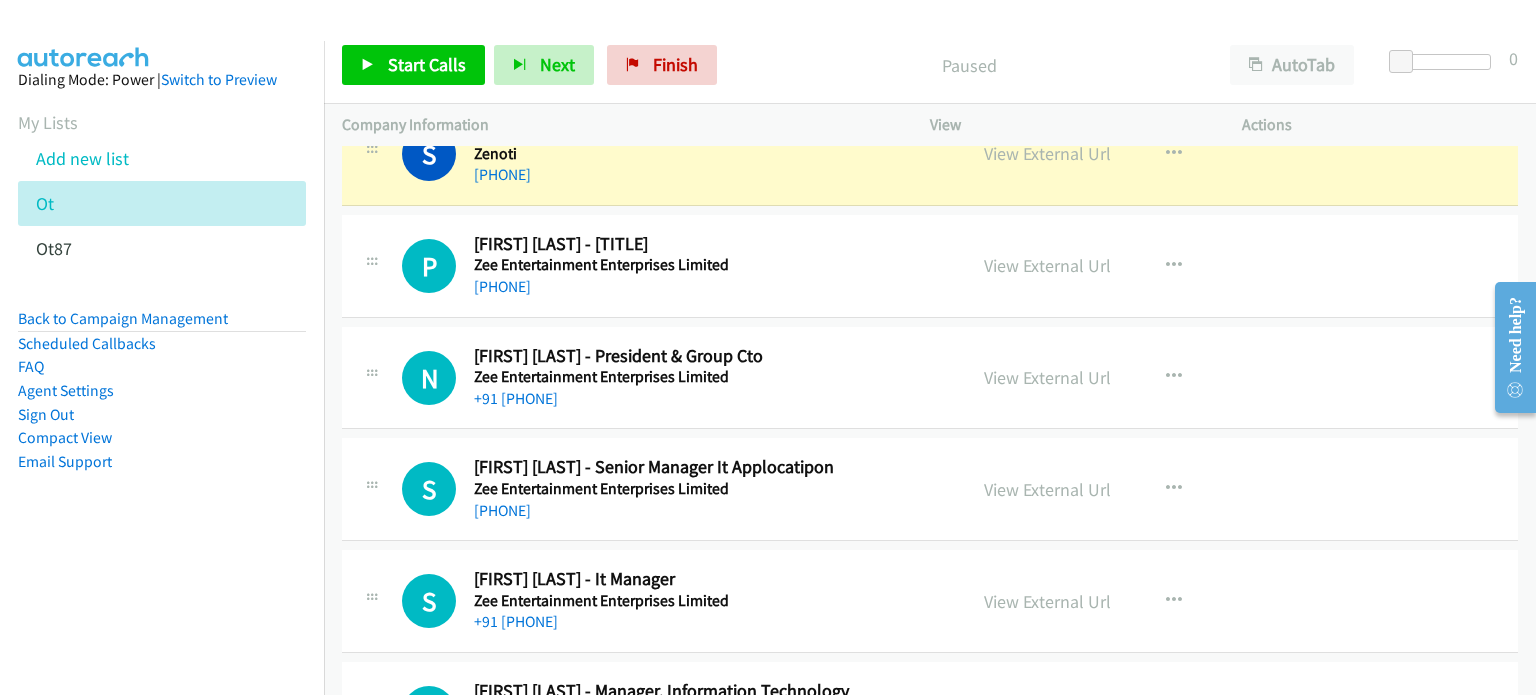scroll, scrollTop: 2796, scrollLeft: 0, axis: vertical 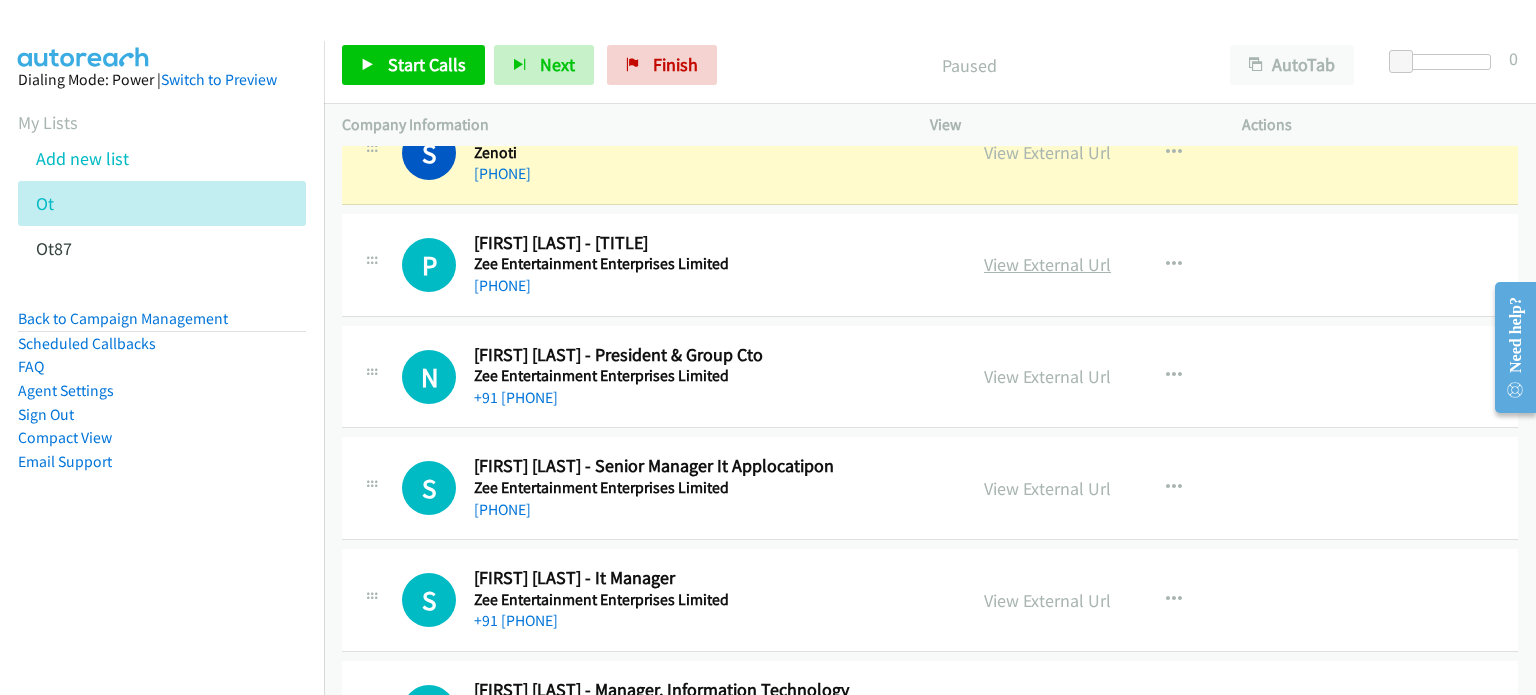 click on "View External Url" at bounding box center [1047, 264] 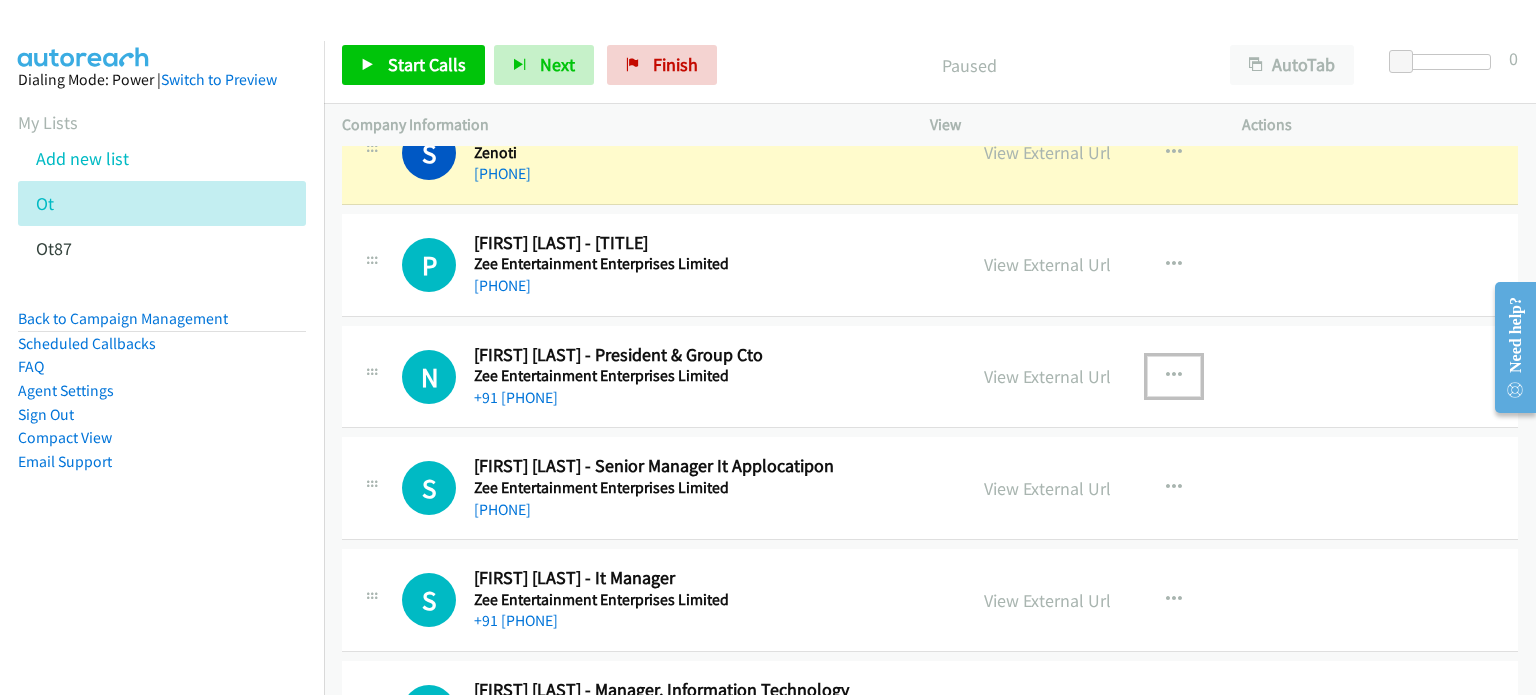 click at bounding box center [1174, 376] 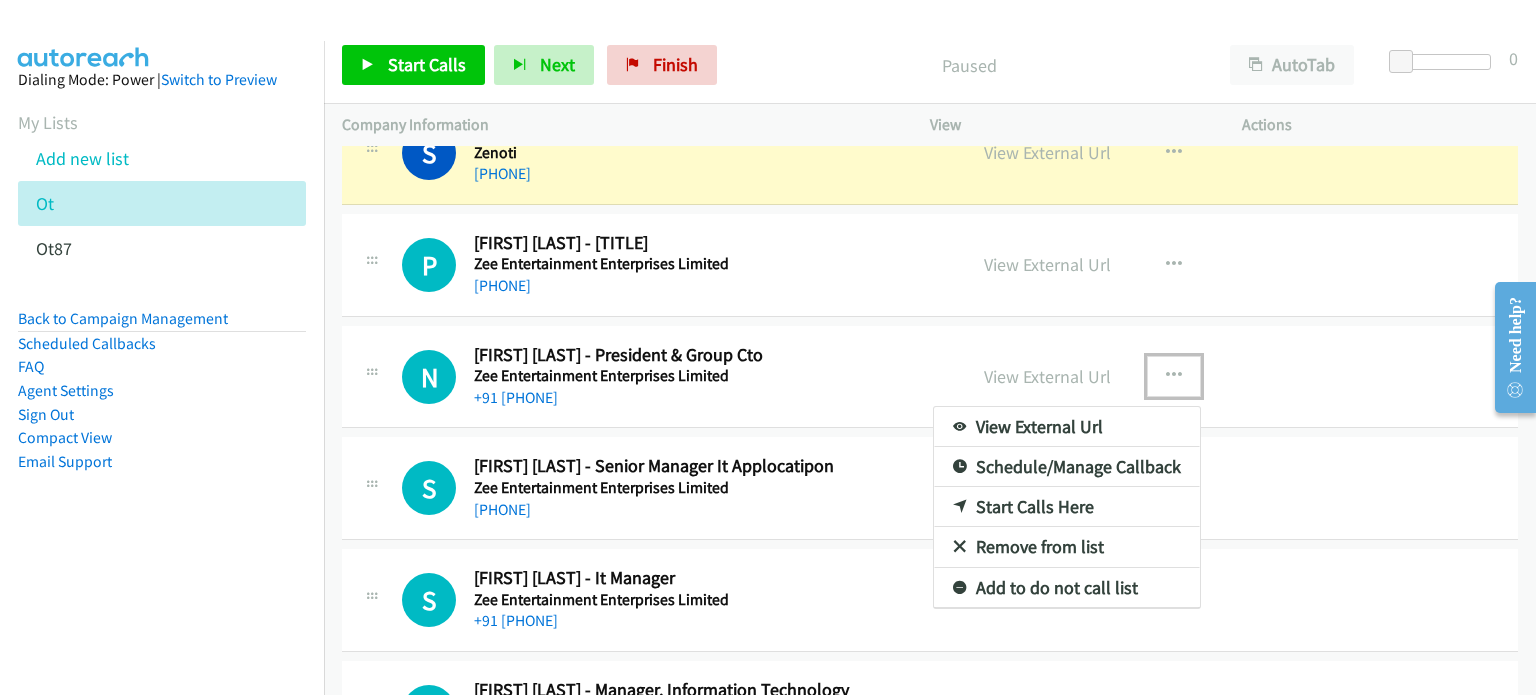 click on "Remove from list" at bounding box center [1067, 547] 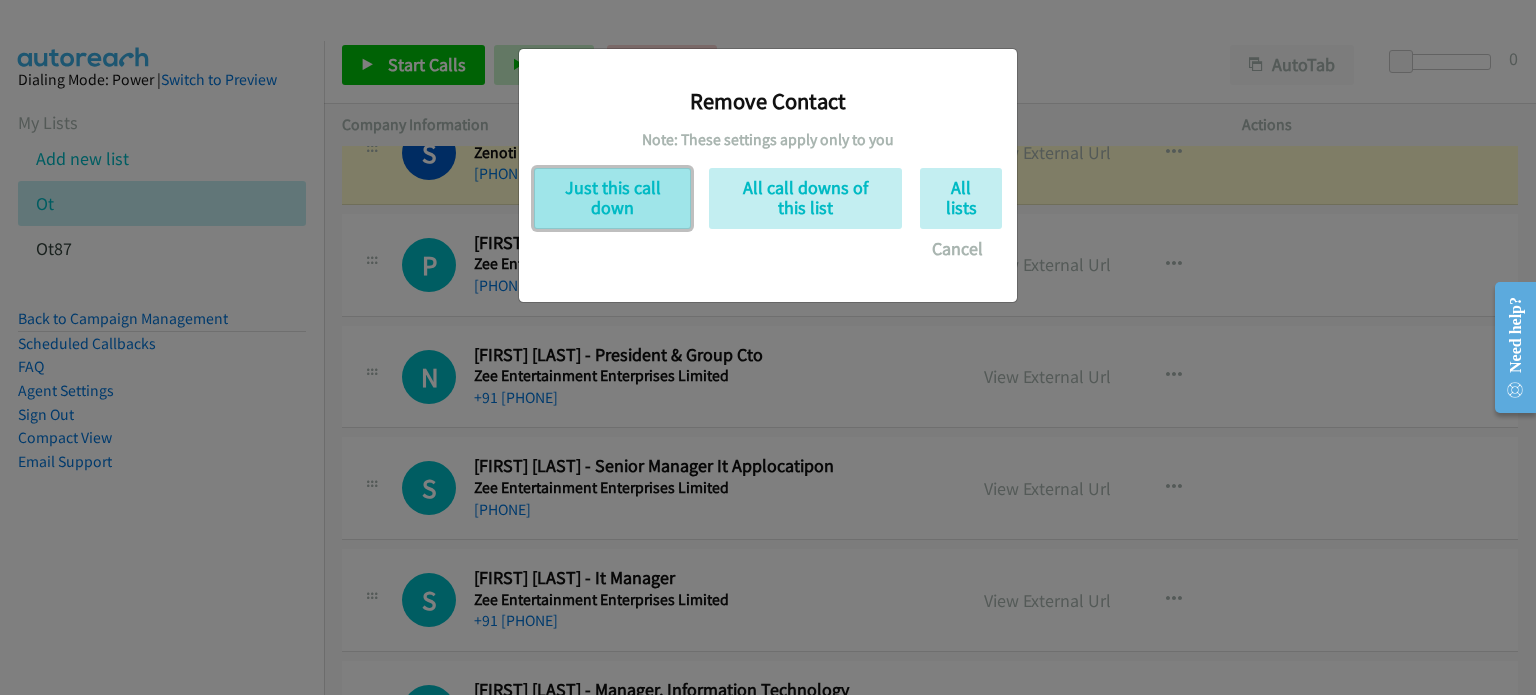 click on "Just this call down" at bounding box center [612, 198] 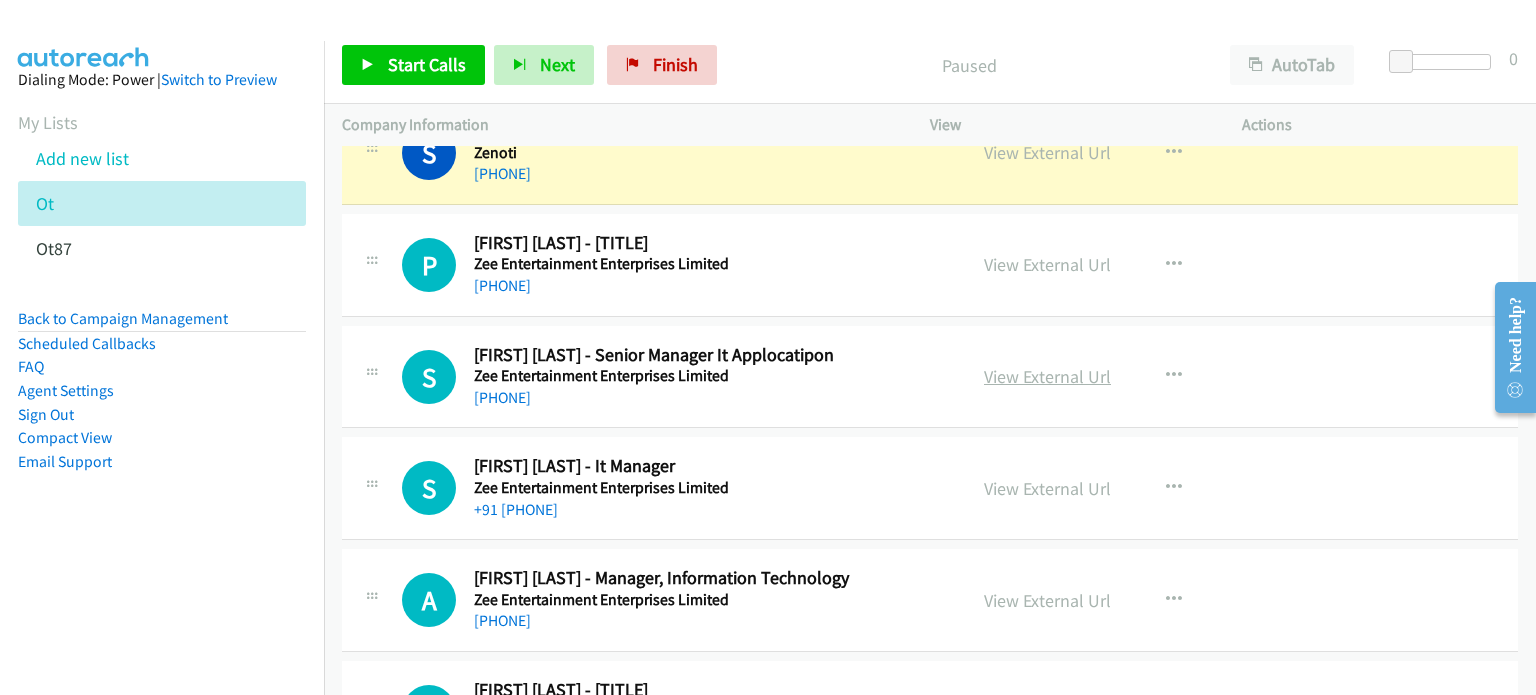click on "View External Url" at bounding box center [1047, 376] 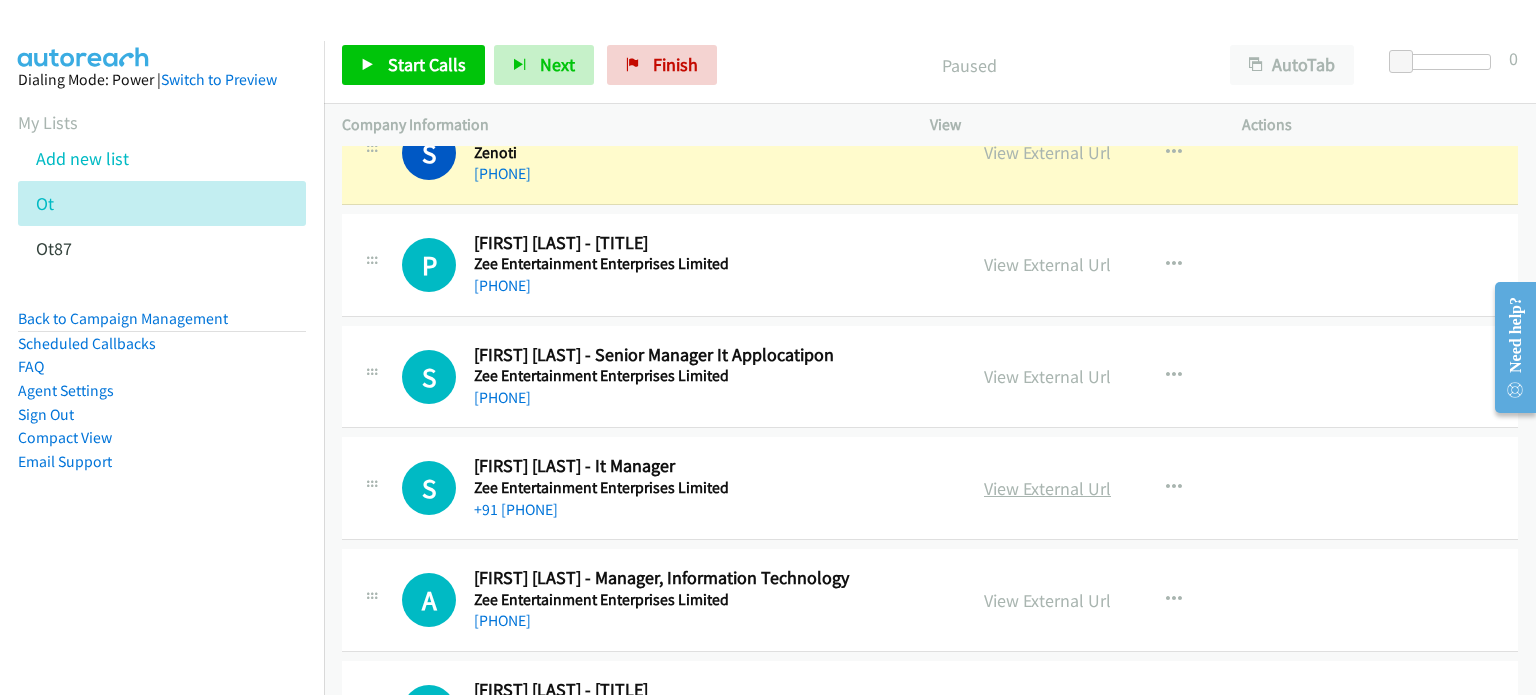 click on "View External Url" at bounding box center [1047, 488] 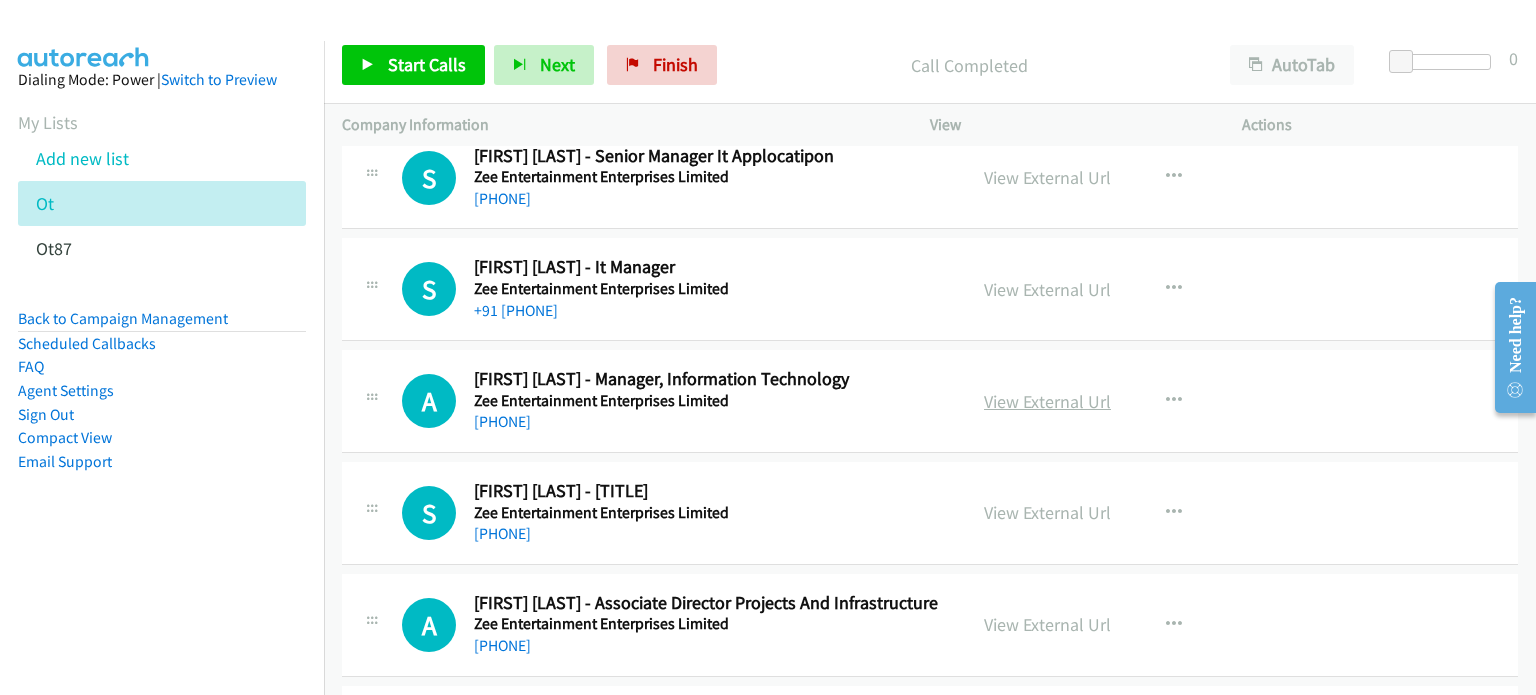 scroll, scrollTop: 2996, scrollLeft: 0, axis: vertical 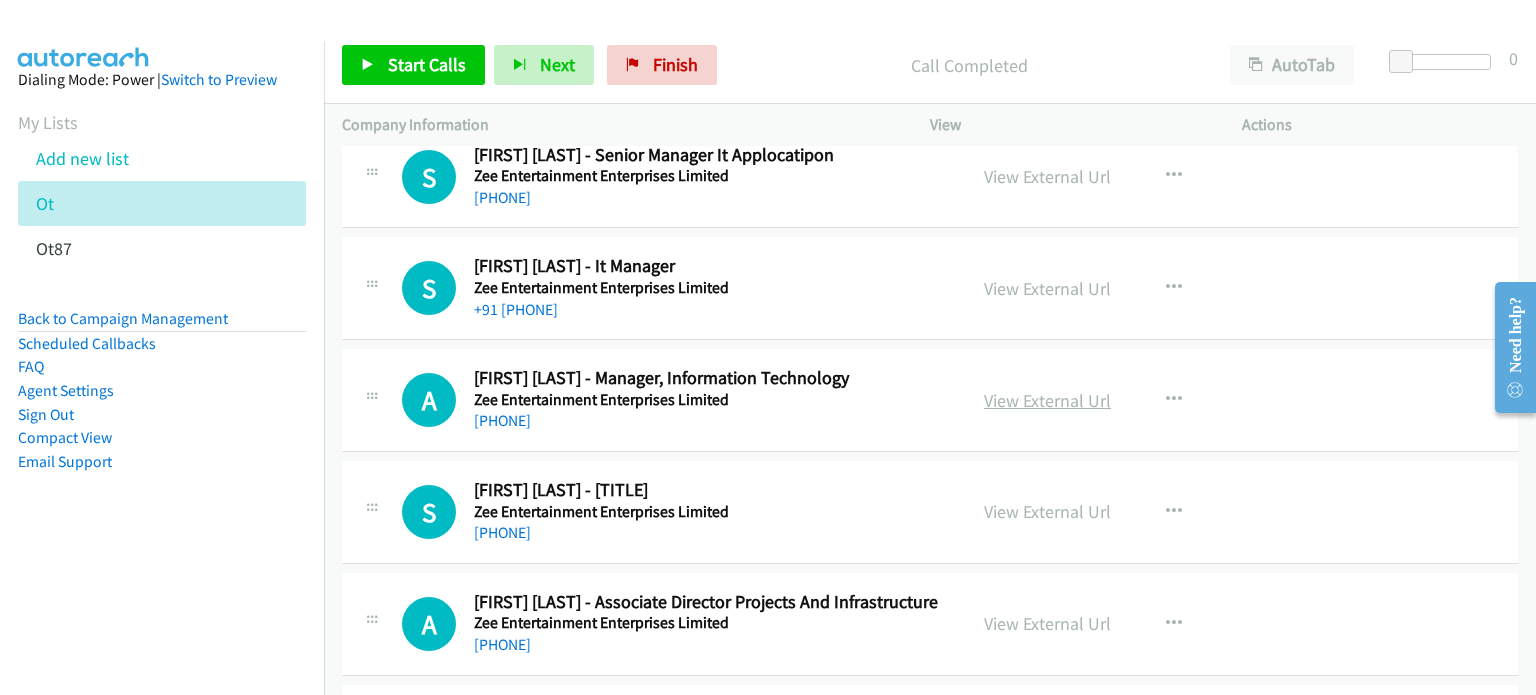 click on "View External Url" at bounding box center (1047, 400) 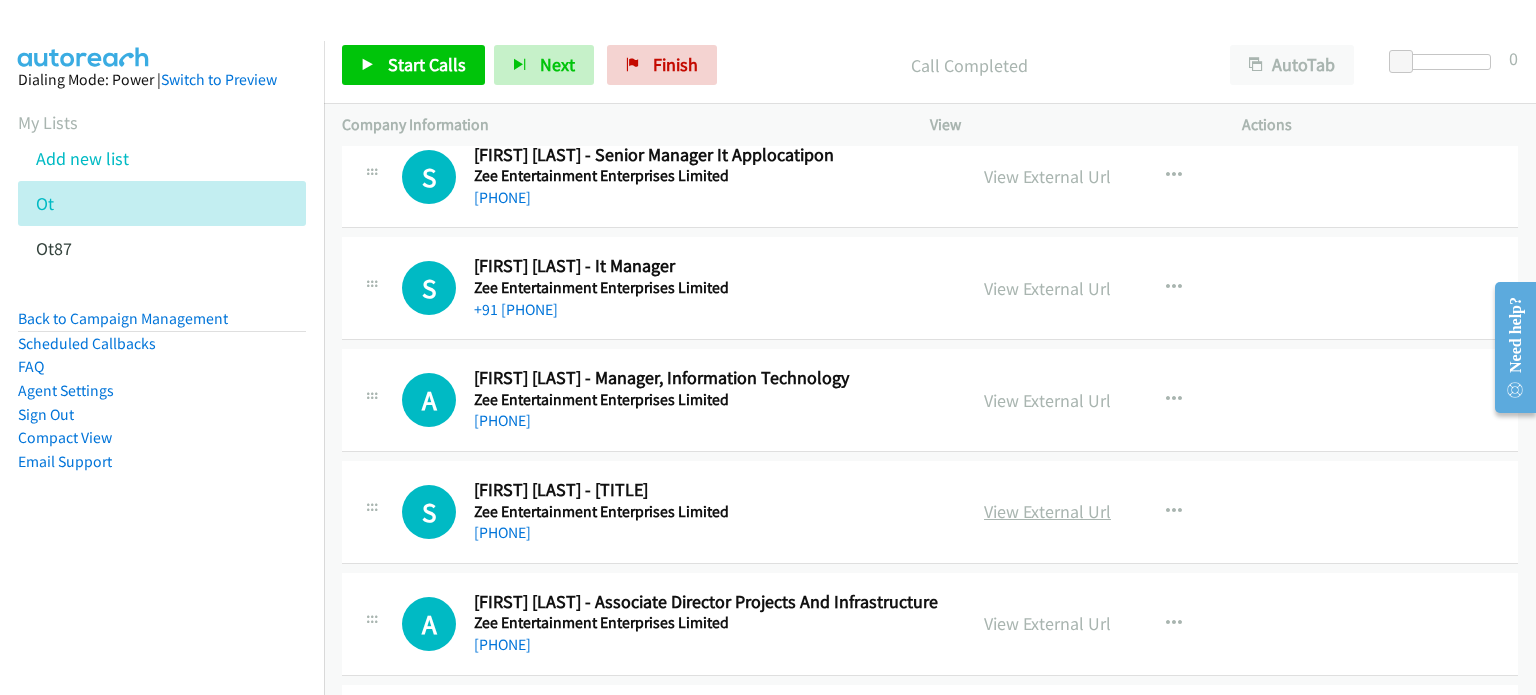 click on "View External Url" at bounding box center (1047, 511) 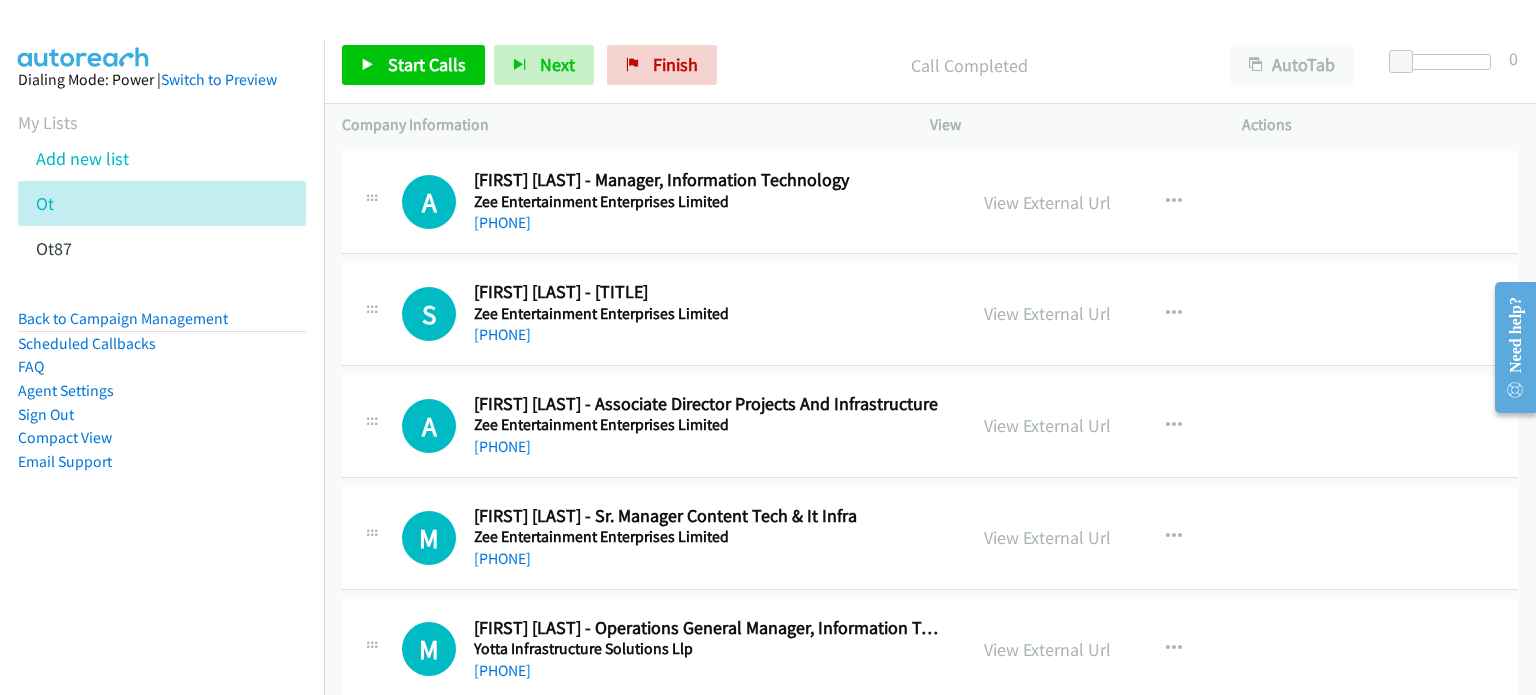 scroll, scrollTop: 3196, scrollLeft: 0, axis: vertical 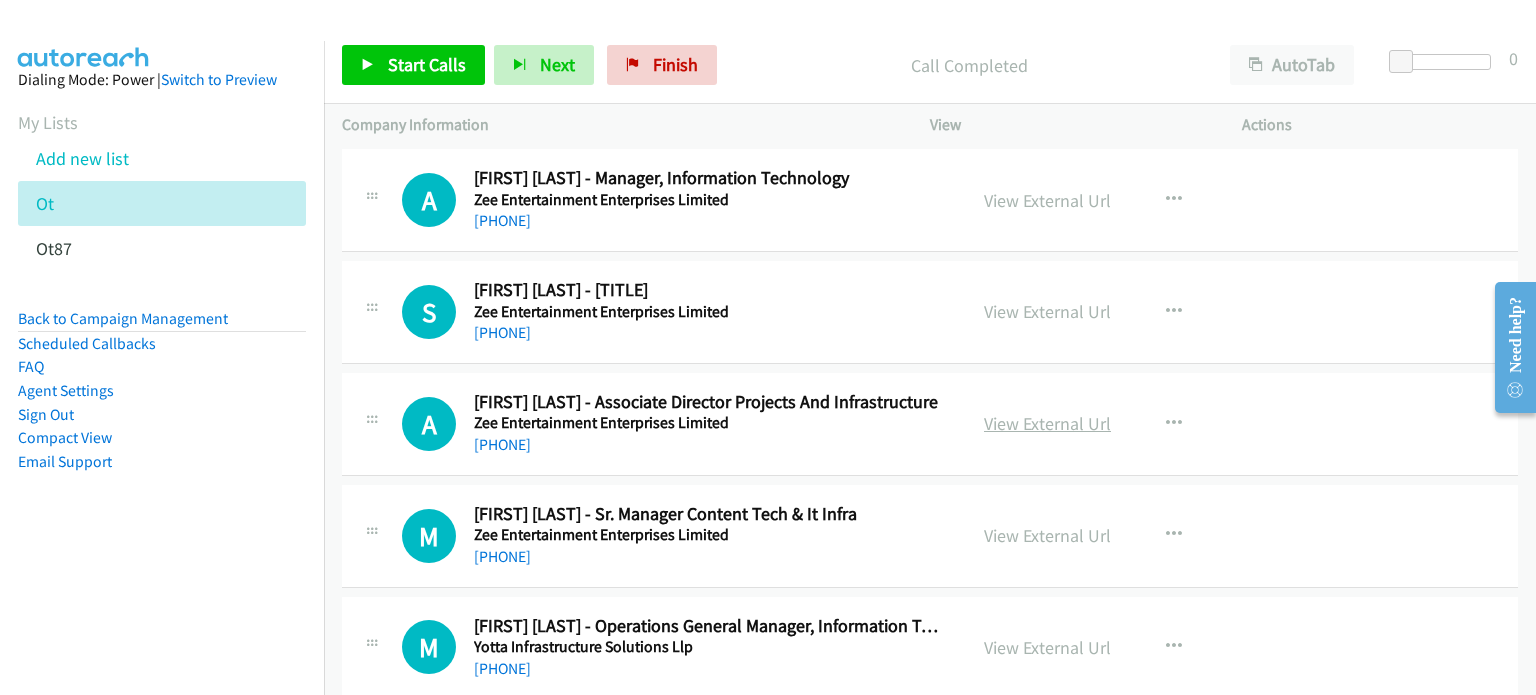 click on "View External Url" at bounding box center [1047, 423] 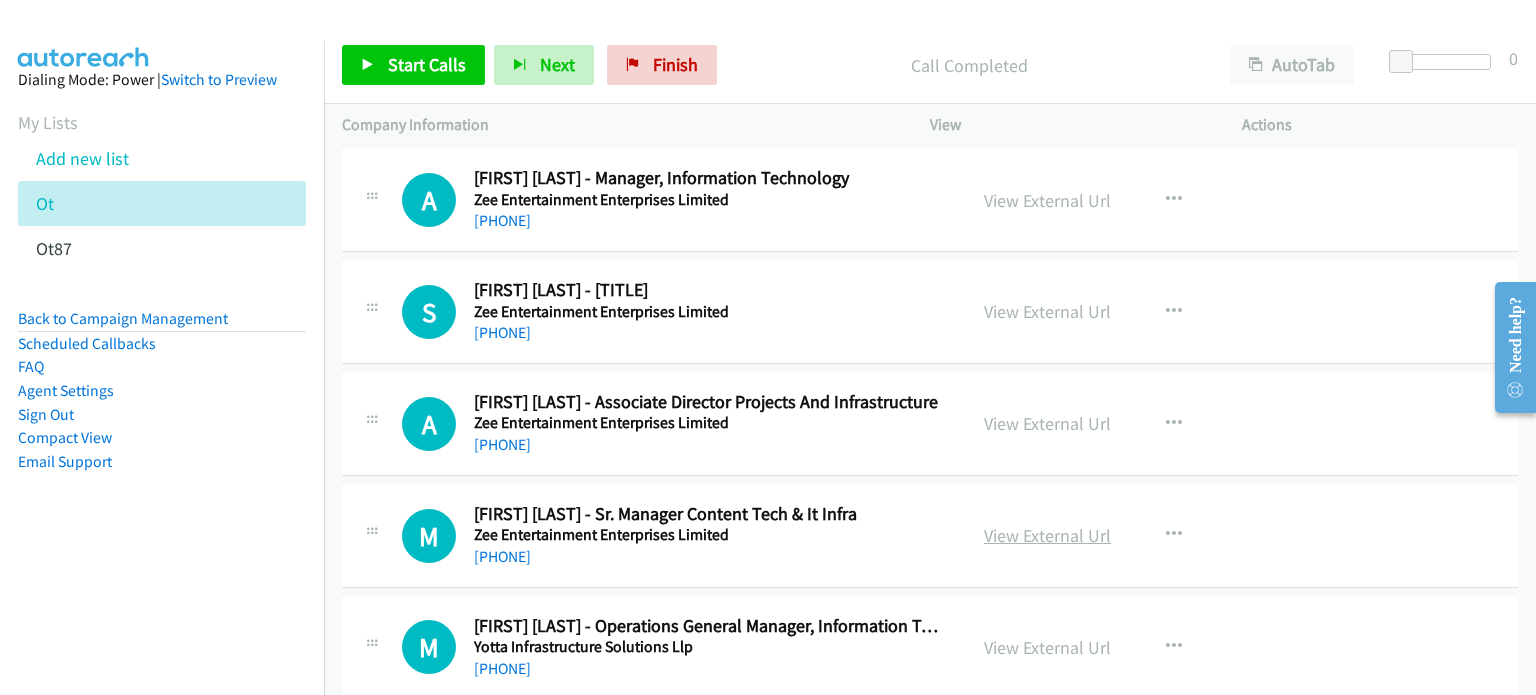click on "View External Url" at bounding box center (1047, 535) 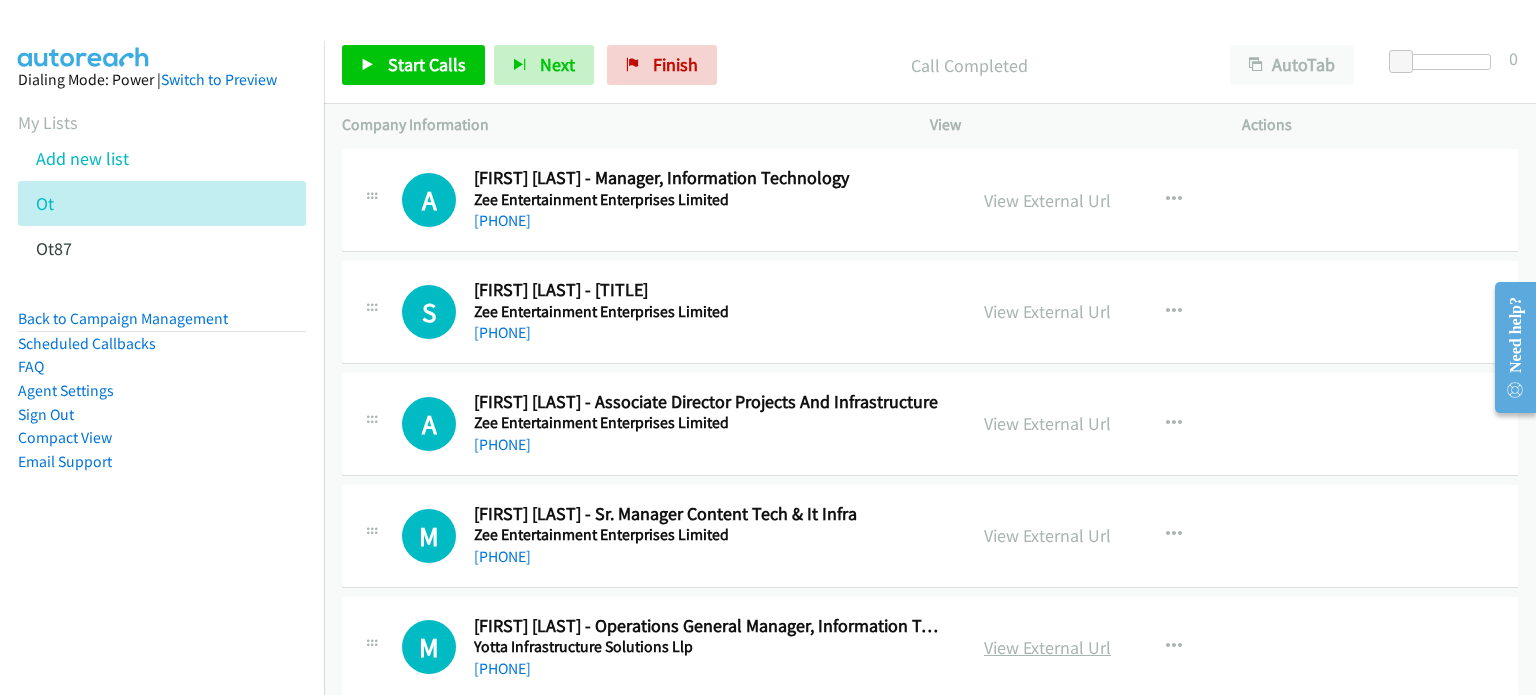 click on "View External Url" at bounding box center [1047, 647] 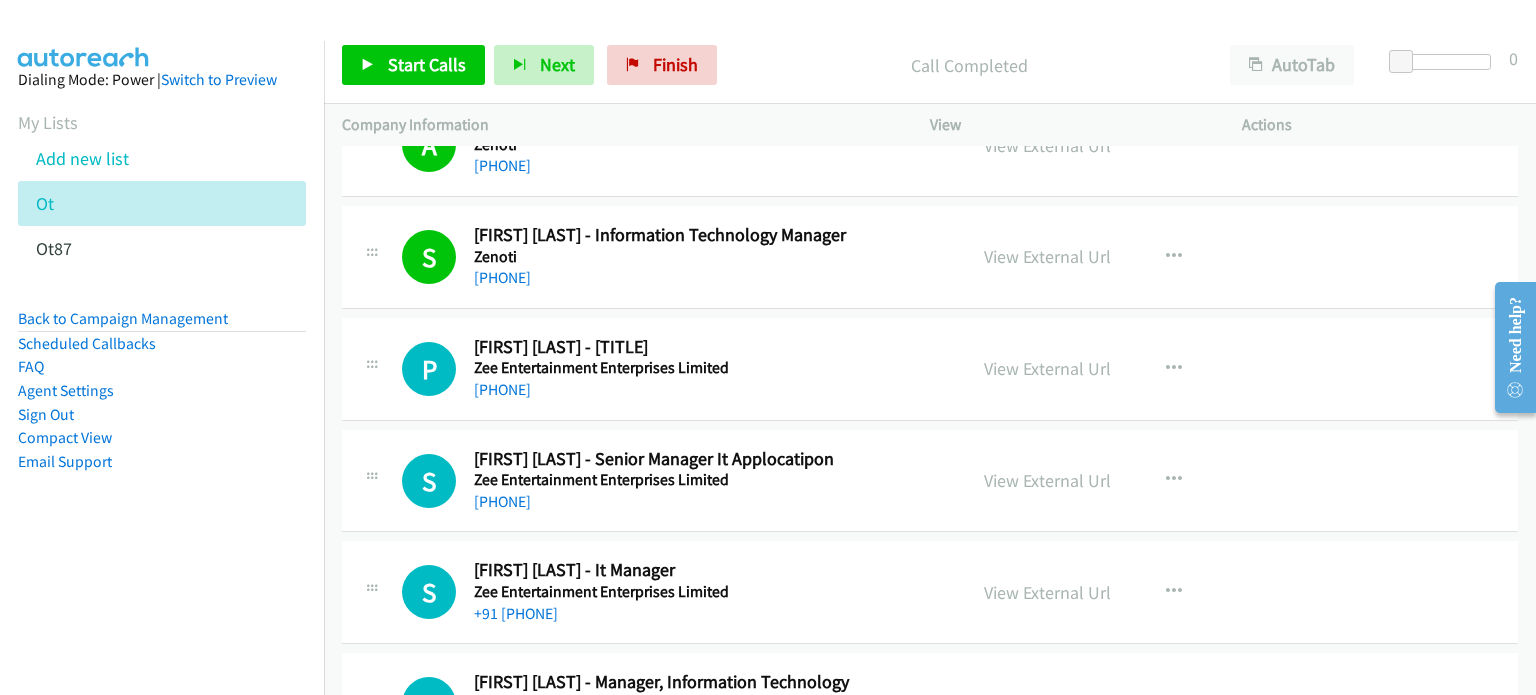 scroll, scrollTop: 2696, scrollLeft: 0, axis: vertical 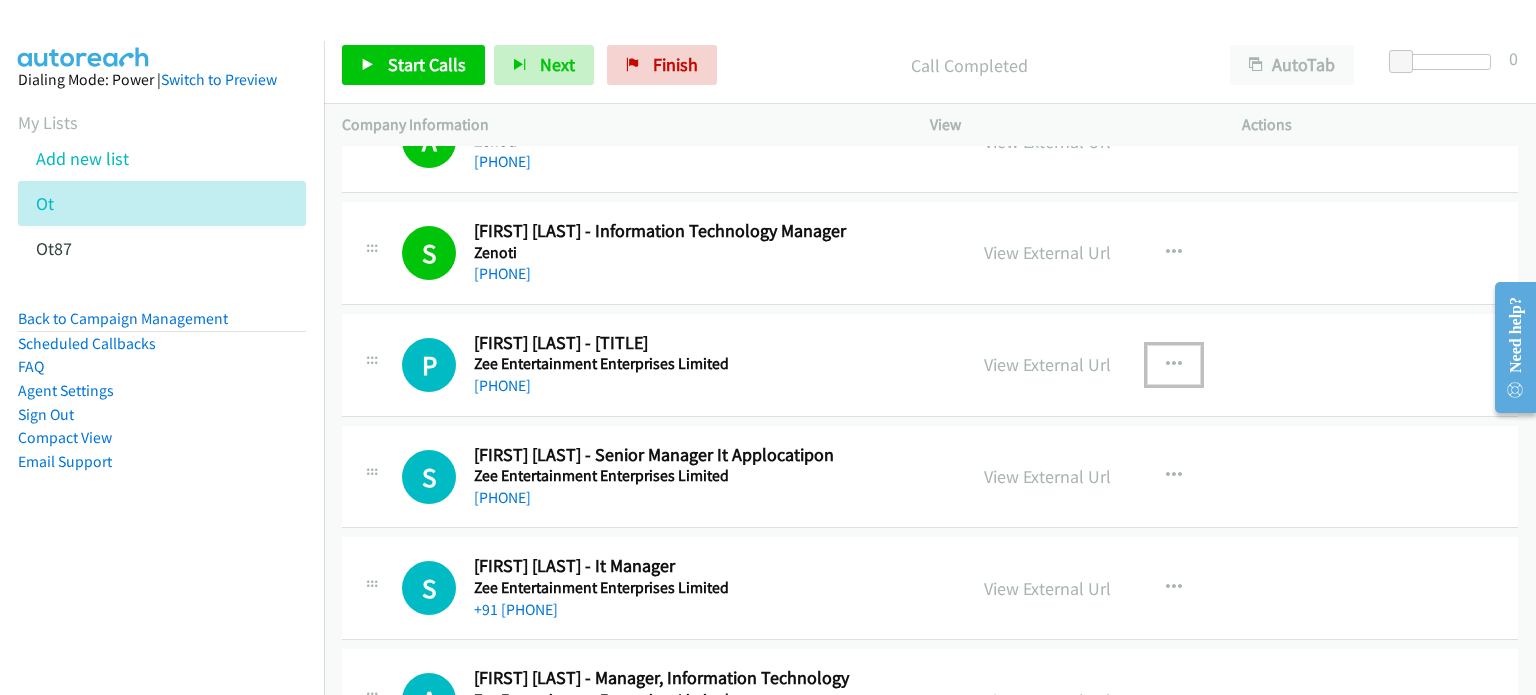 click at bounding box center [1174, 365] 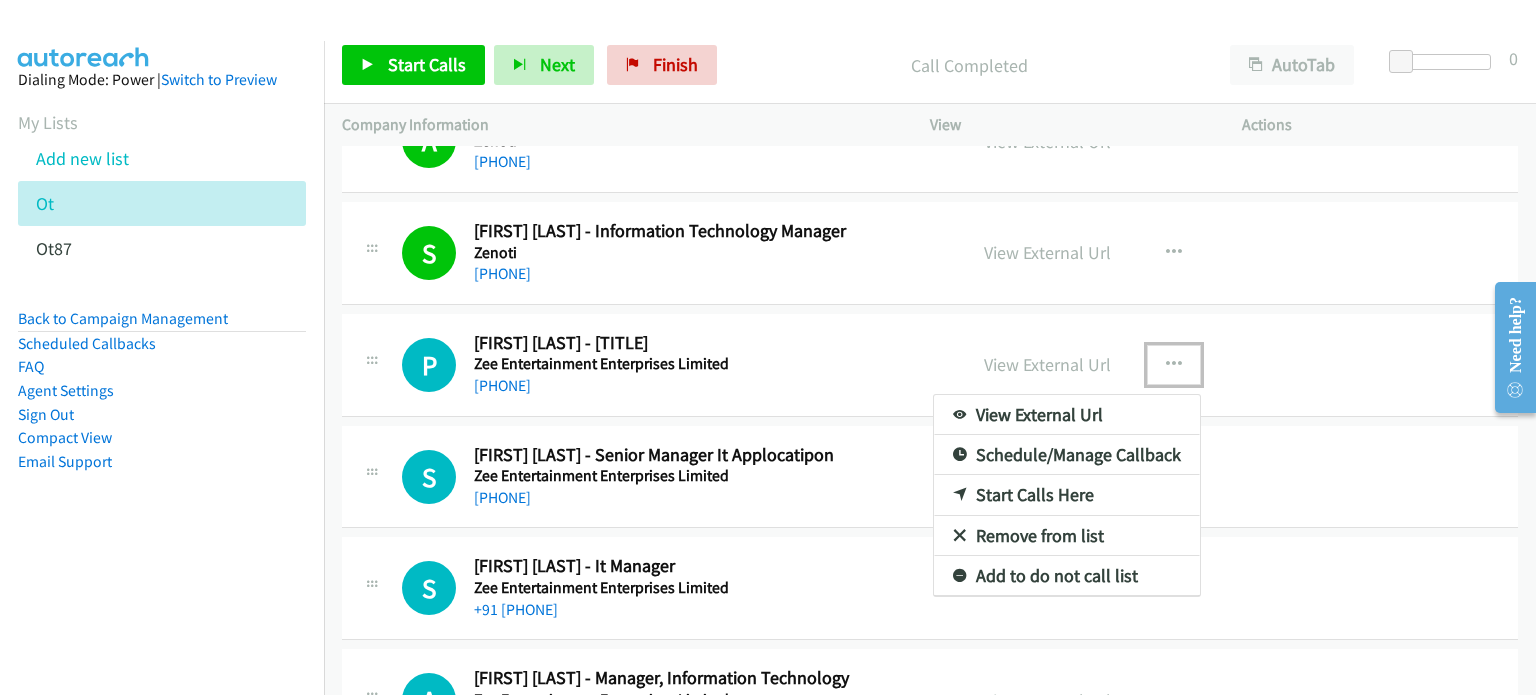 click on "Start Calls Here" at bounding box center [1067, 495] 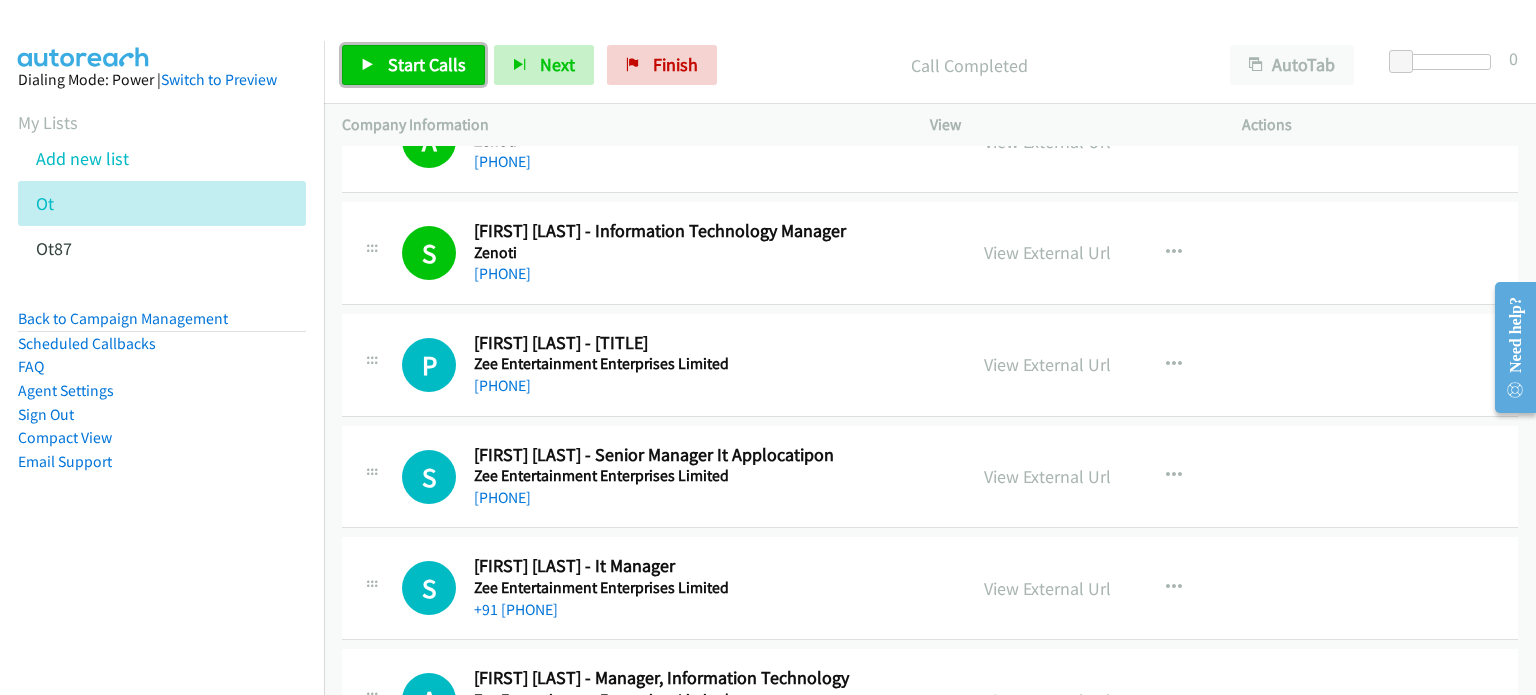 click on "Start Calls" at bounding box center (427, 64) 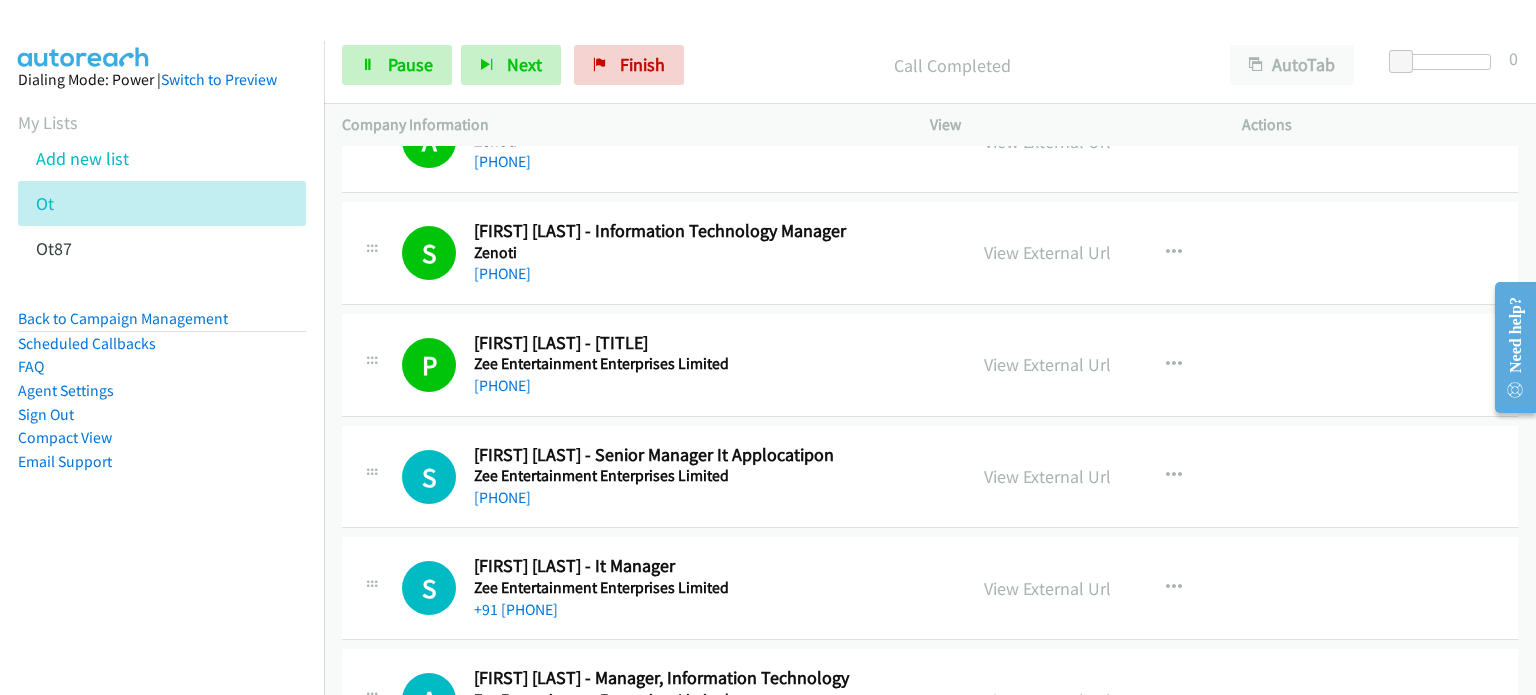scroll, scrollTop: 2705, scrollLeft: 0, axis: vertical 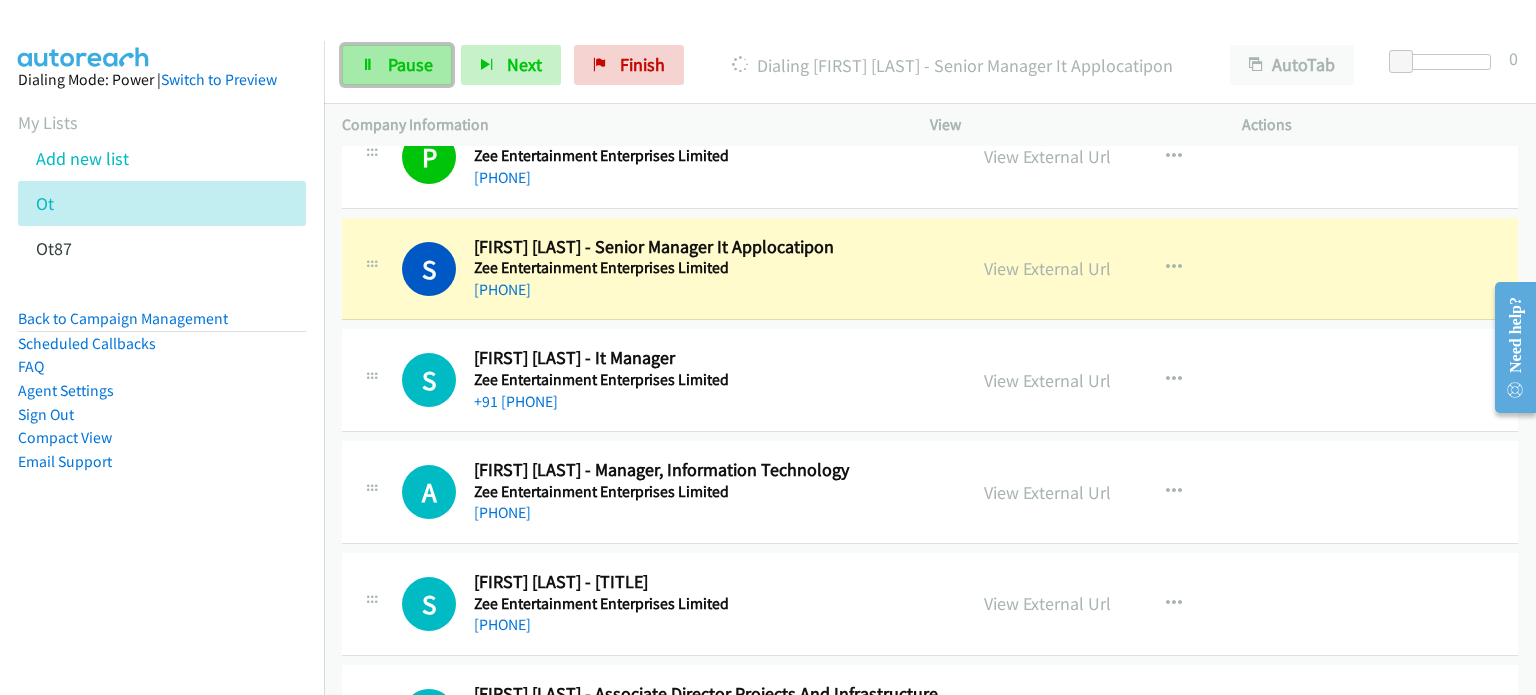 click on "Pause" at bounding box center (397, 65) 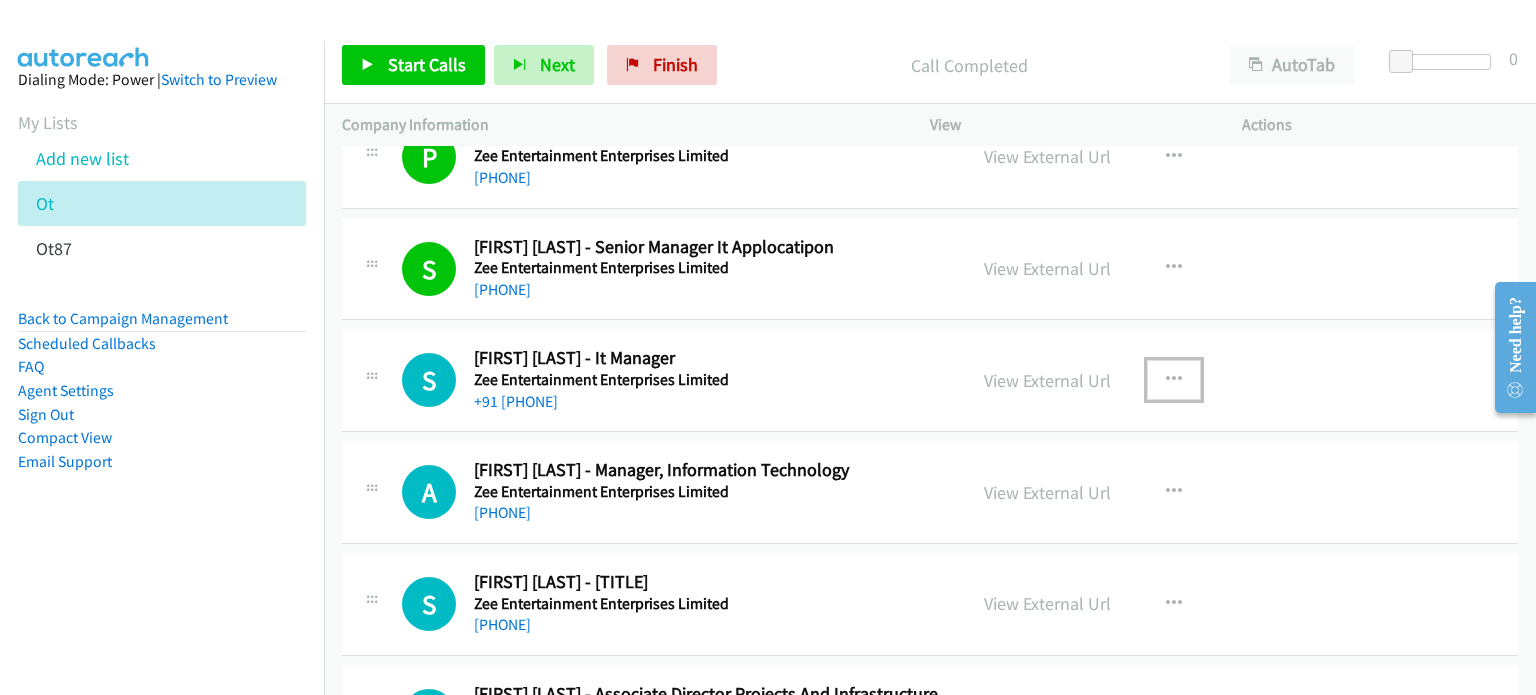 click at bounding box center (1174, 380) 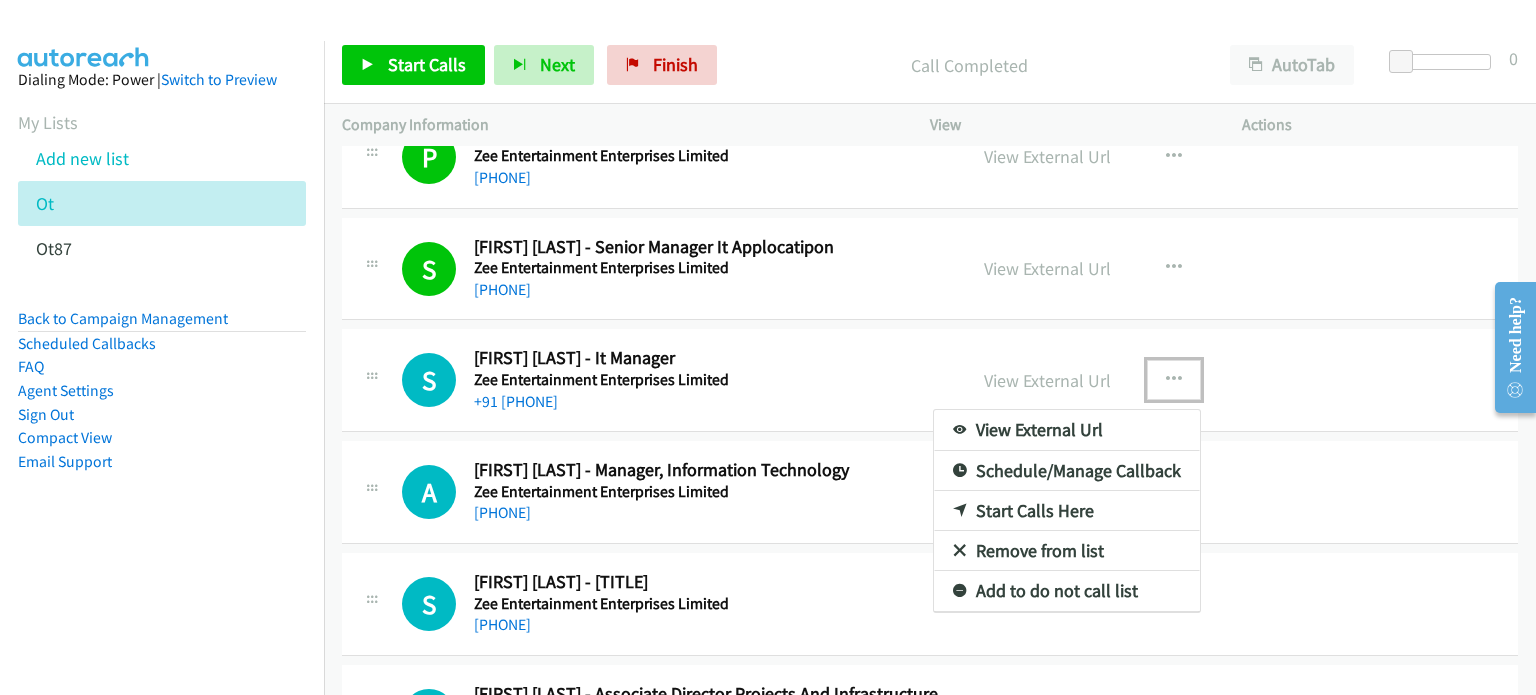 click on "Start Calls Here" at bounding box center (1067, 511) 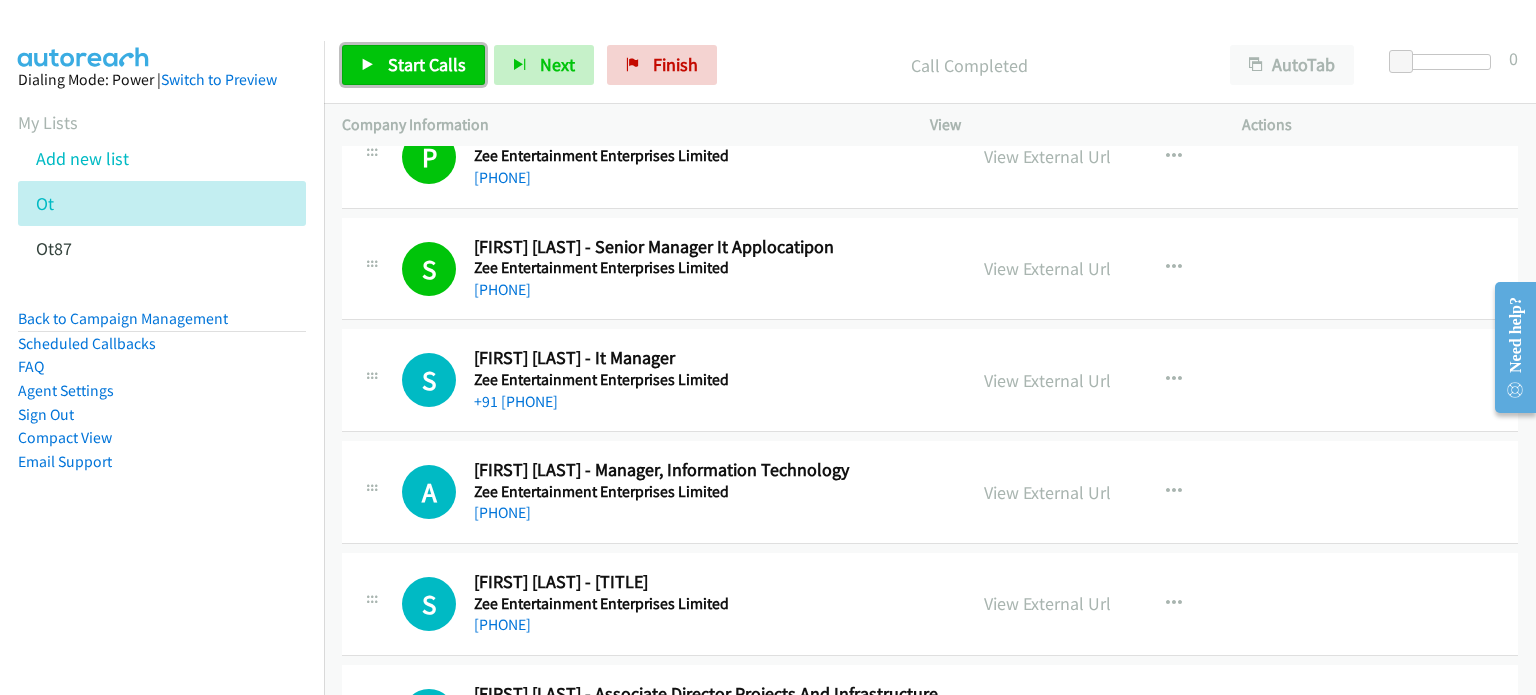 click on "Start Calls" at bounding box center [427, 64] 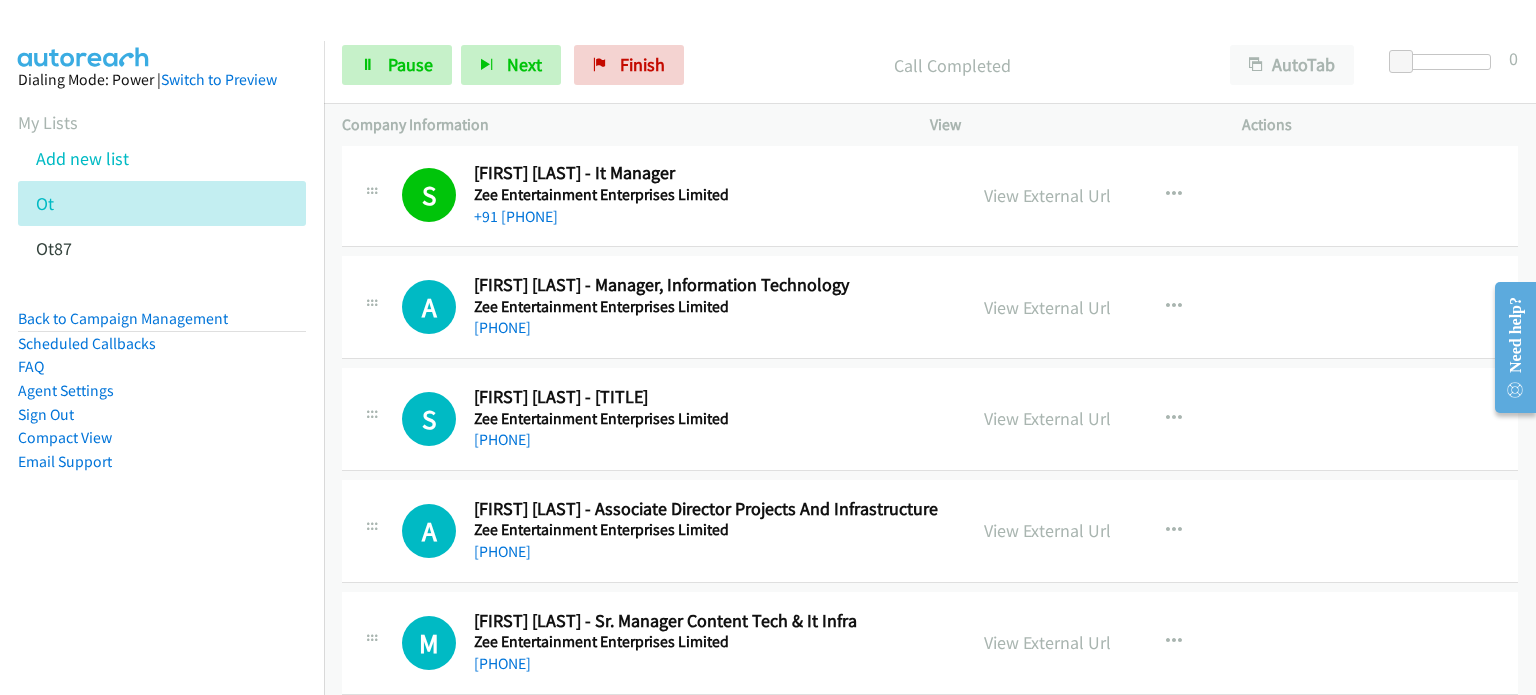 scroll, scrollTop: 3094, scrollLeft: 0, axis: vertical 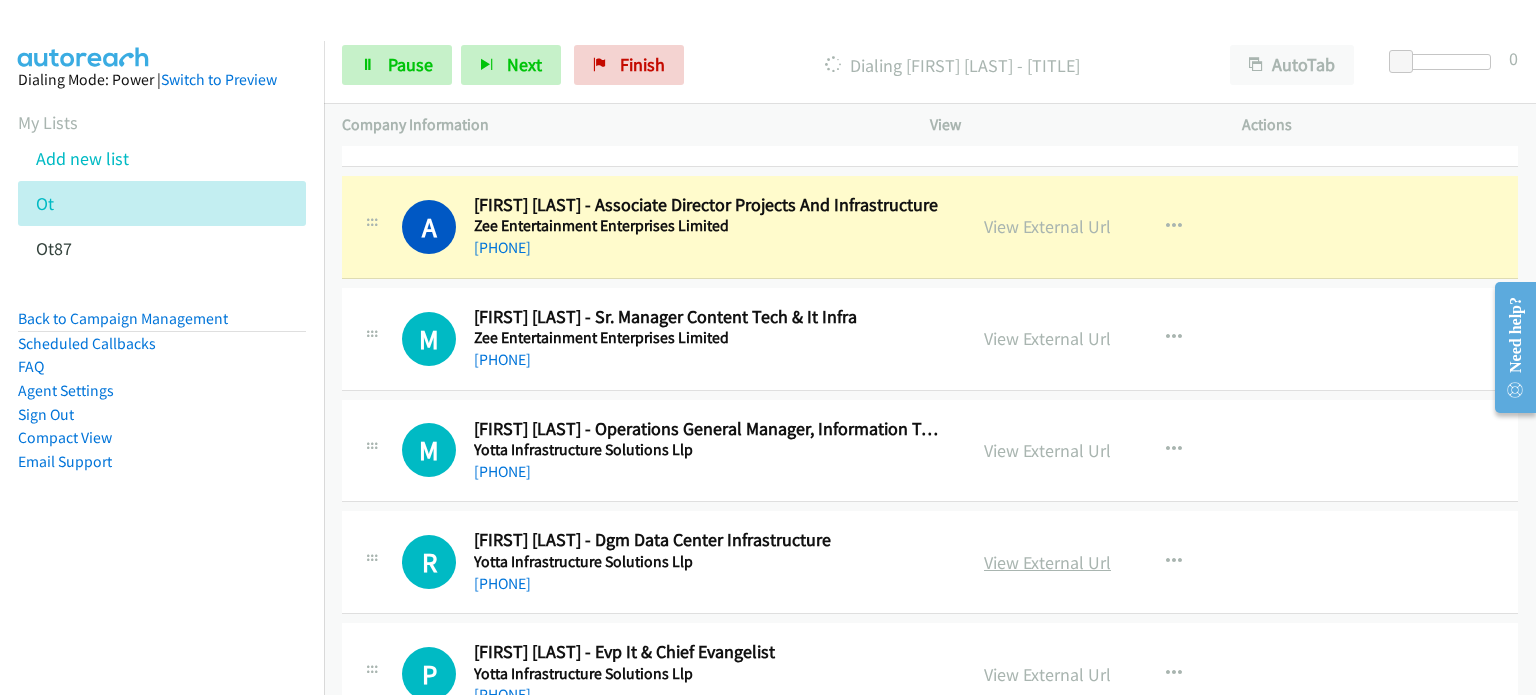 click on "View External Url" at bounding box center (1047, 562) 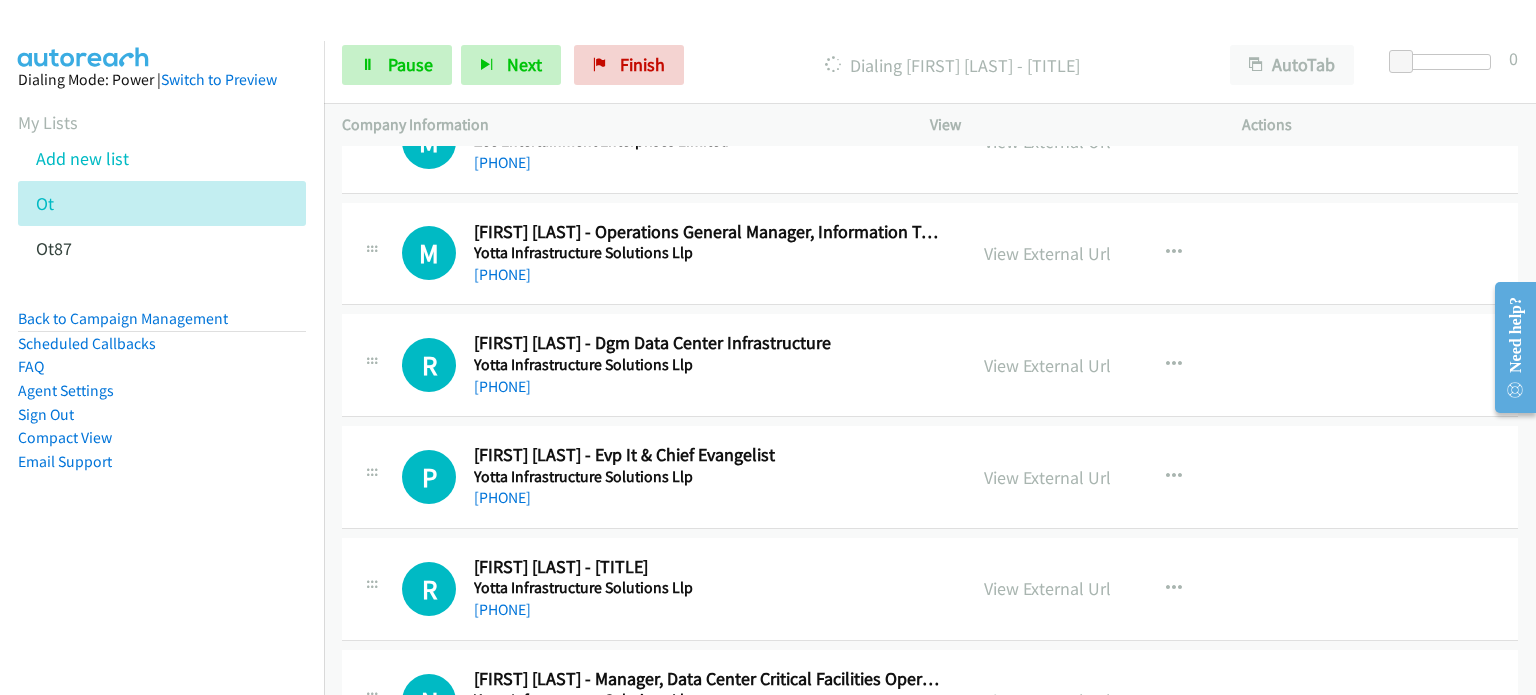 scroll, scrollTop: 3592, scrollLeft: 0, axis: vertical 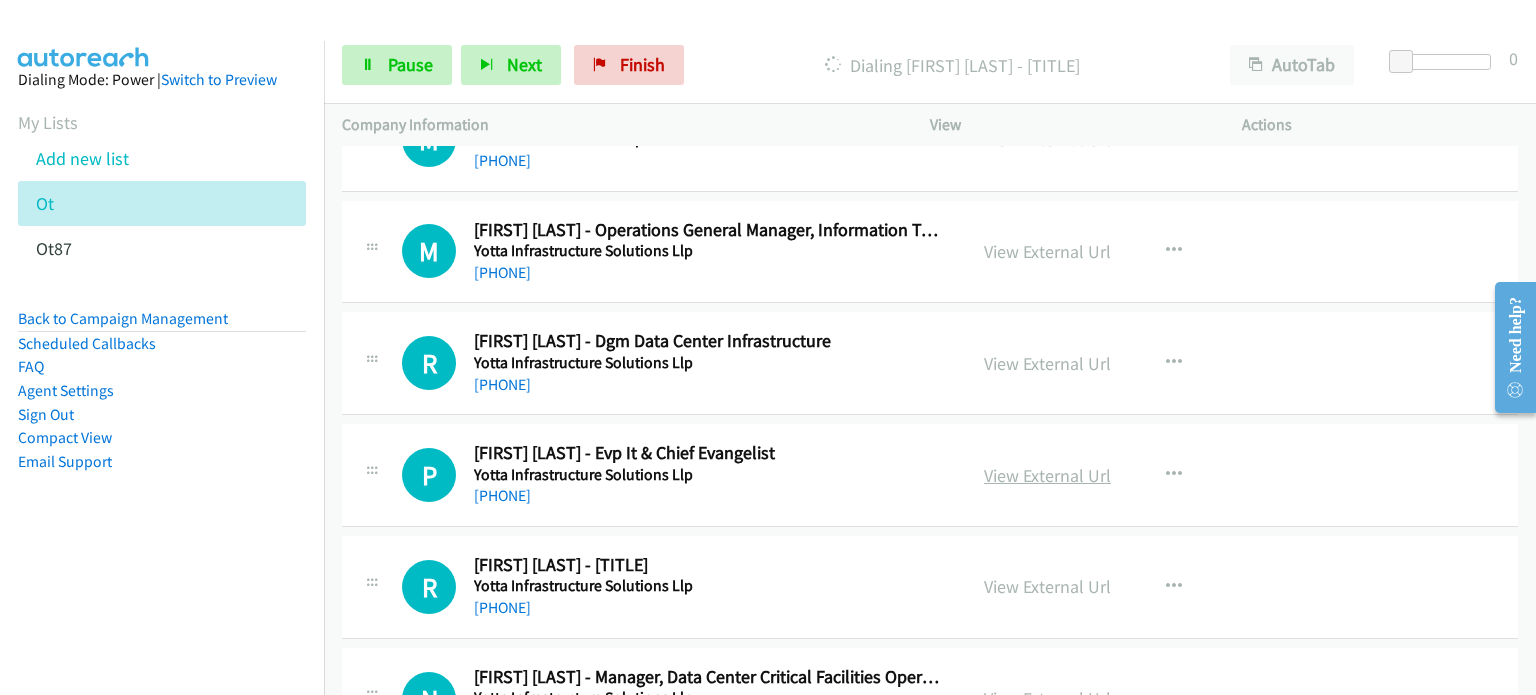 click on "View External Url" at bounding box center (1047, 475) 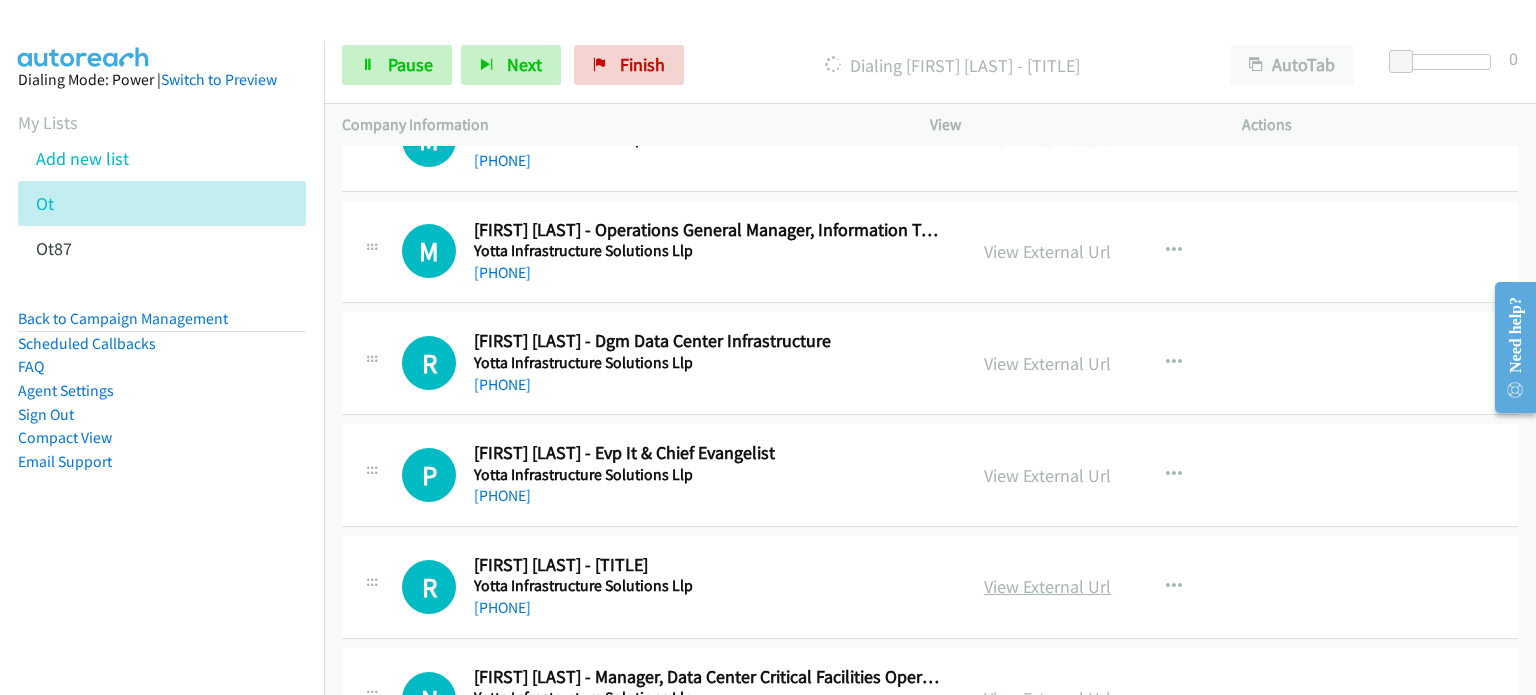 click on "View External Url" at bounding box center (1047, 586) 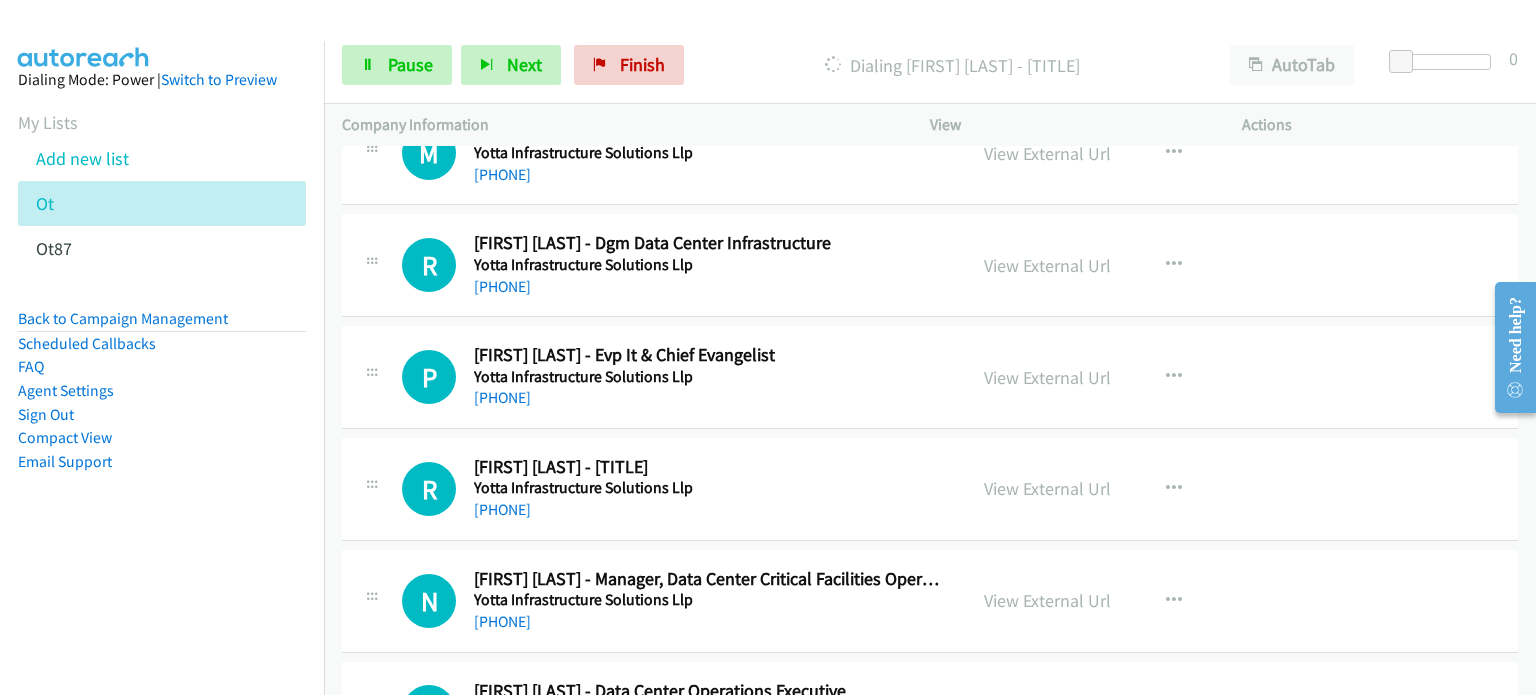 scroll, scrollTop: 3691, scrollLeft: 0, axis: vertical 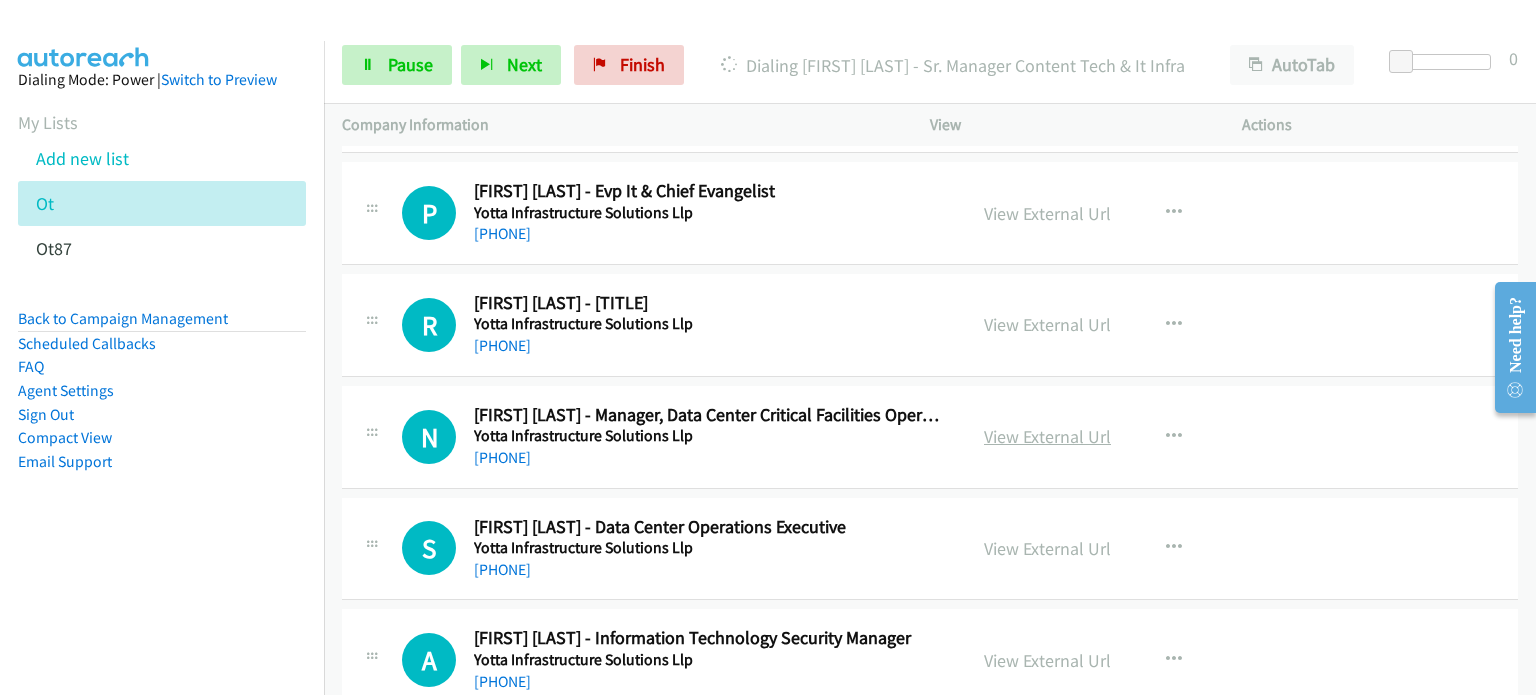 click on "View External Url" at bounding box center [1047, 436] 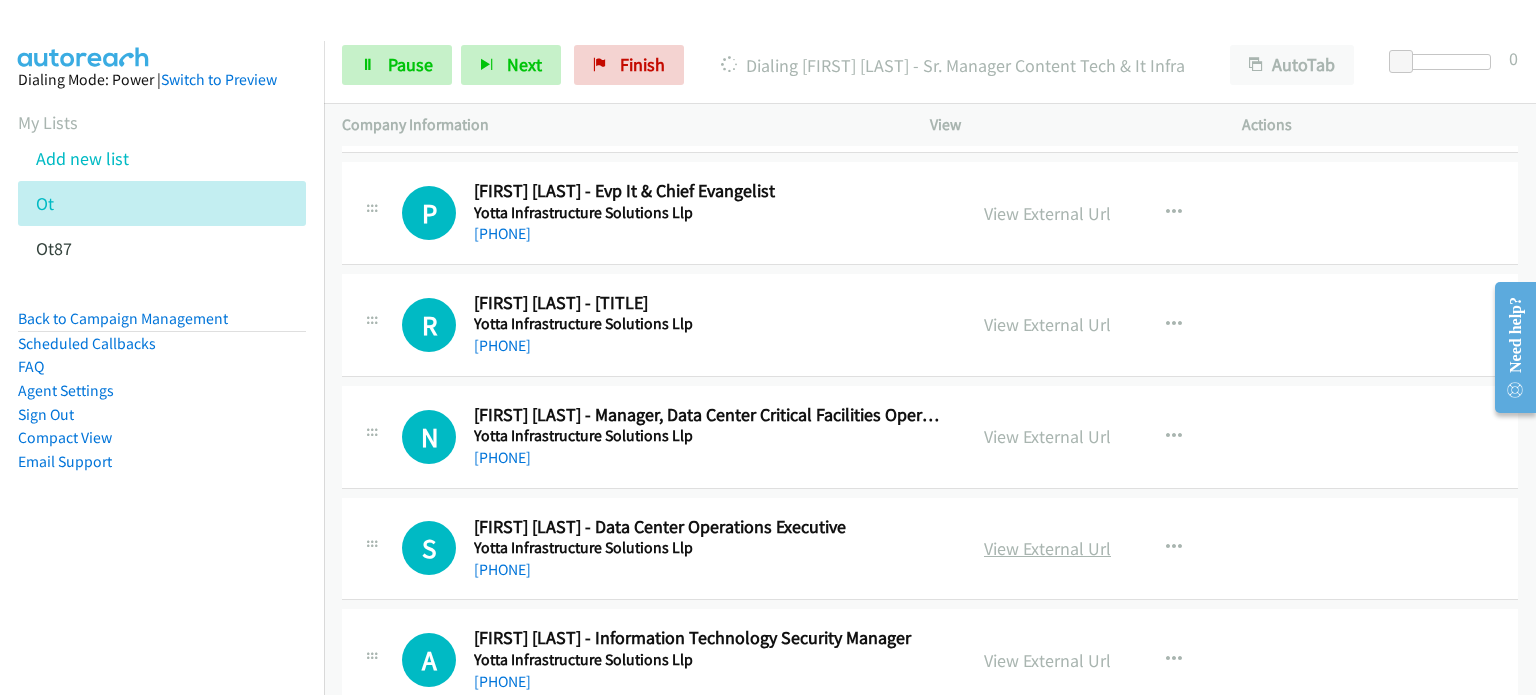click on "View External Url" at bounding box center (1047, 548) 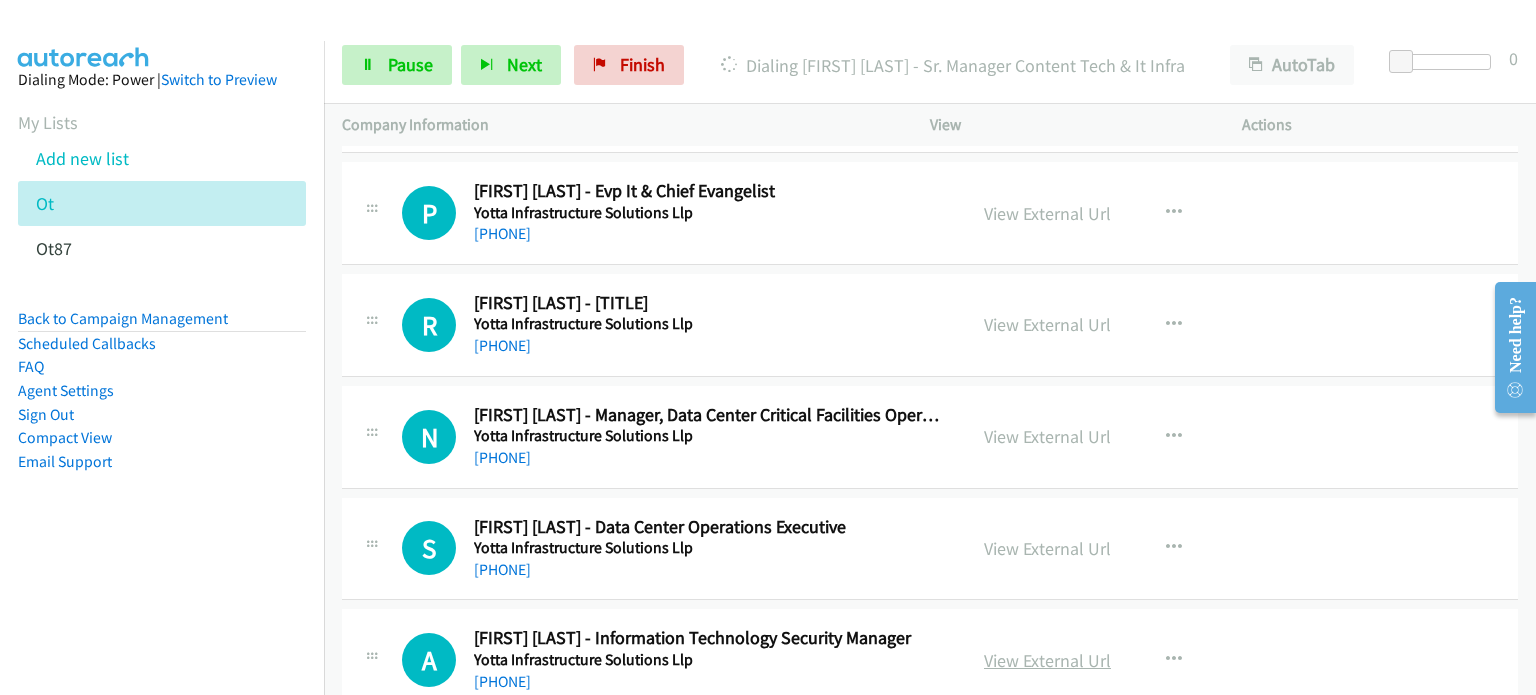 click on "View External Url" at bounding box center (1047, 660) 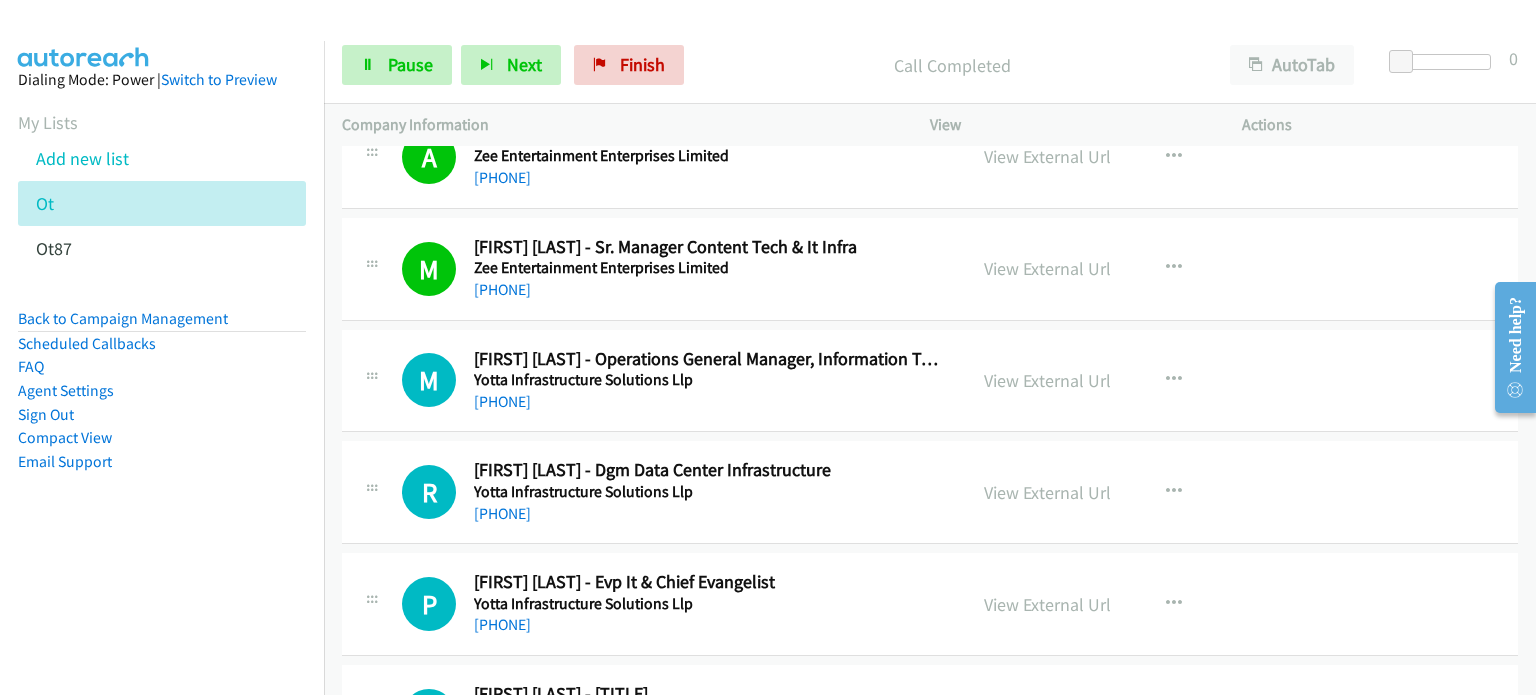 scroll, scrollTop: 3456, scrollLeft: 0, axis: vertical 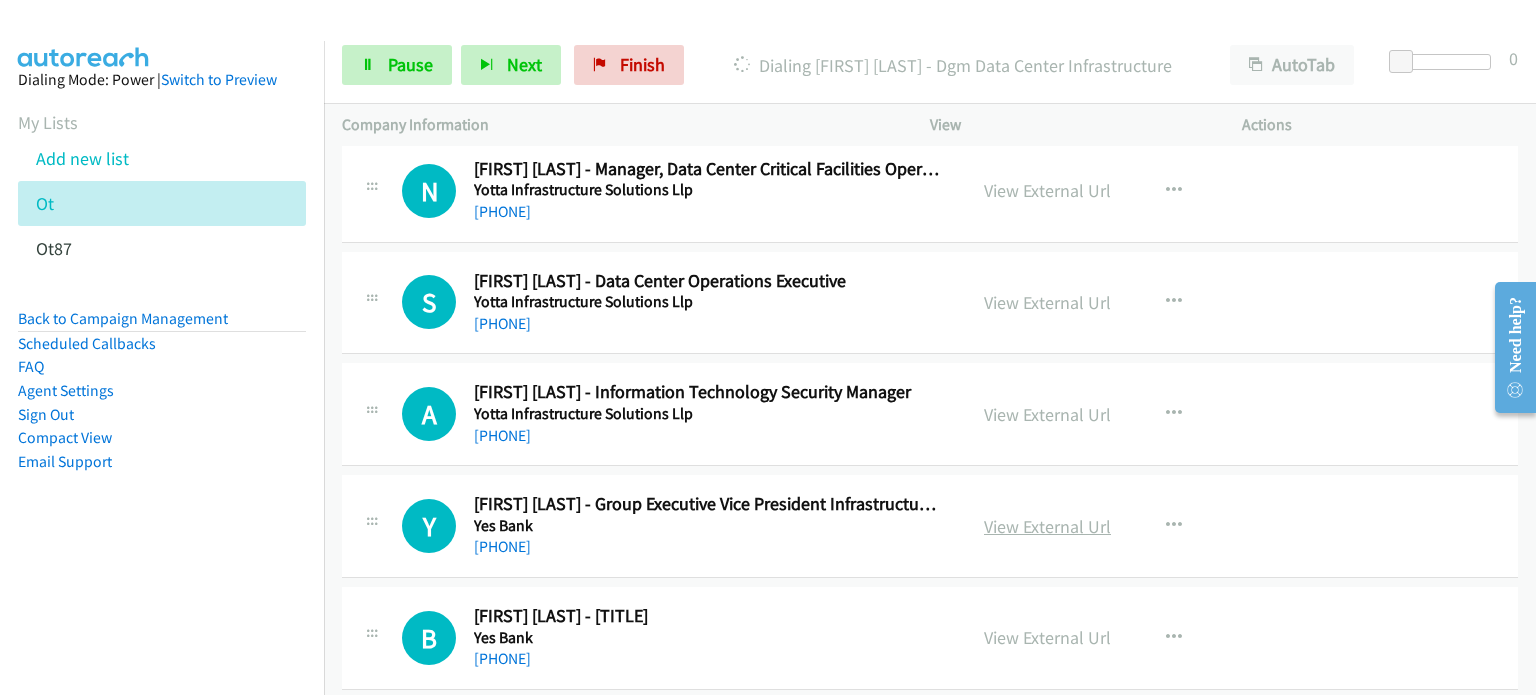 click on "View External Url" at bounding box center (1047, 526) 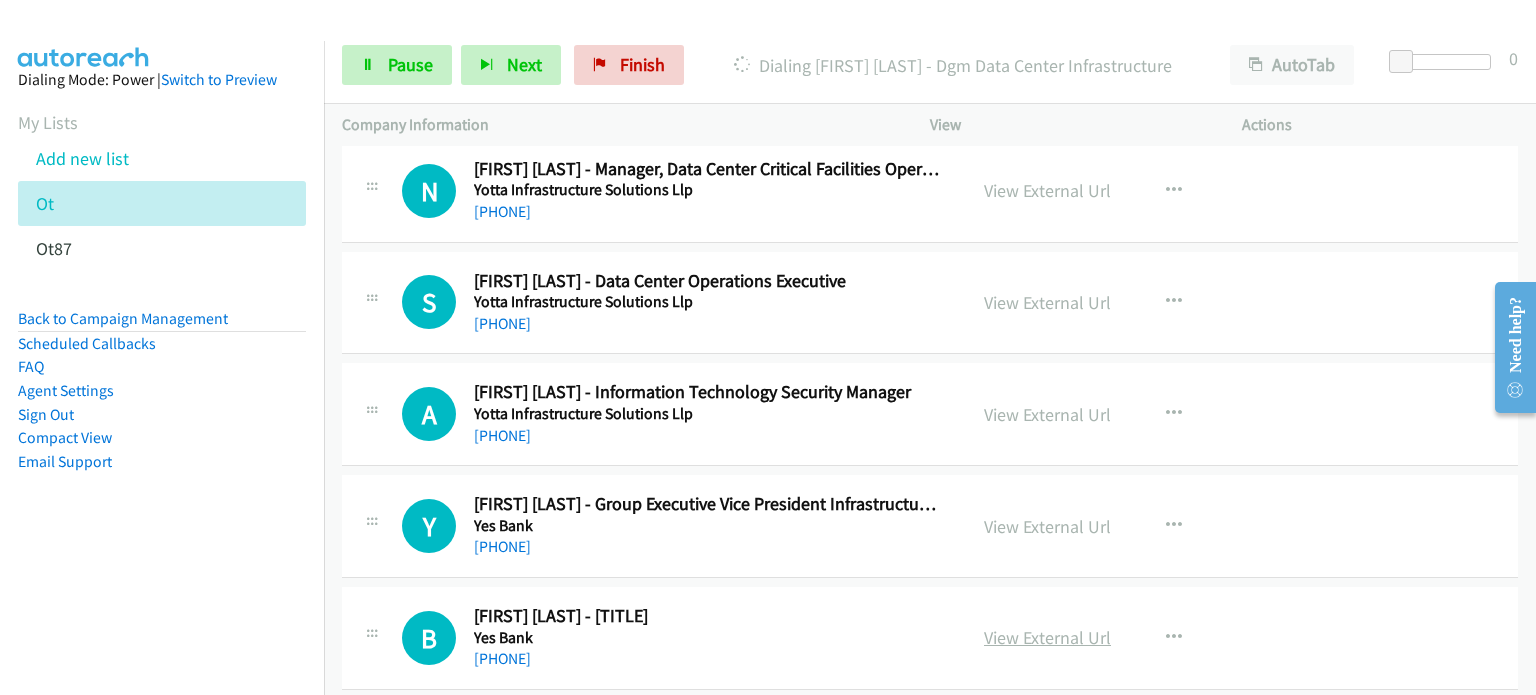 click on "View External Url" at bounding box center [1047, 637] 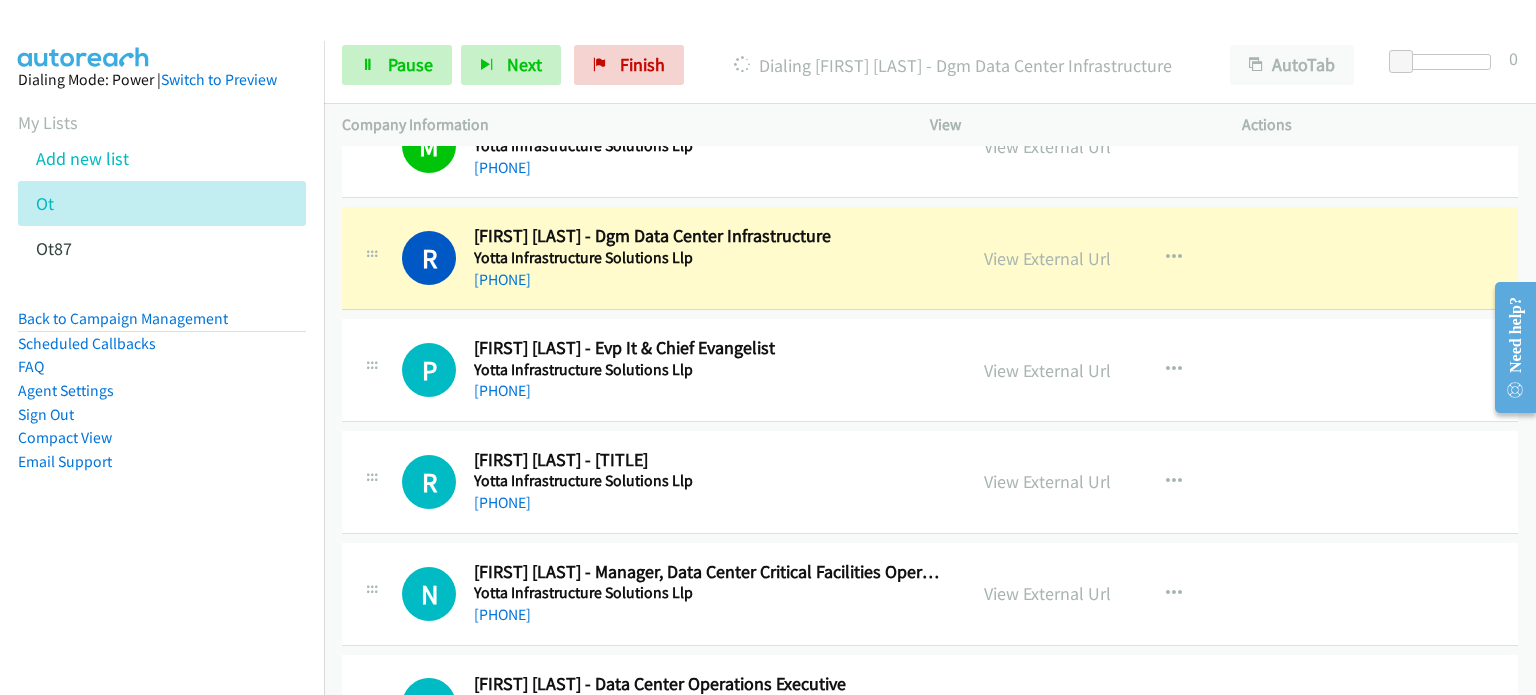 scroll, scrollTop: 3601, scrollLeft: 0, axis: vertical 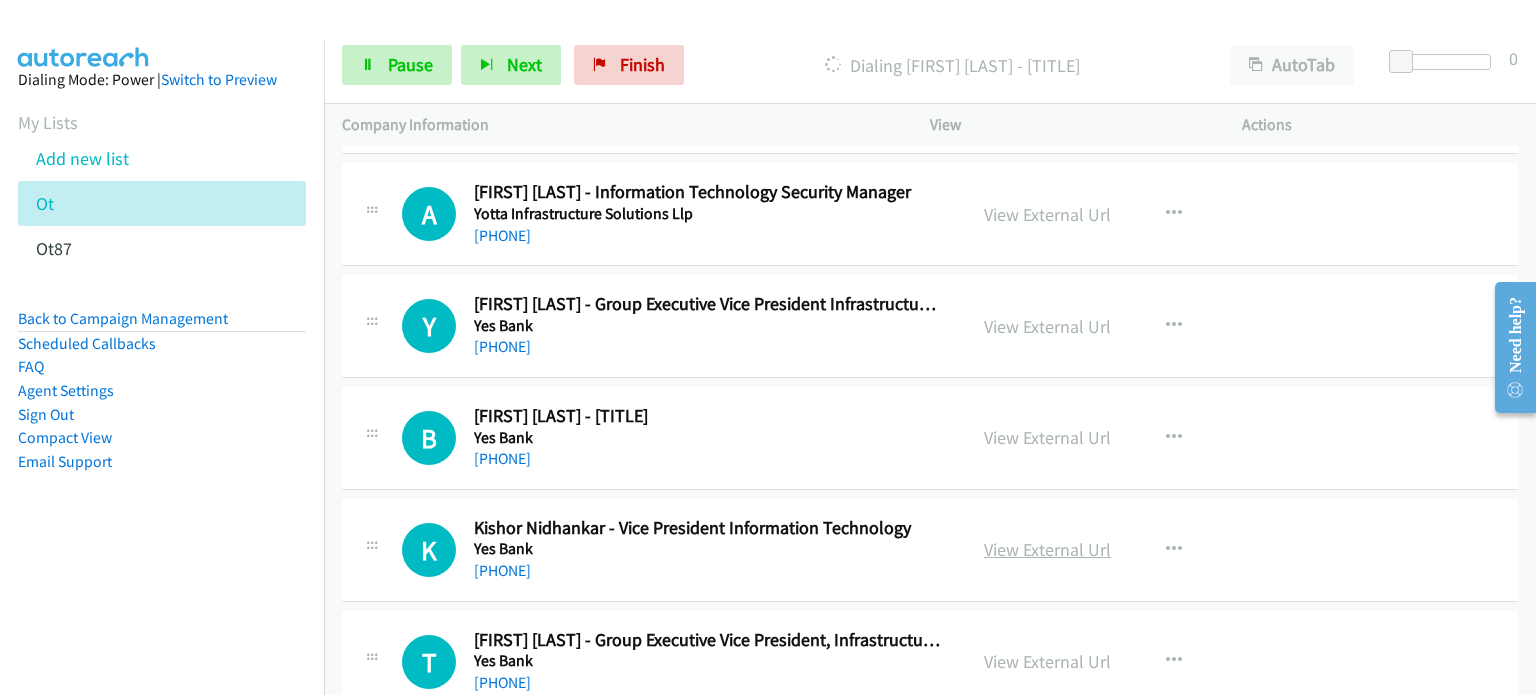 click on "View External Url" at bounding box center [1047, 549] 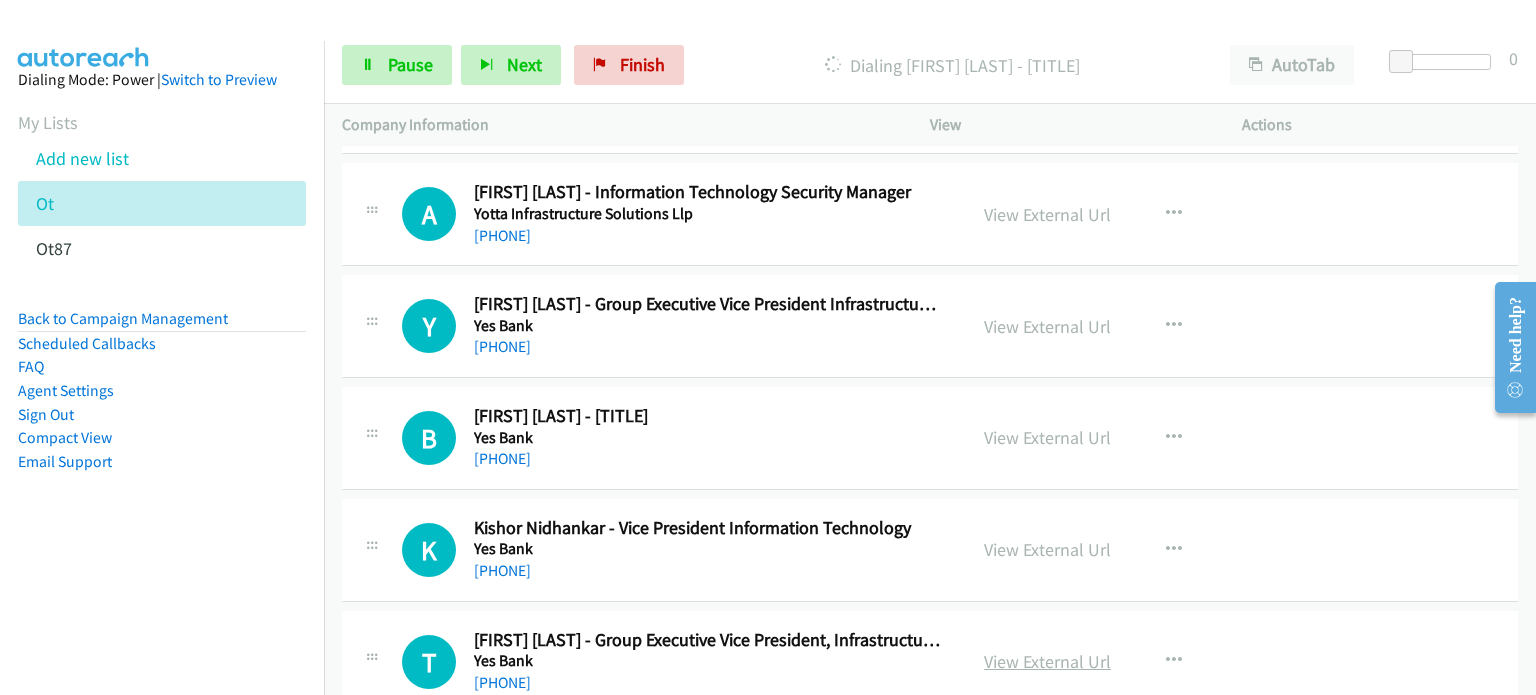 click on "View External Url" at bounding box center (1047, 661) 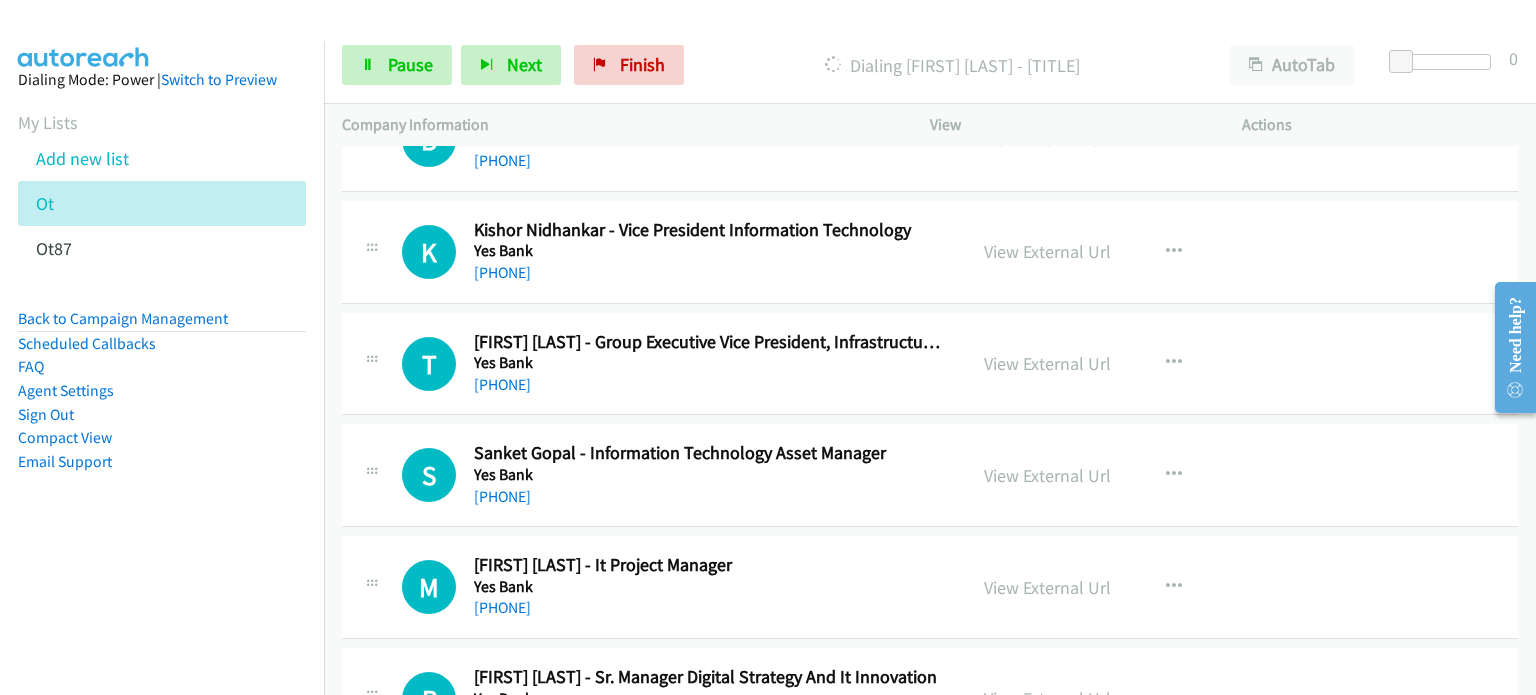 scroll, scrollTop: 4600, scrollLeft: 0, axis: vertical 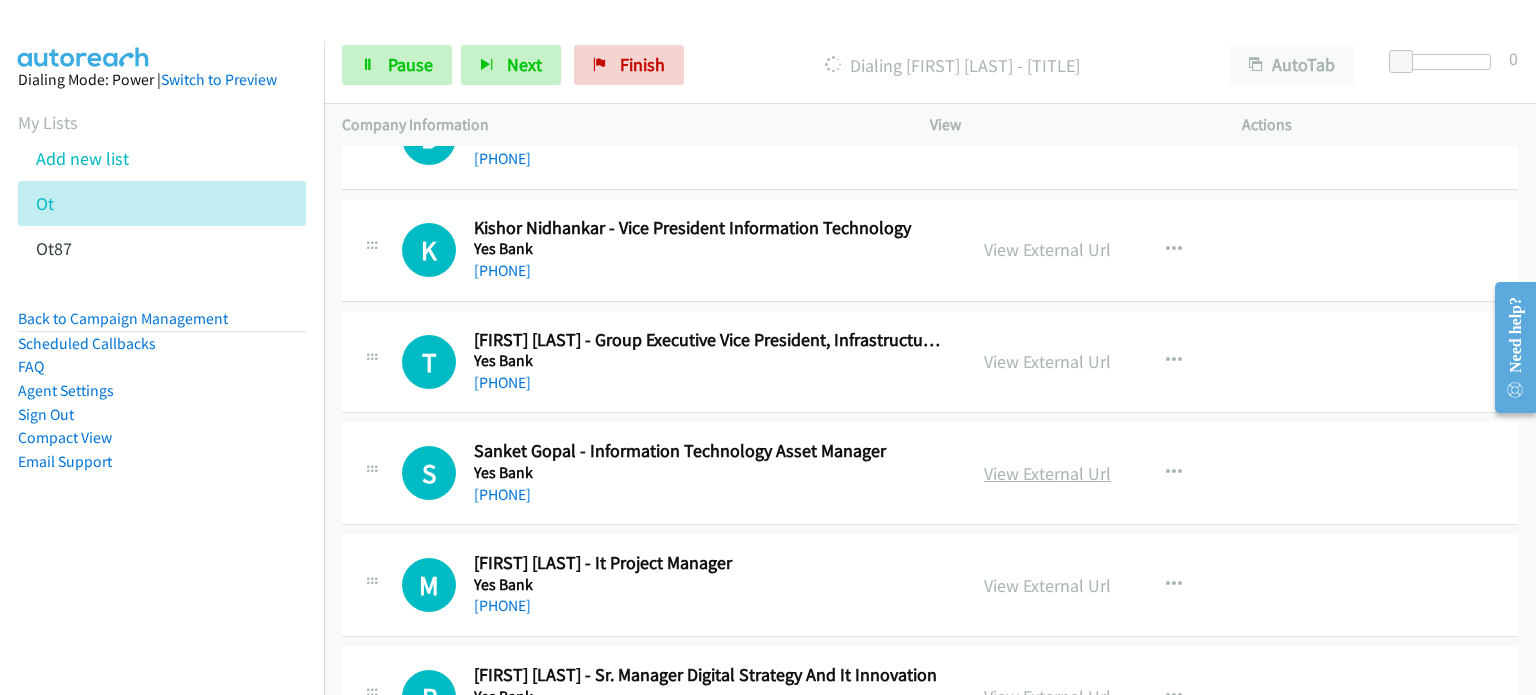 drag, startPoint x: 1110, startPoint y: 455, endPoint x: 1096, endPoint y: 456, distance: 14.035668 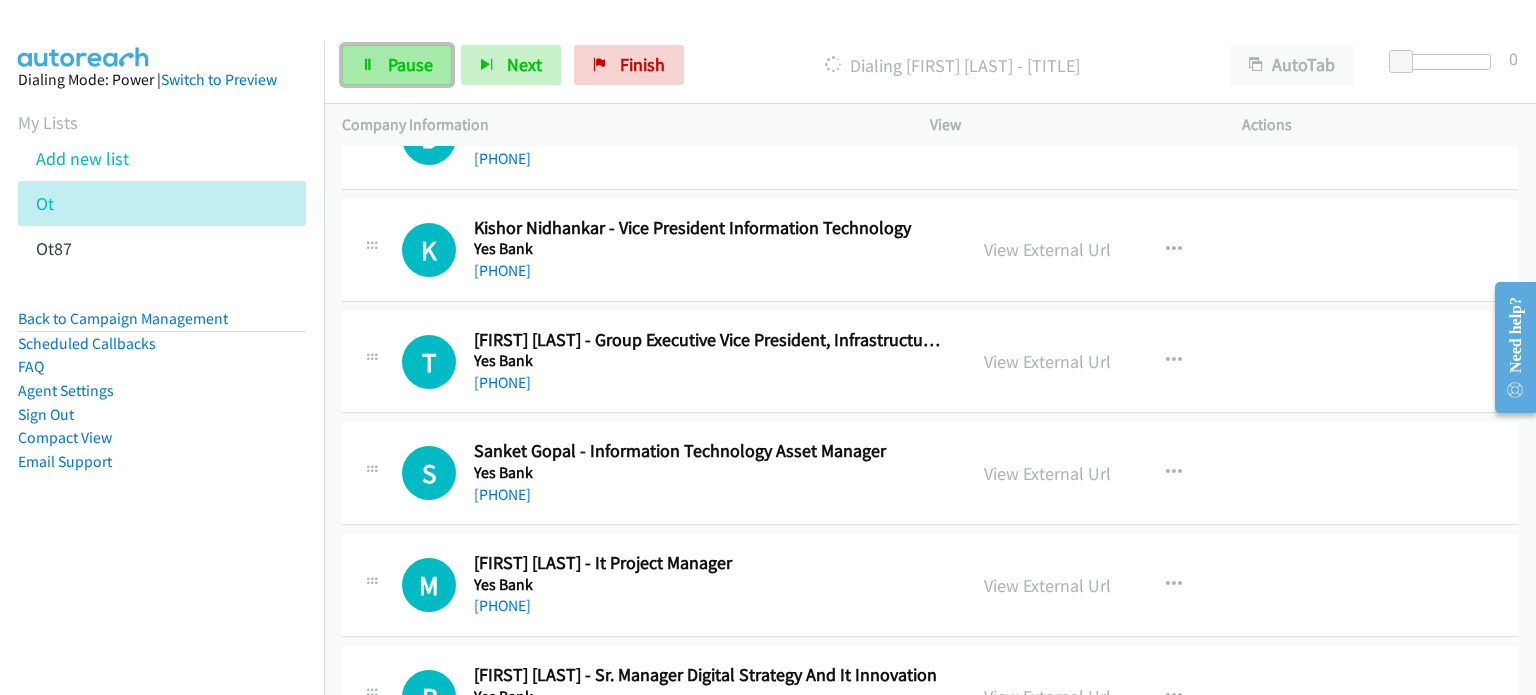 click on "Pause" at bounding box center [410, 64] 